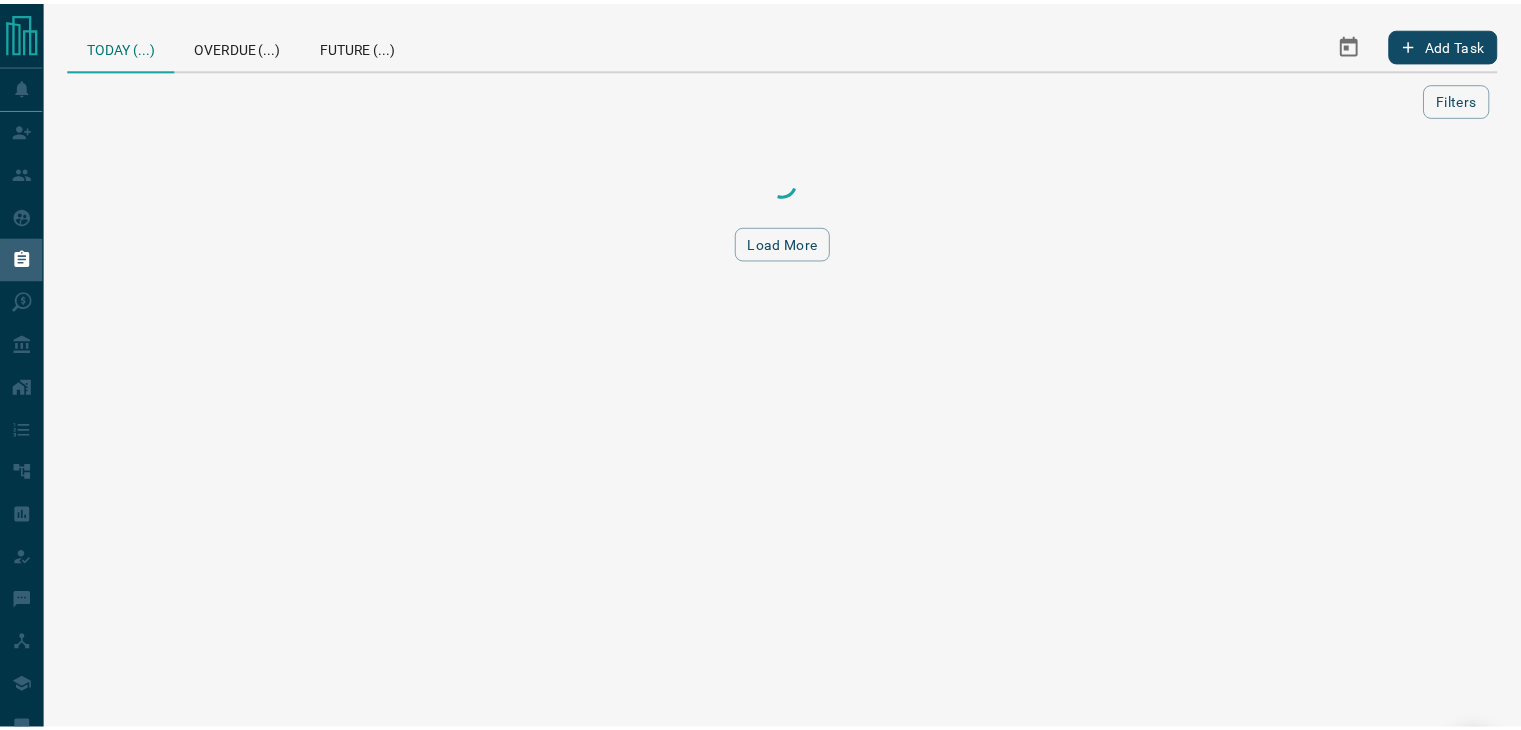 scroll, scrollTop: 0, scrollLeft: 0, axis: both 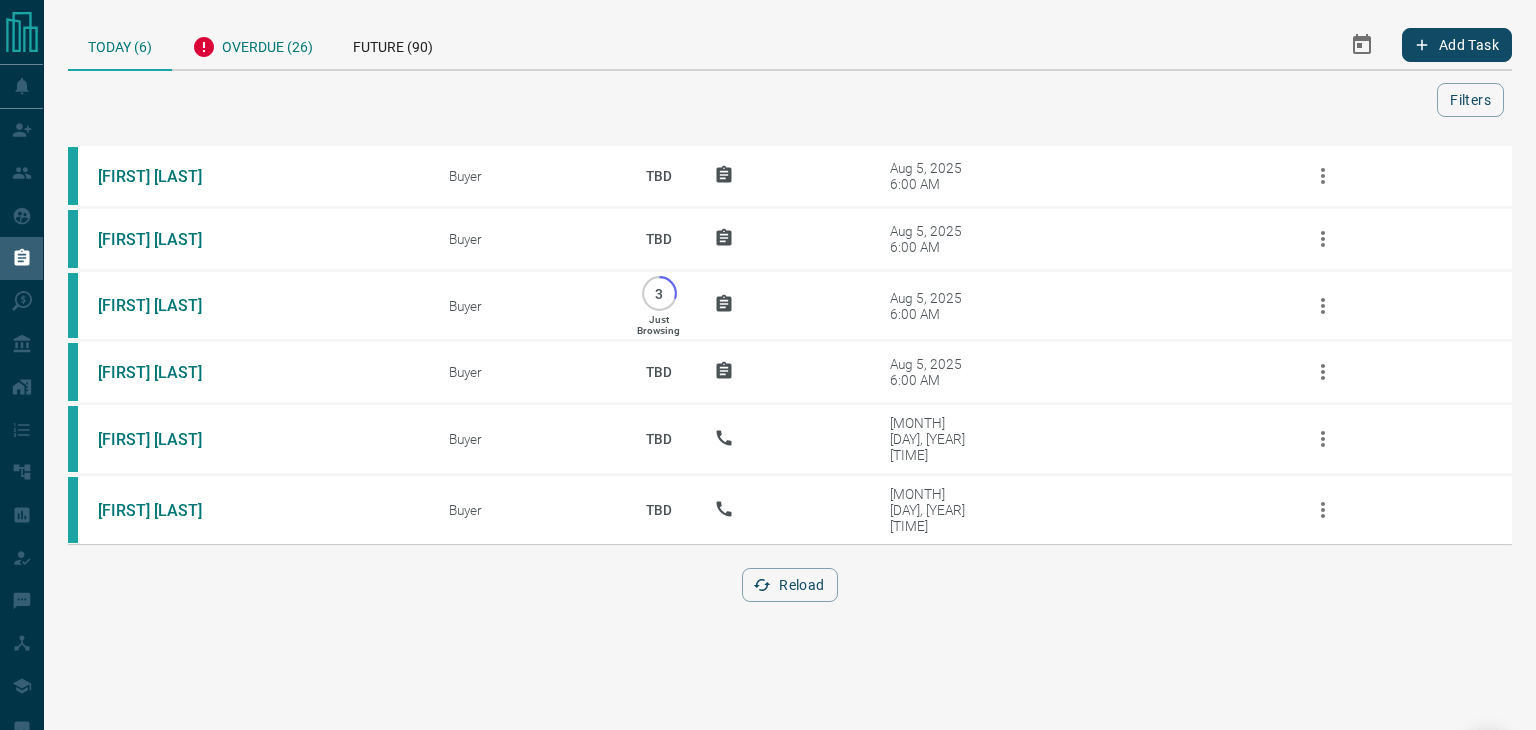 click on "Overdue (26)" at bounding box center (252, 44) 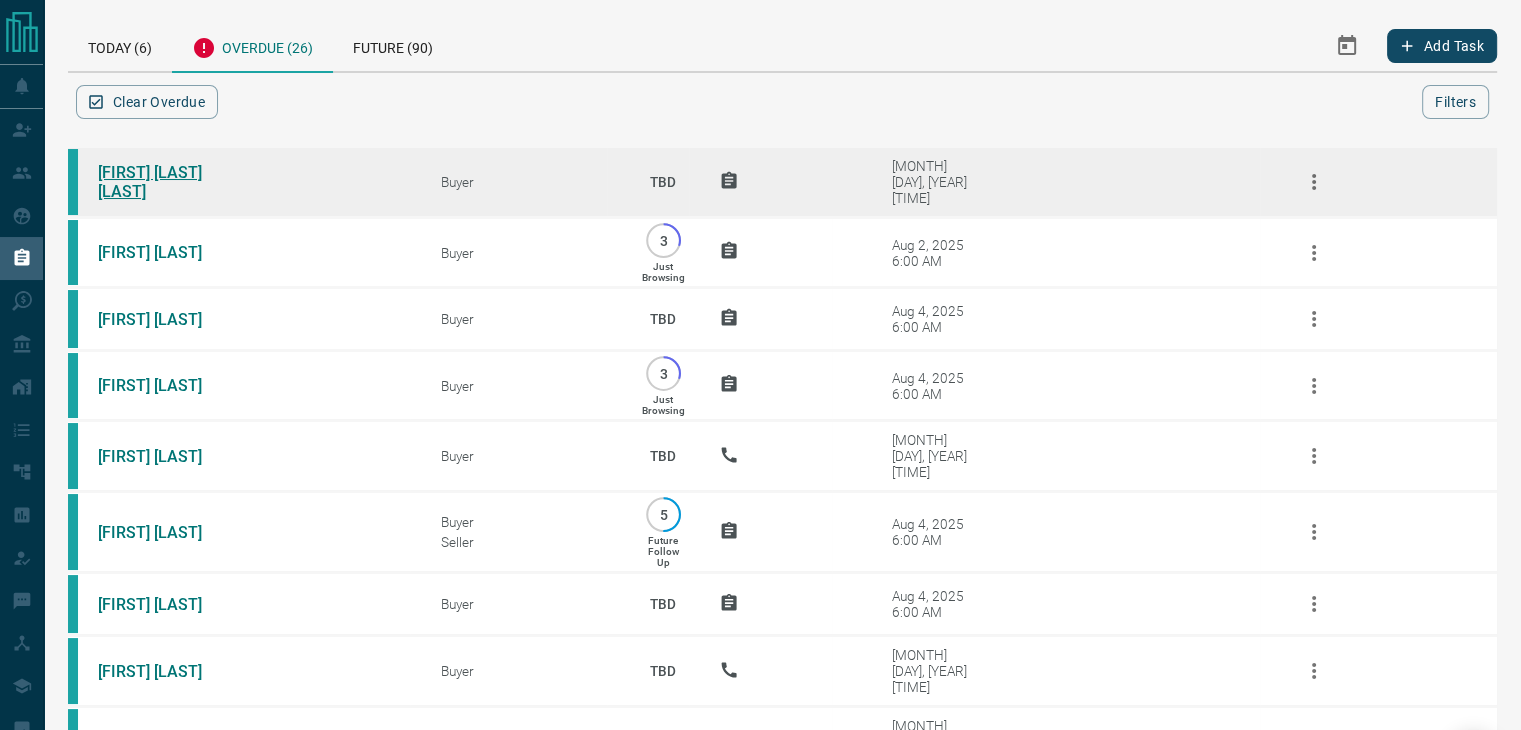 click on "[FIRST] [LAST] [LAST]" at bounding box center (173, 182) 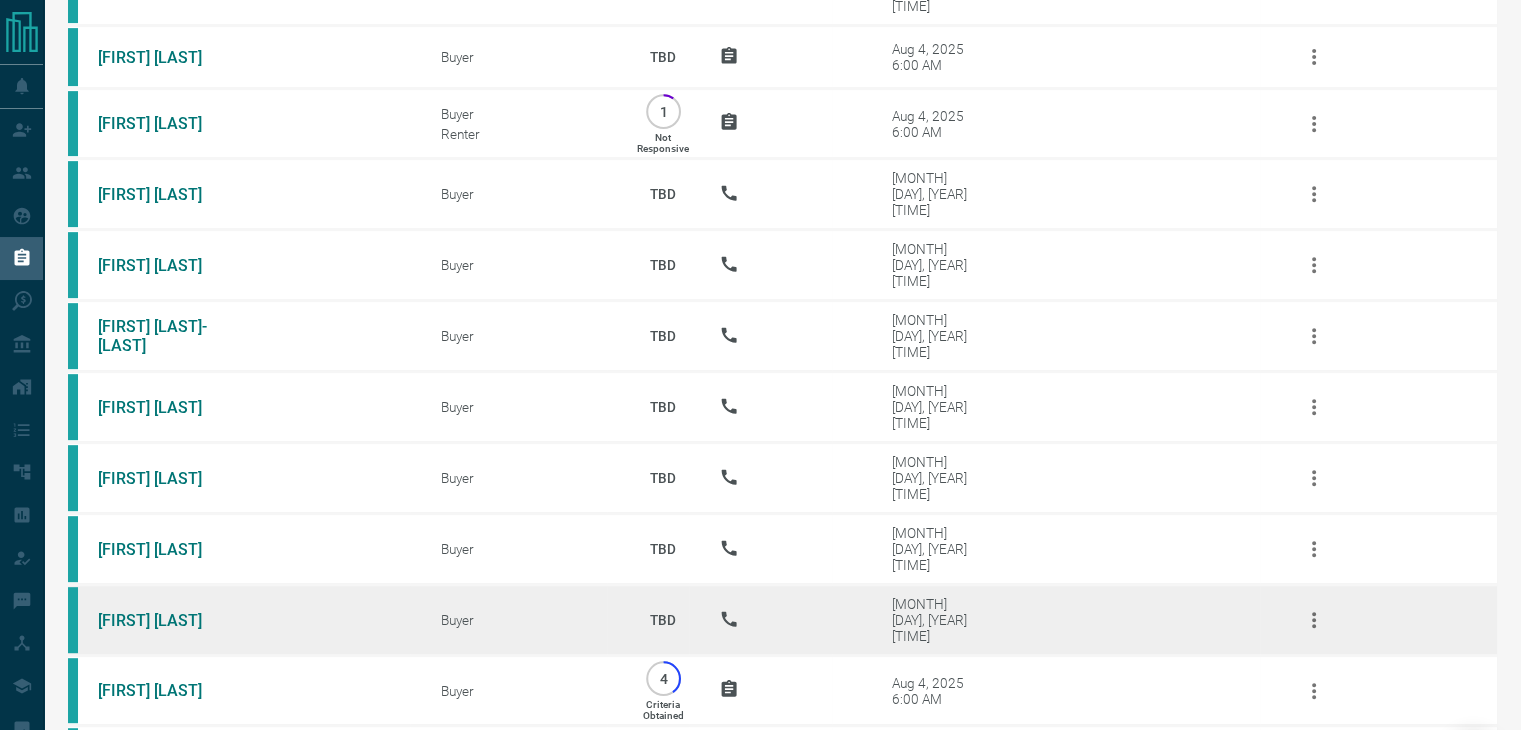 scroll, scrollTop: 1196, scrollLeft: 0, axis: vertical 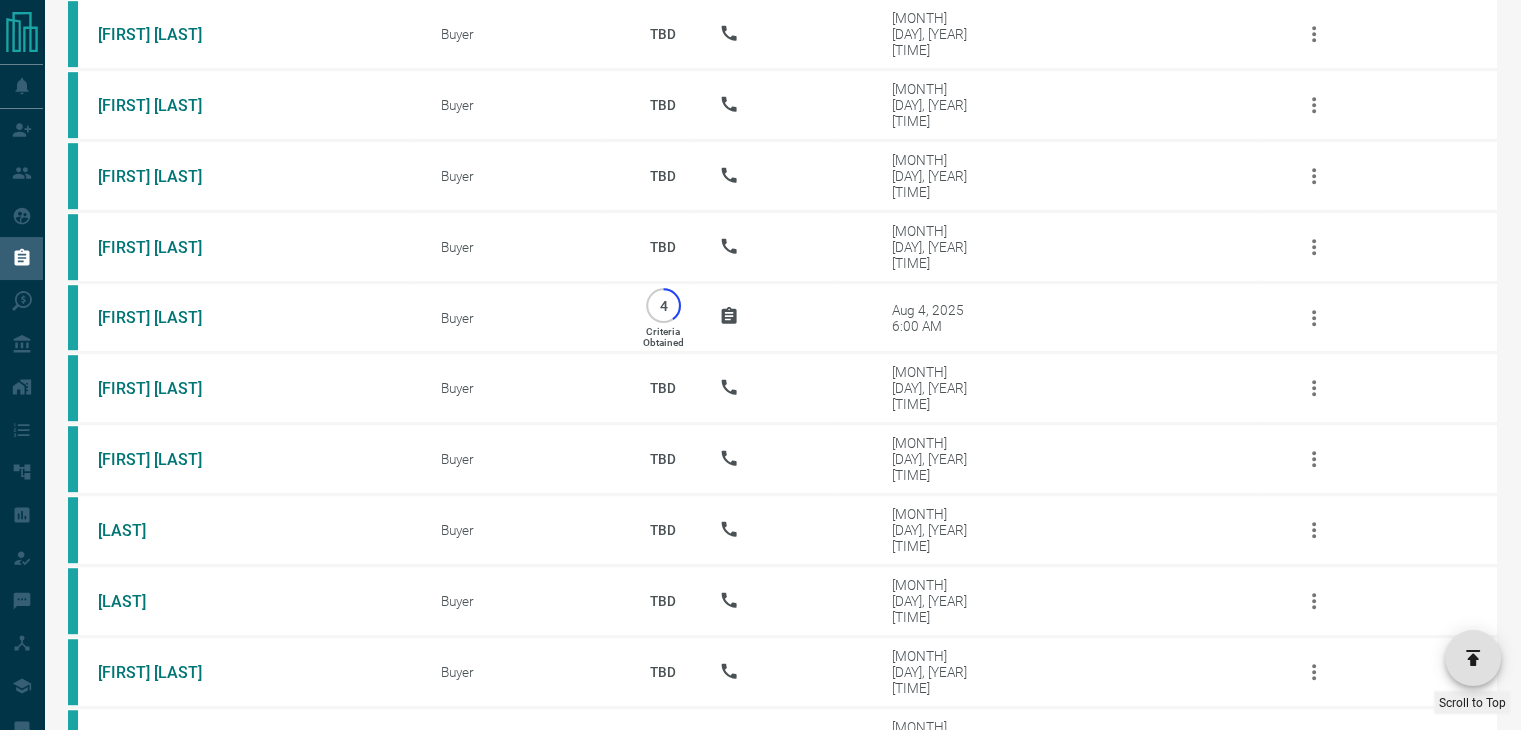 click on "Reload" at bounding box center [782, 818] 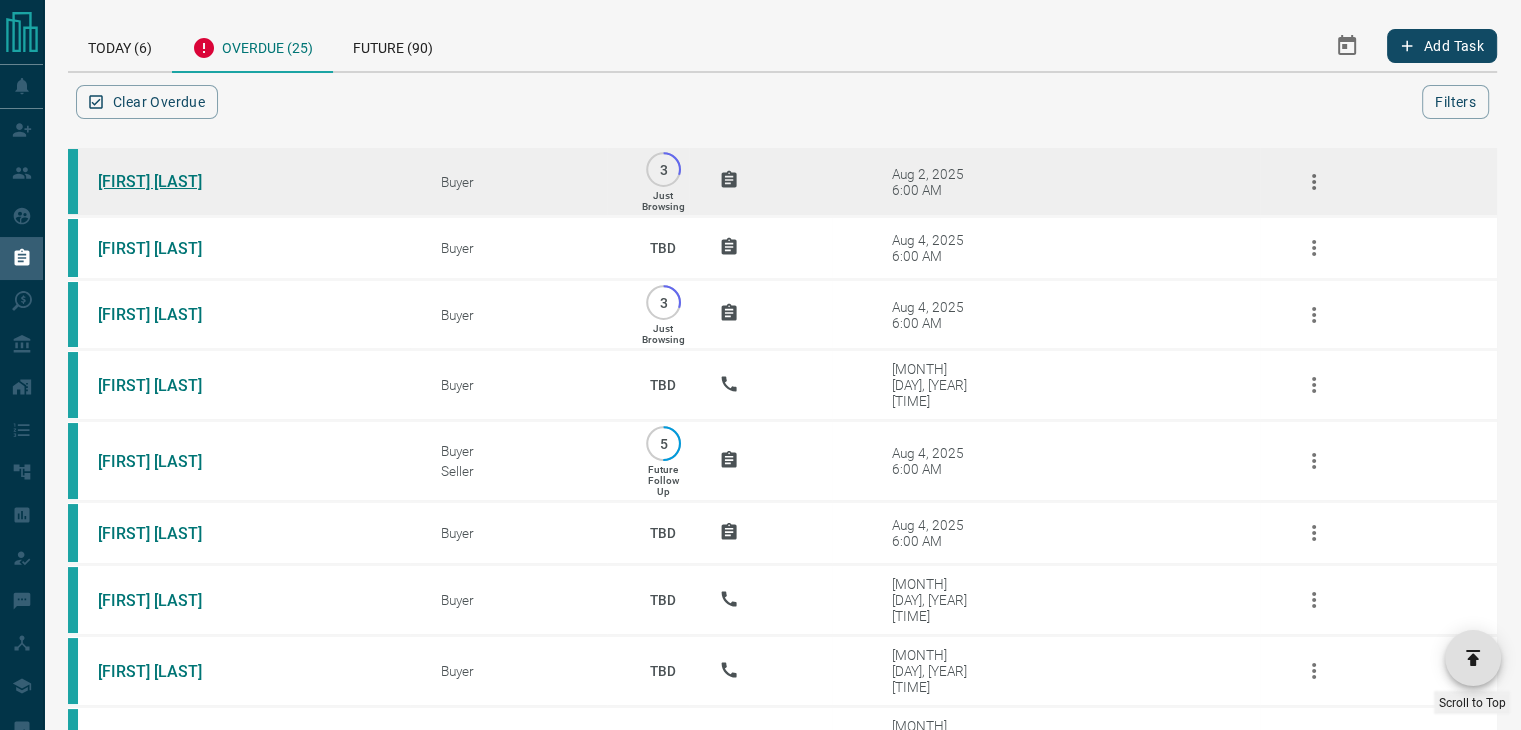click on "[FIRST] [LAST]" at bounding box center (173, 181) 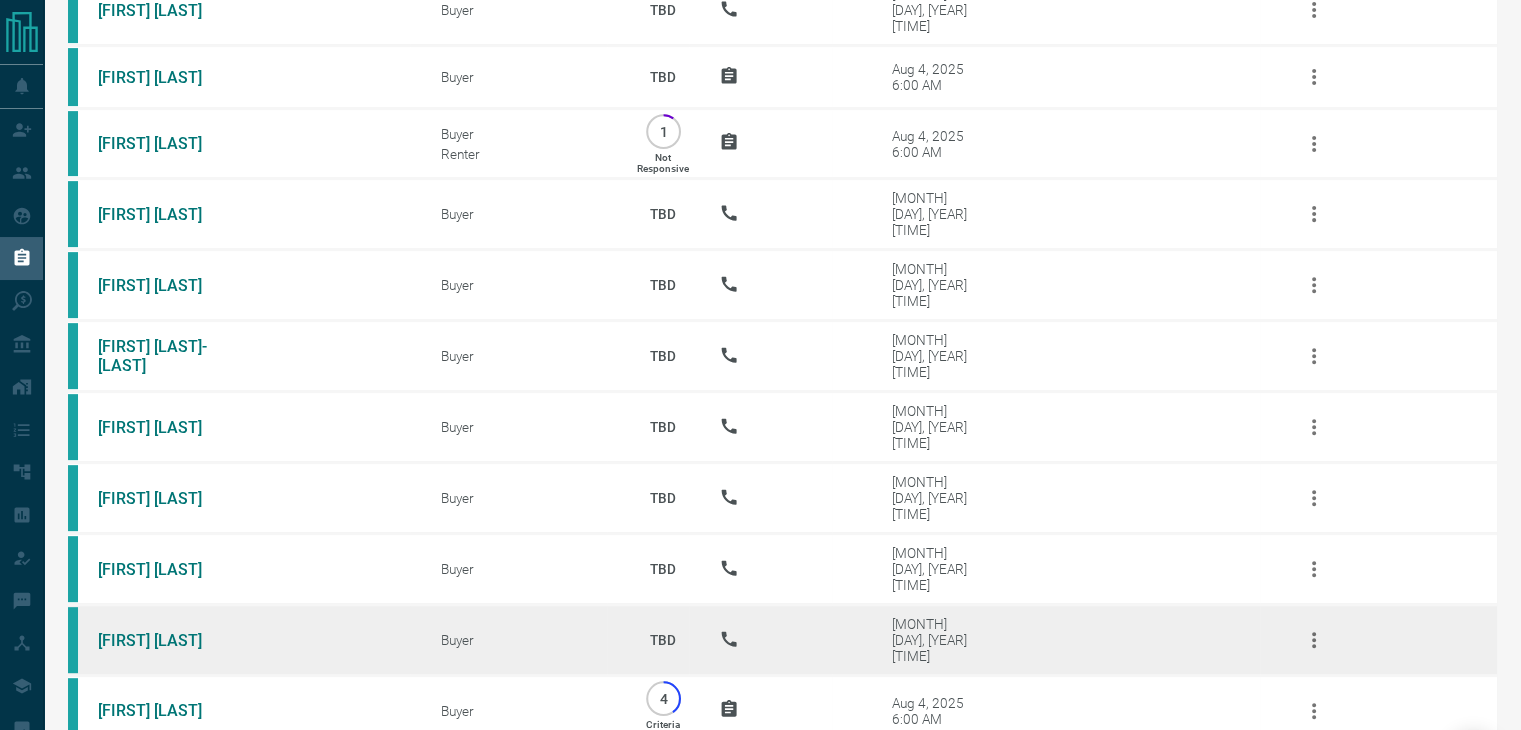 scroll, scrollTop: 1133, scrollLeft: 0, axis: vertical 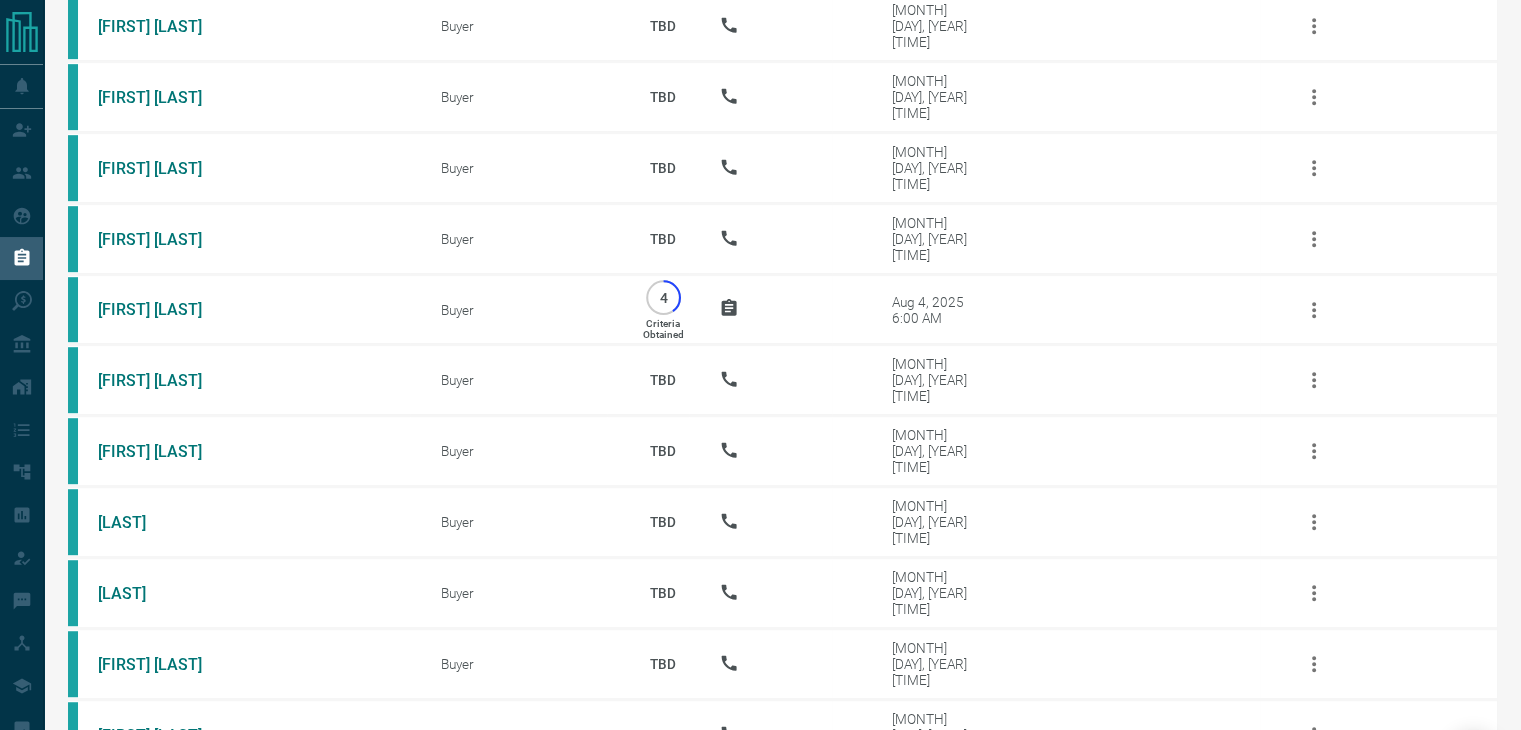 click on "Reload" at bounding box center (782, 810) 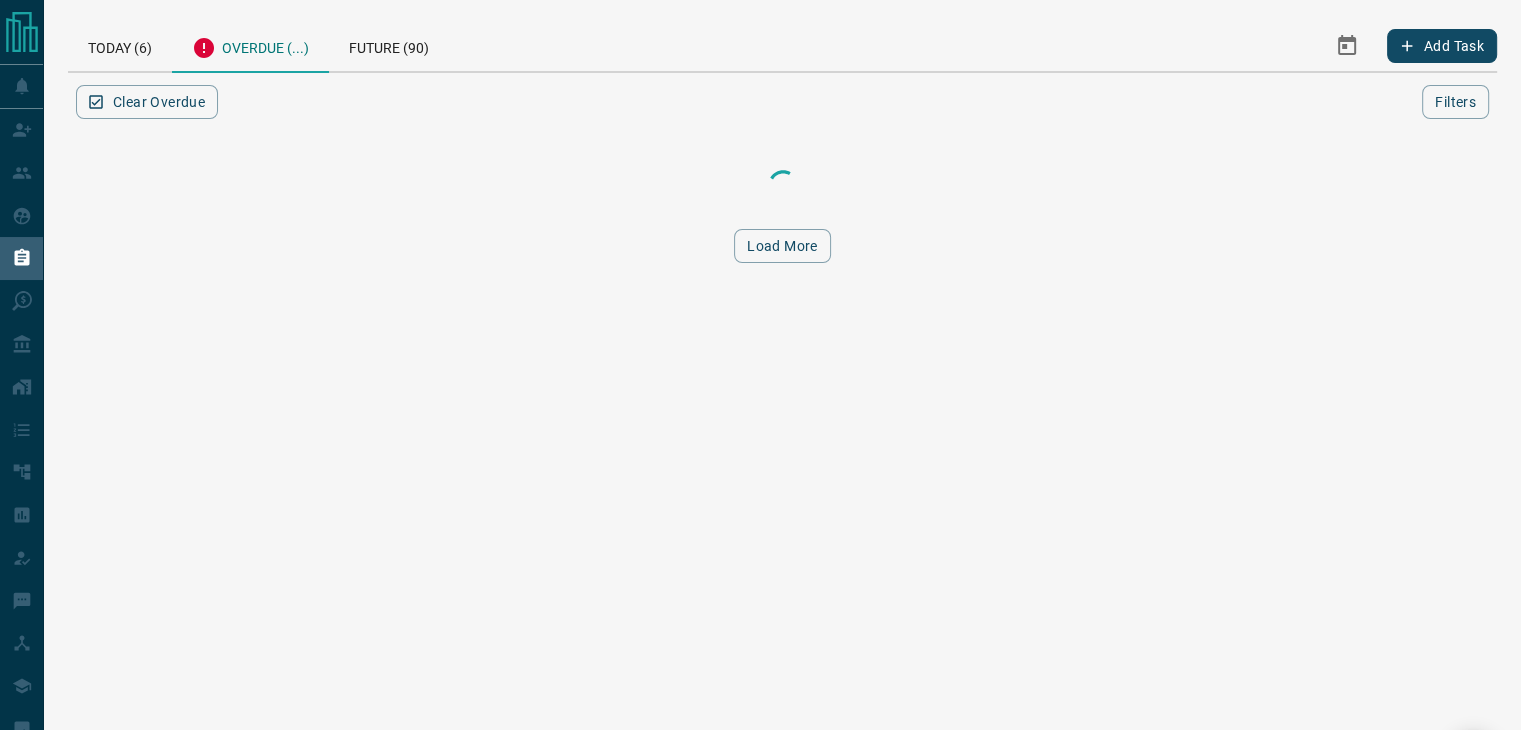 scroll, scrollTop: 0, scrollLeft: 0, axis: both 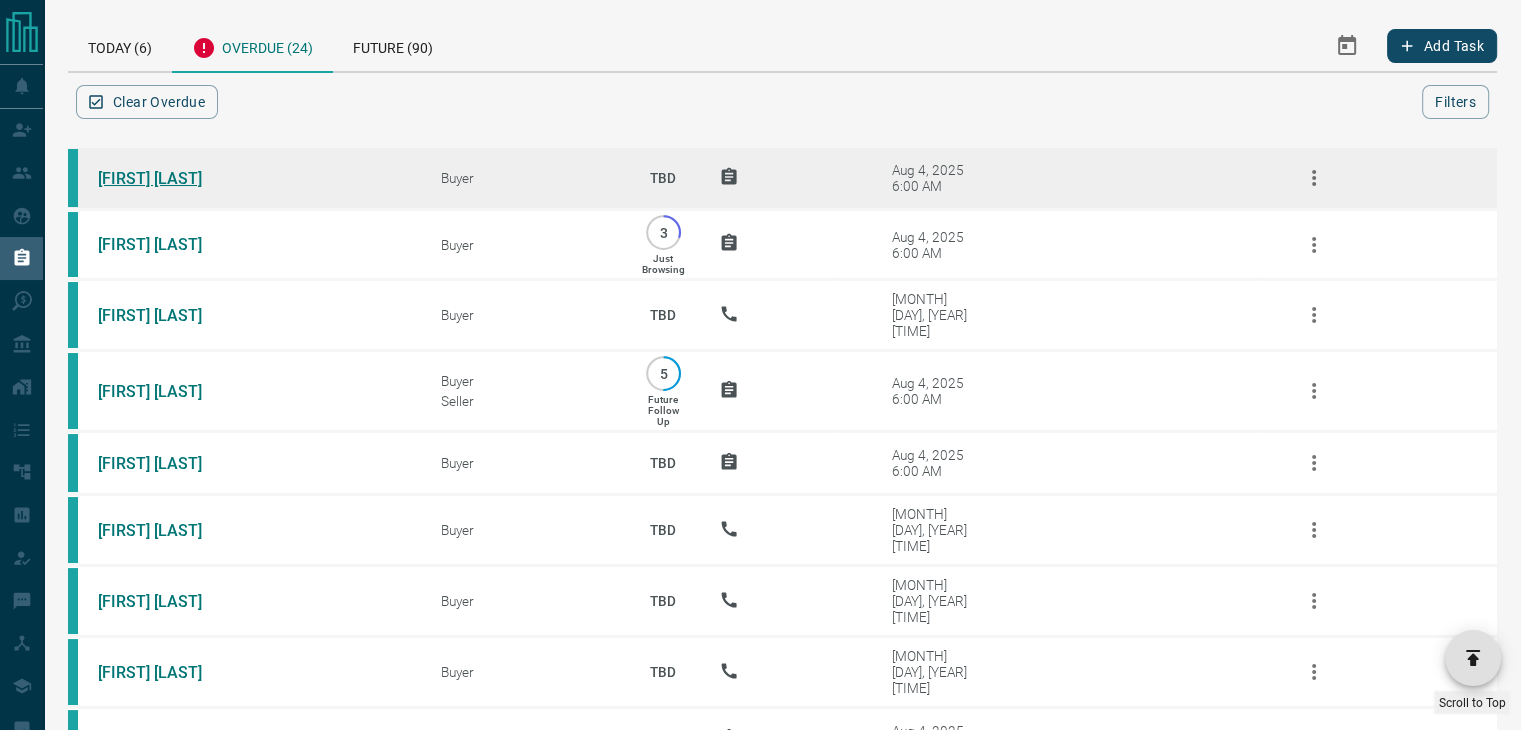 click on "[FIRST] [LAST]" at bounding box center (173, 178) 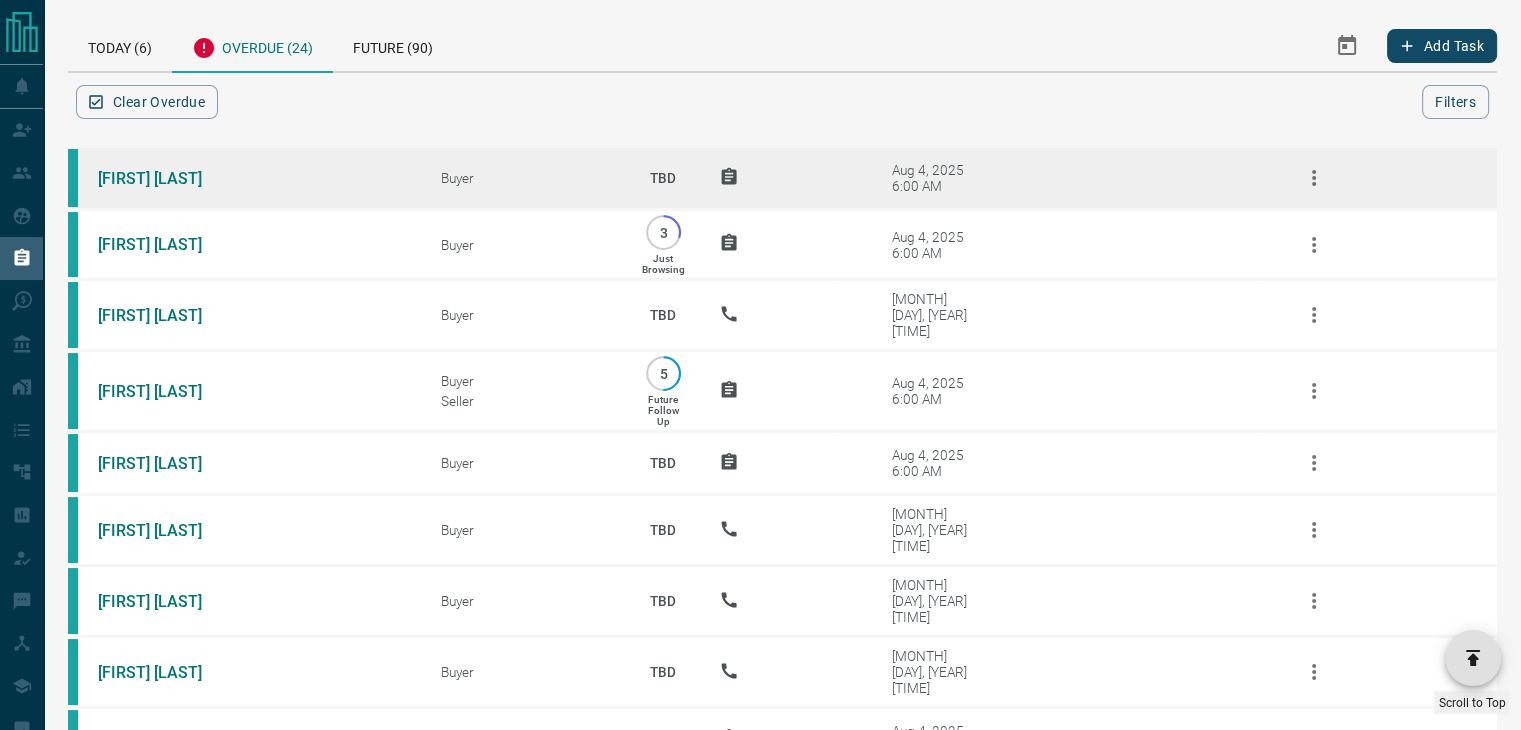 click 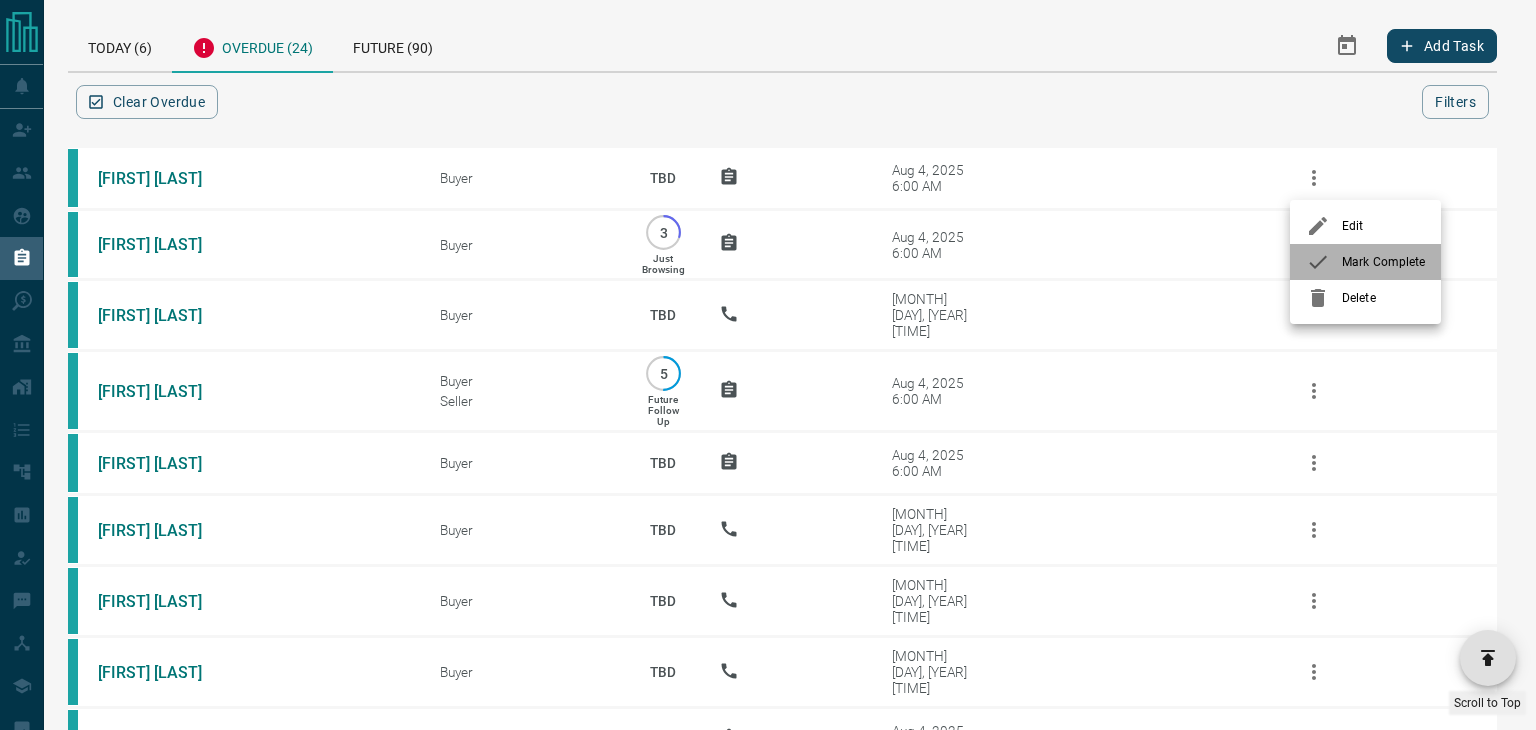click 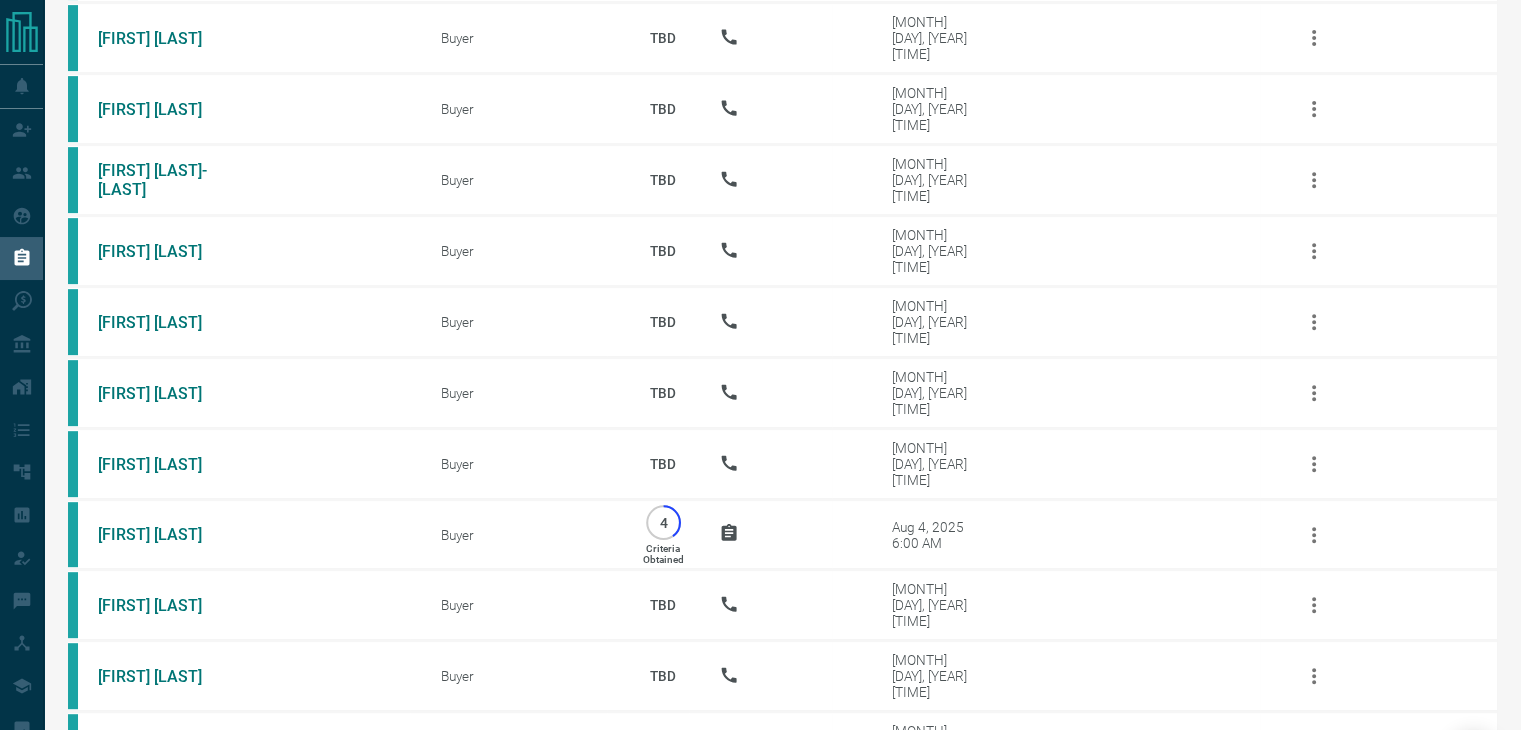 scroll, scrollTop: 1062, scrollLeft: 0, axis: vertical 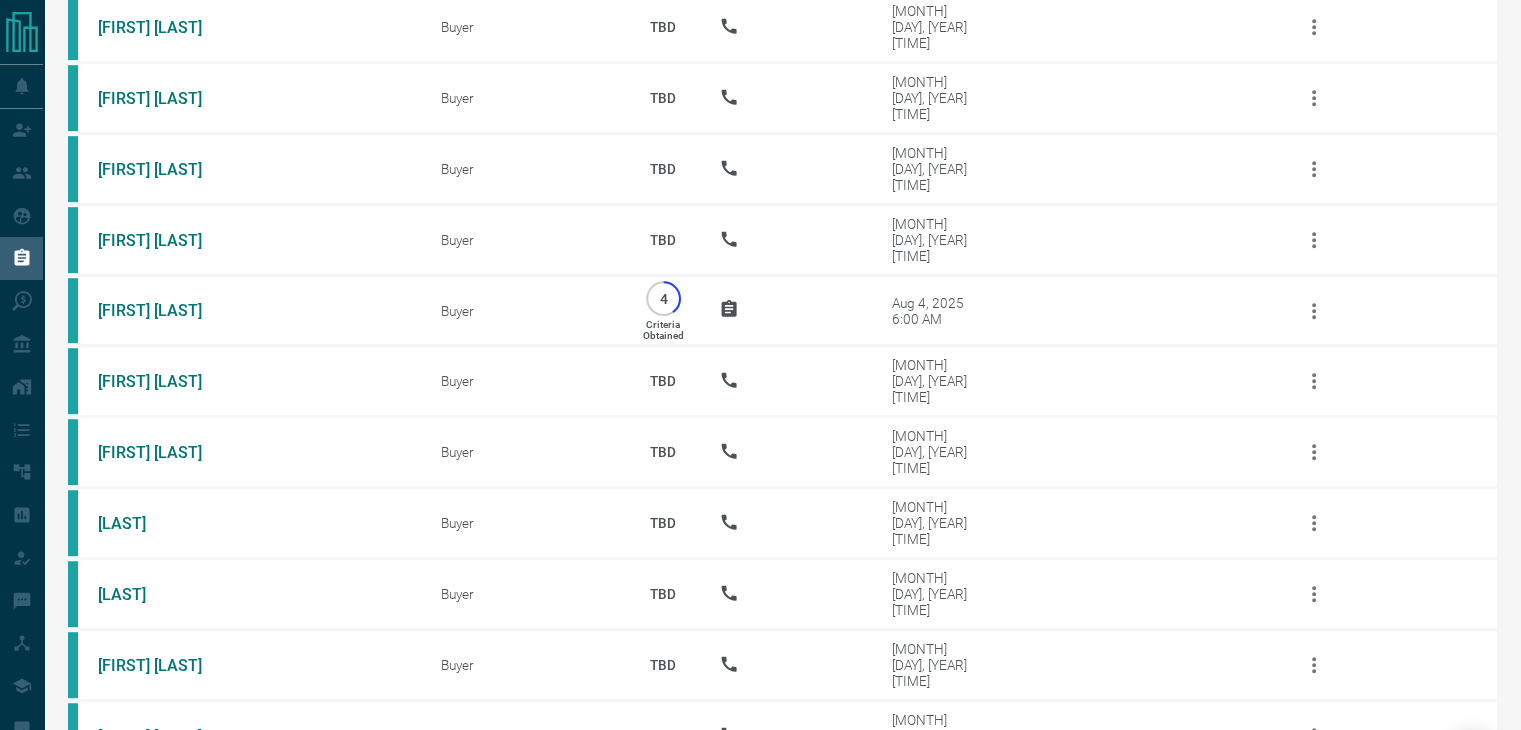 click on "Reload" at bounding box center (782, 811) 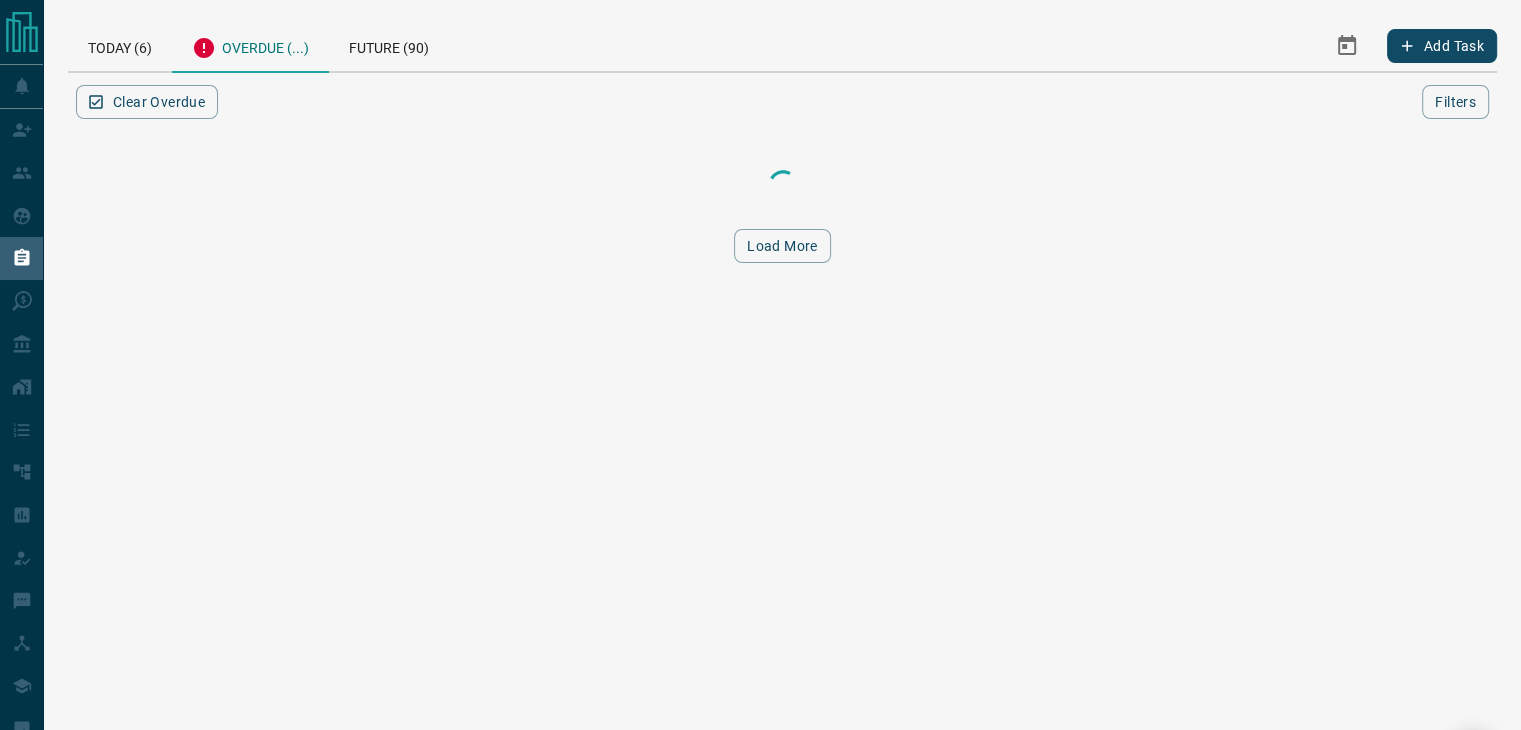 scroll, scrollTop: 0, scrollLeft: 0, axis: both 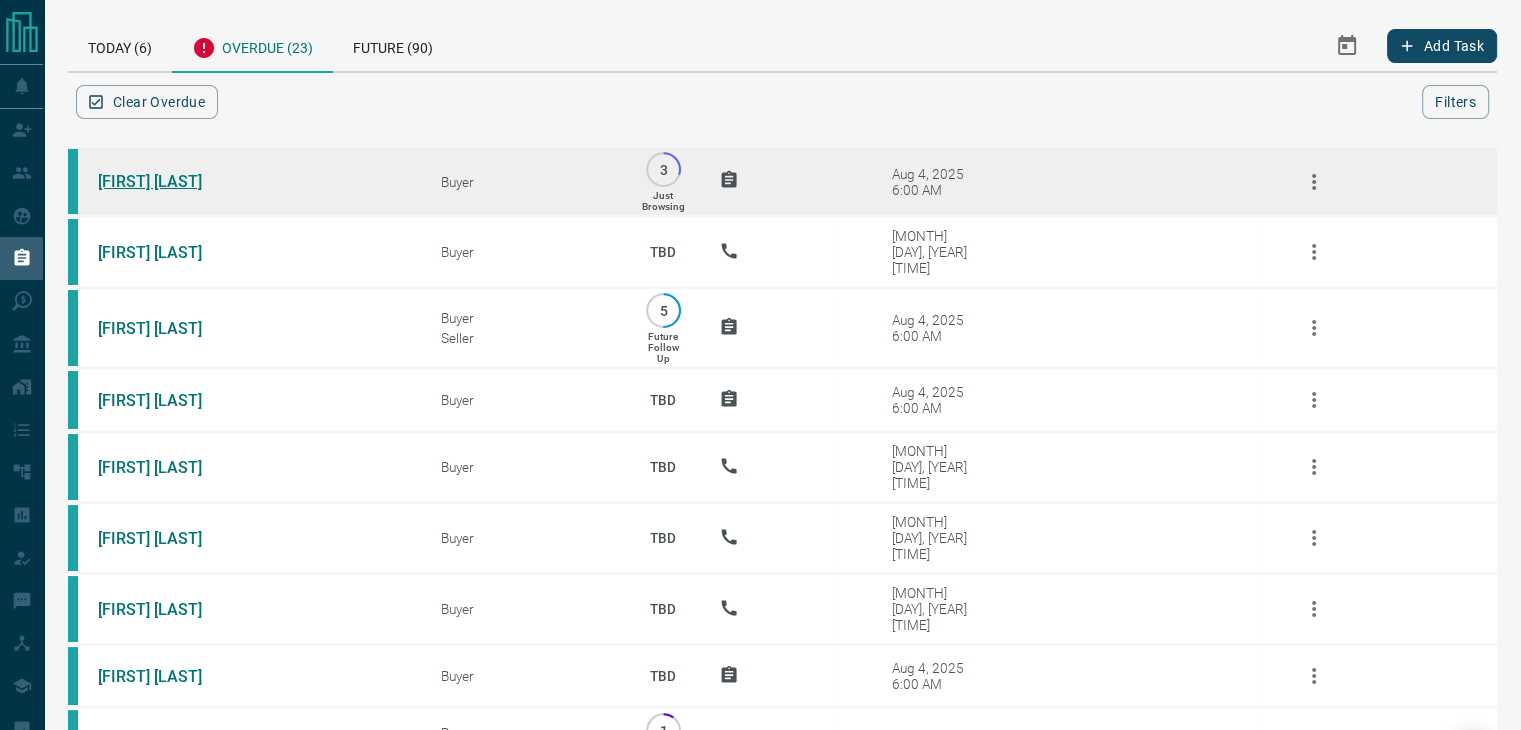click on "[FIRST] [LAST]" at bounding box center [173, 181] 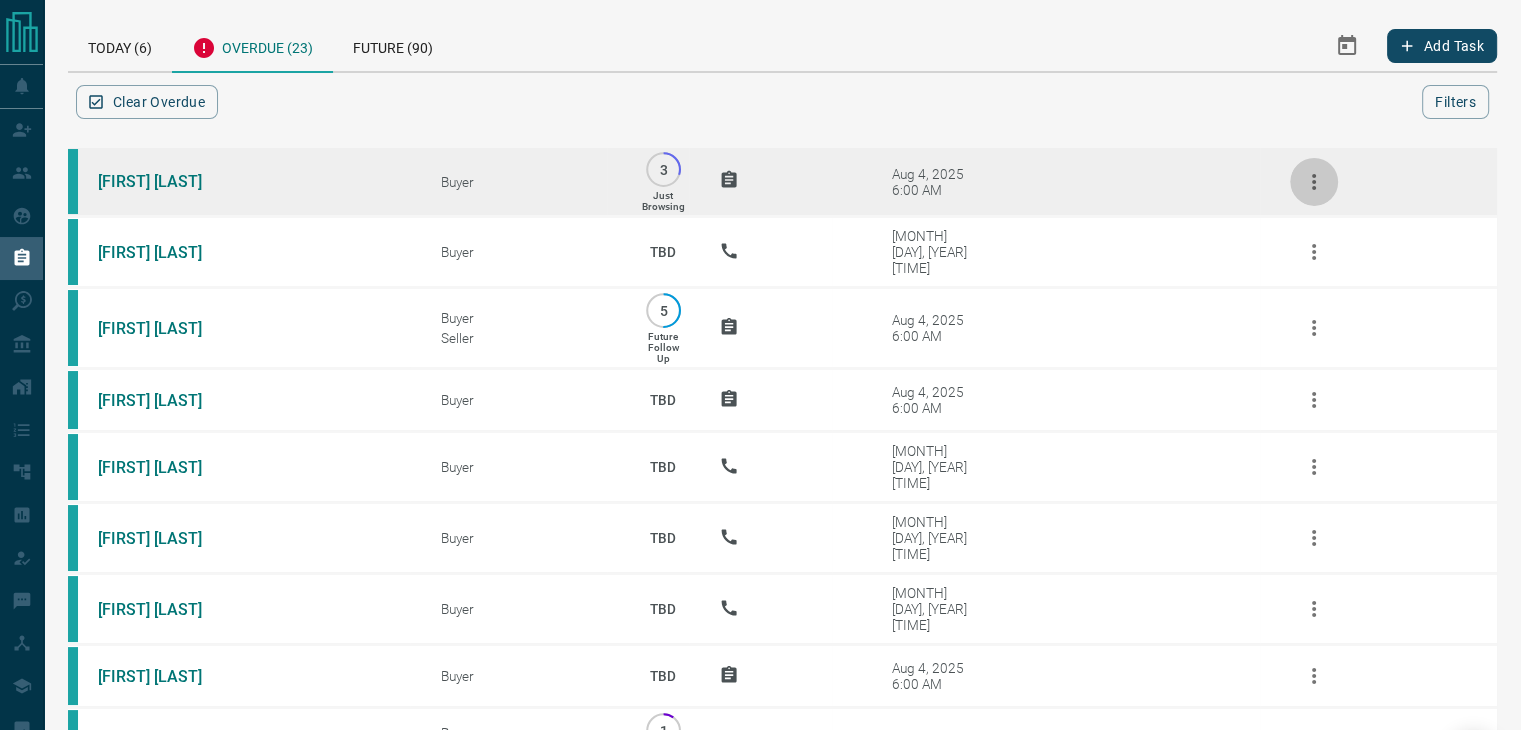 click at bounding box center [1314, 182] 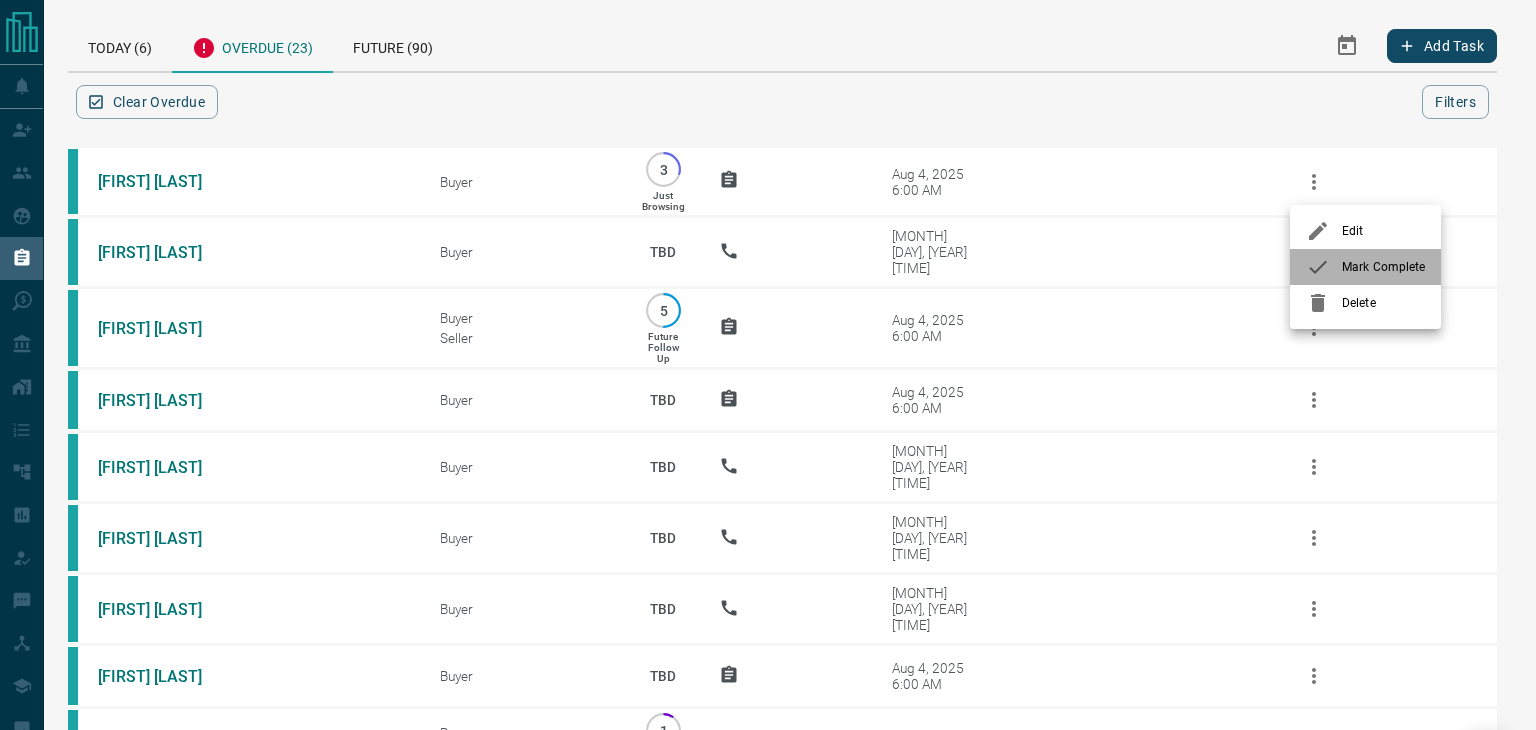 click 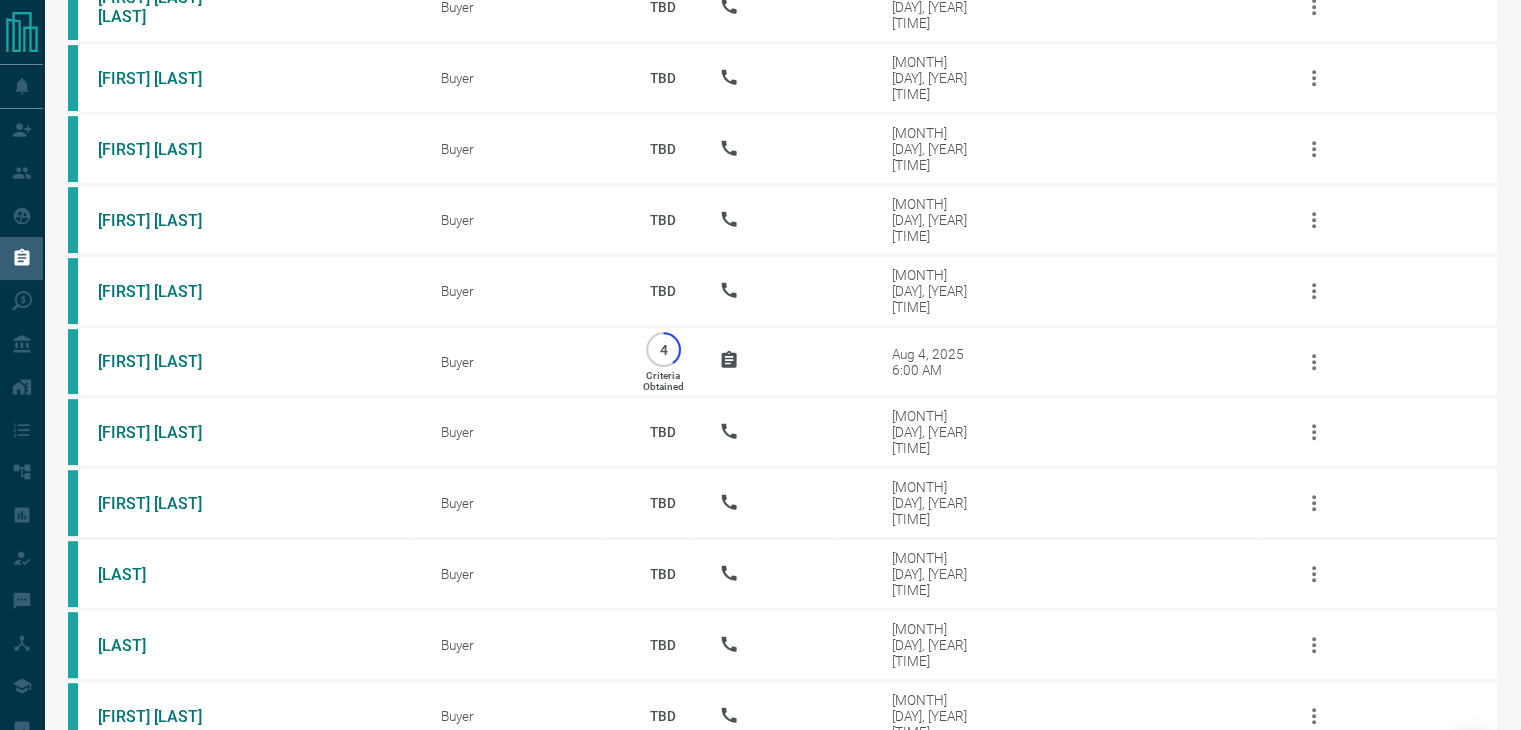scroll, scrollTop: 1000, scrollLeft: 0, axis: vertical 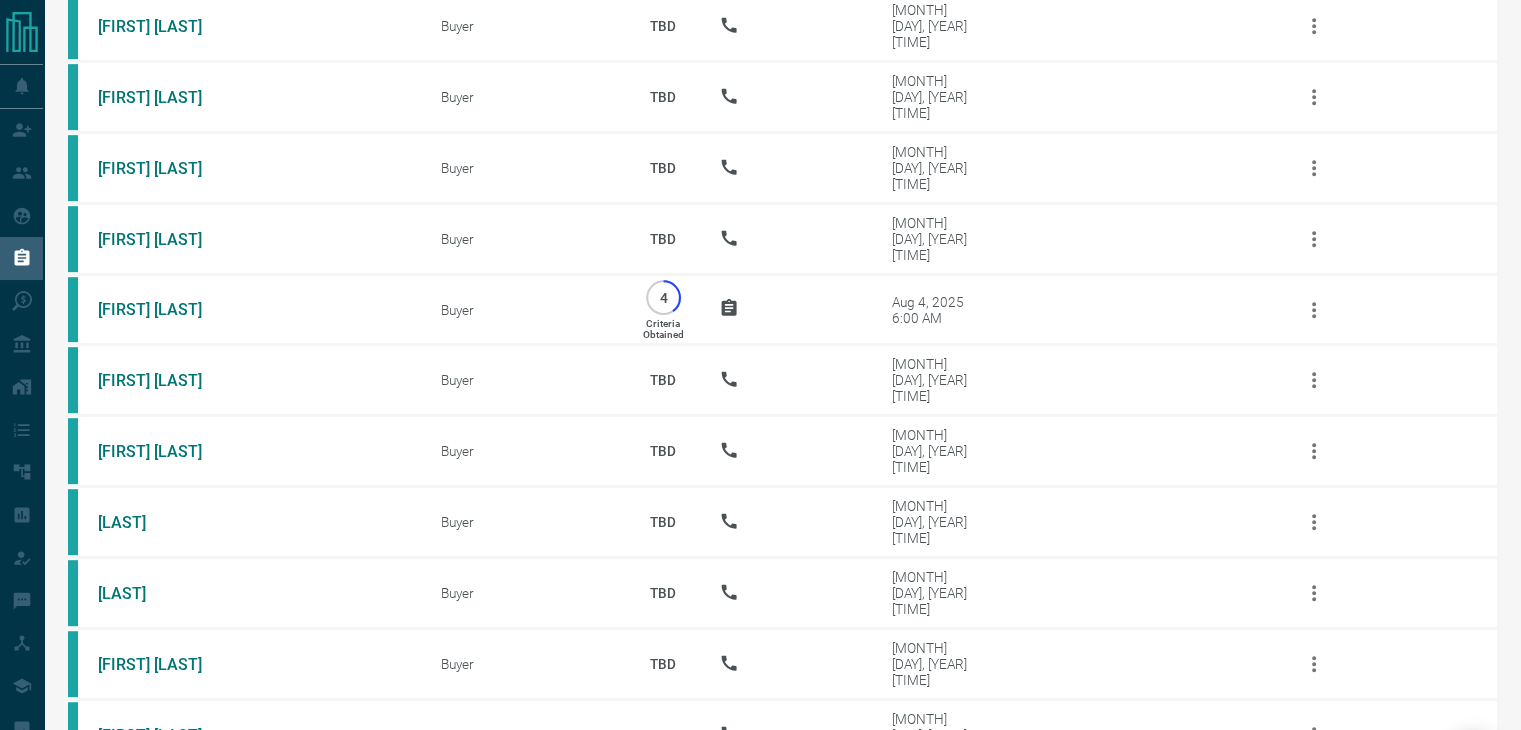 click on "Reload" at bounding box center (782, 810) 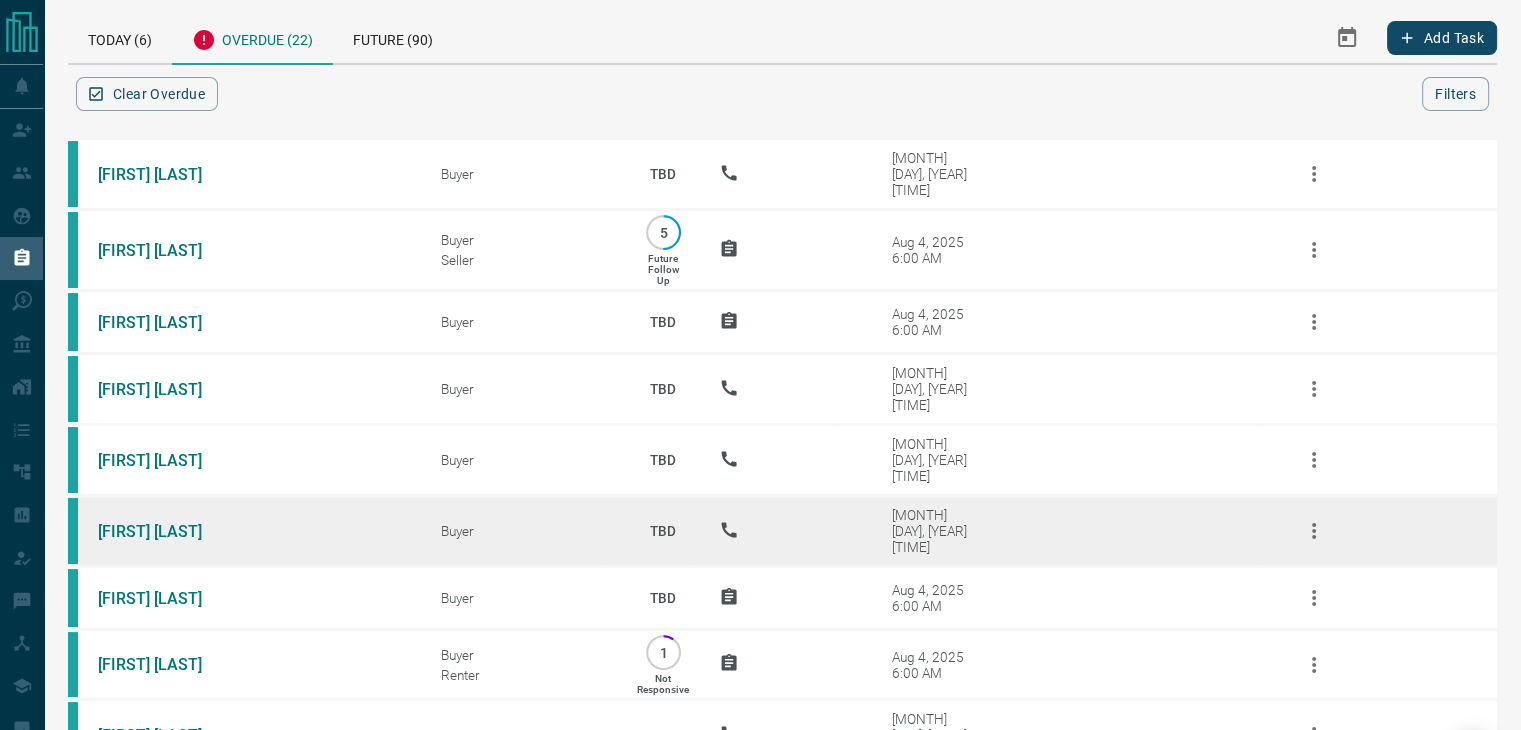 scroll, scrollTop: 0, scrollLeft: 0, axis: both 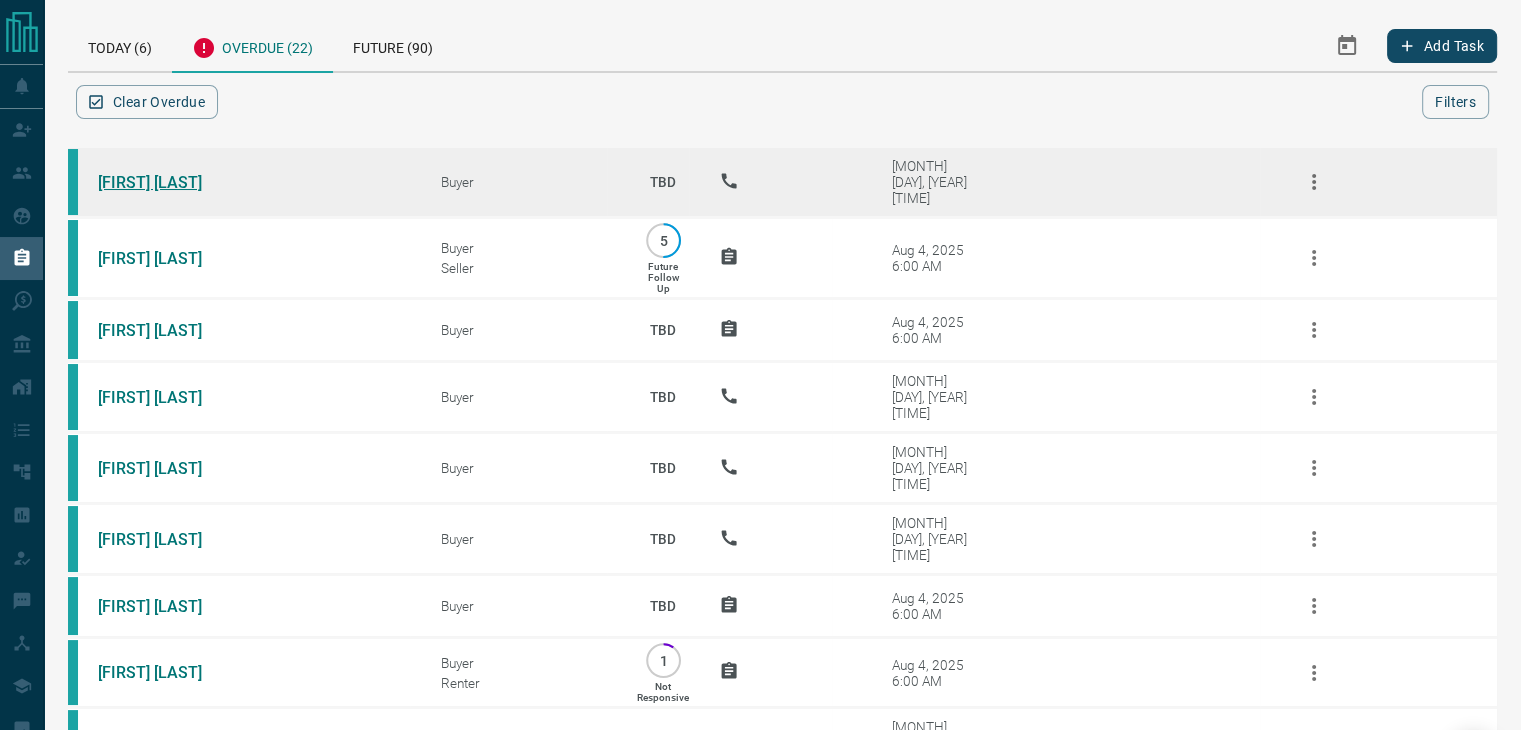 click on "[FIRST] [LAST]" at bounding box center [173, 182] 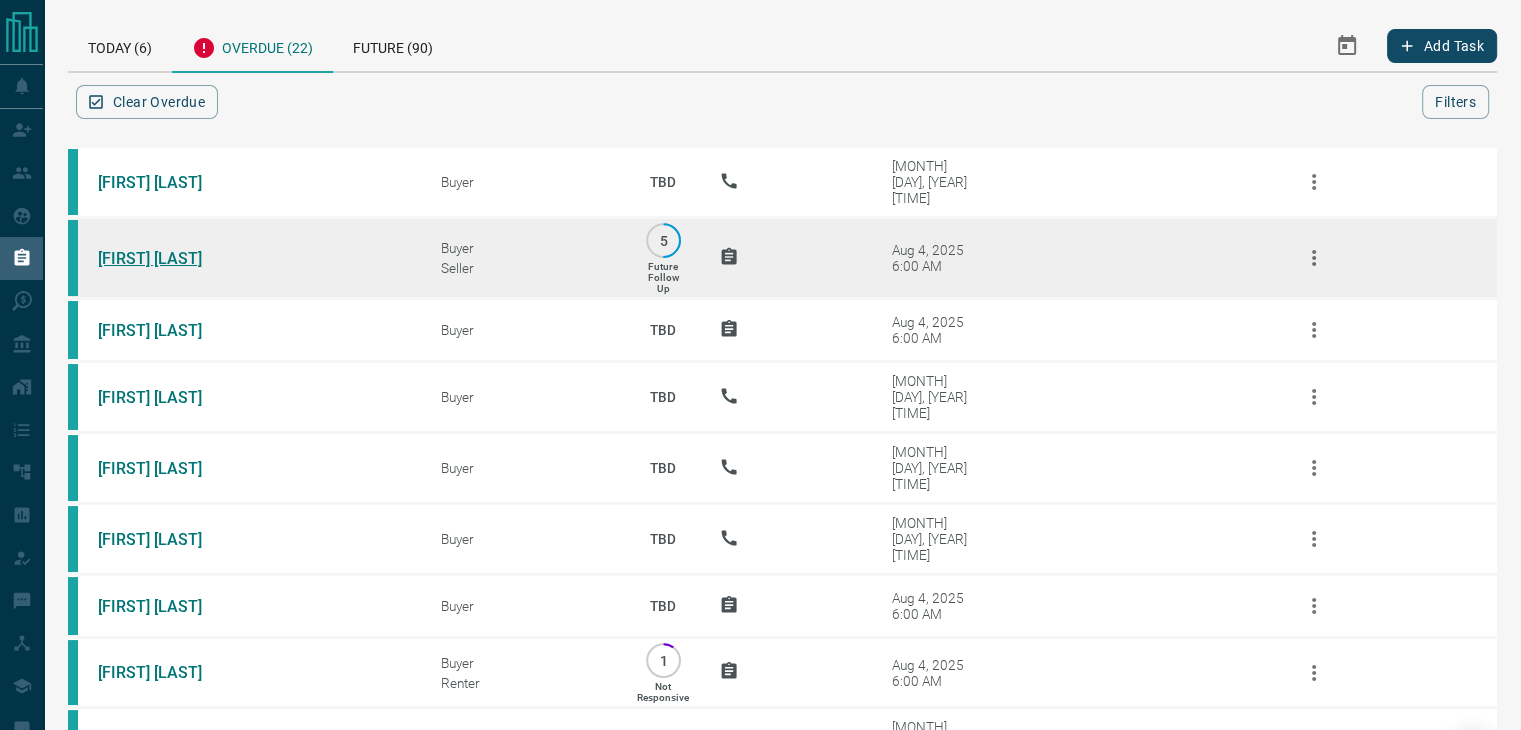 click on "[FIRST] [LAST]" at bounding box center (173, 258) 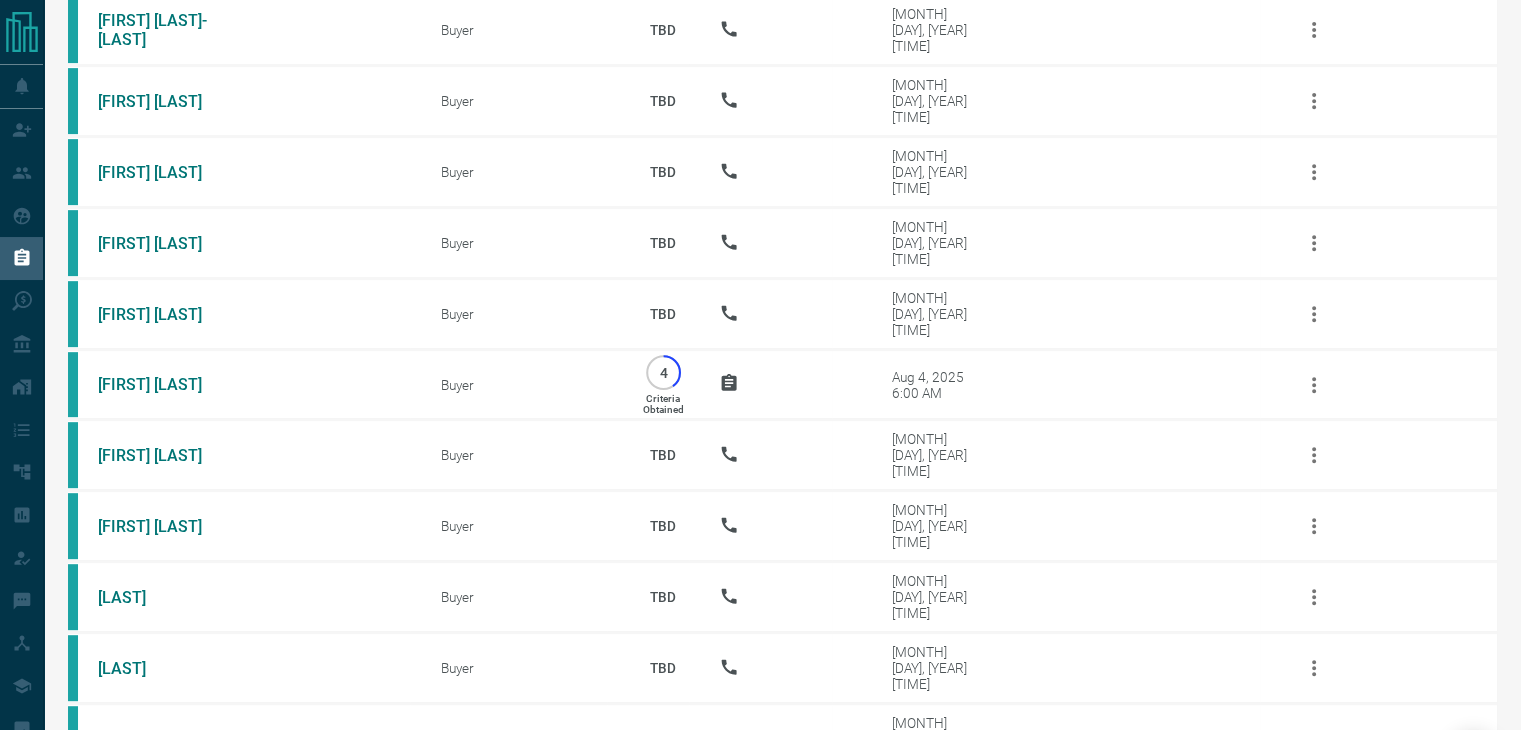 scroll, scrollTop: 928, scrollLeft: 0, axis: vertical 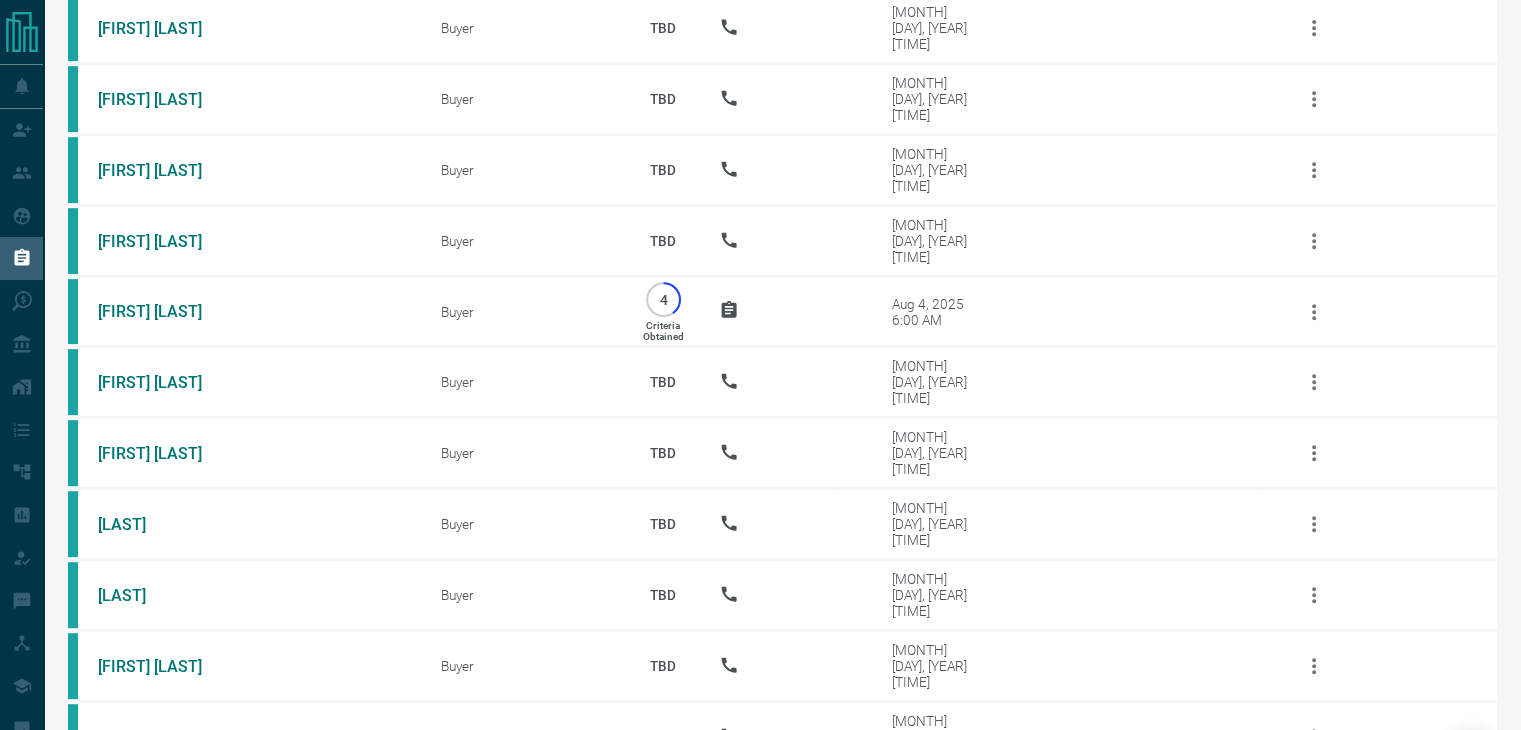 click 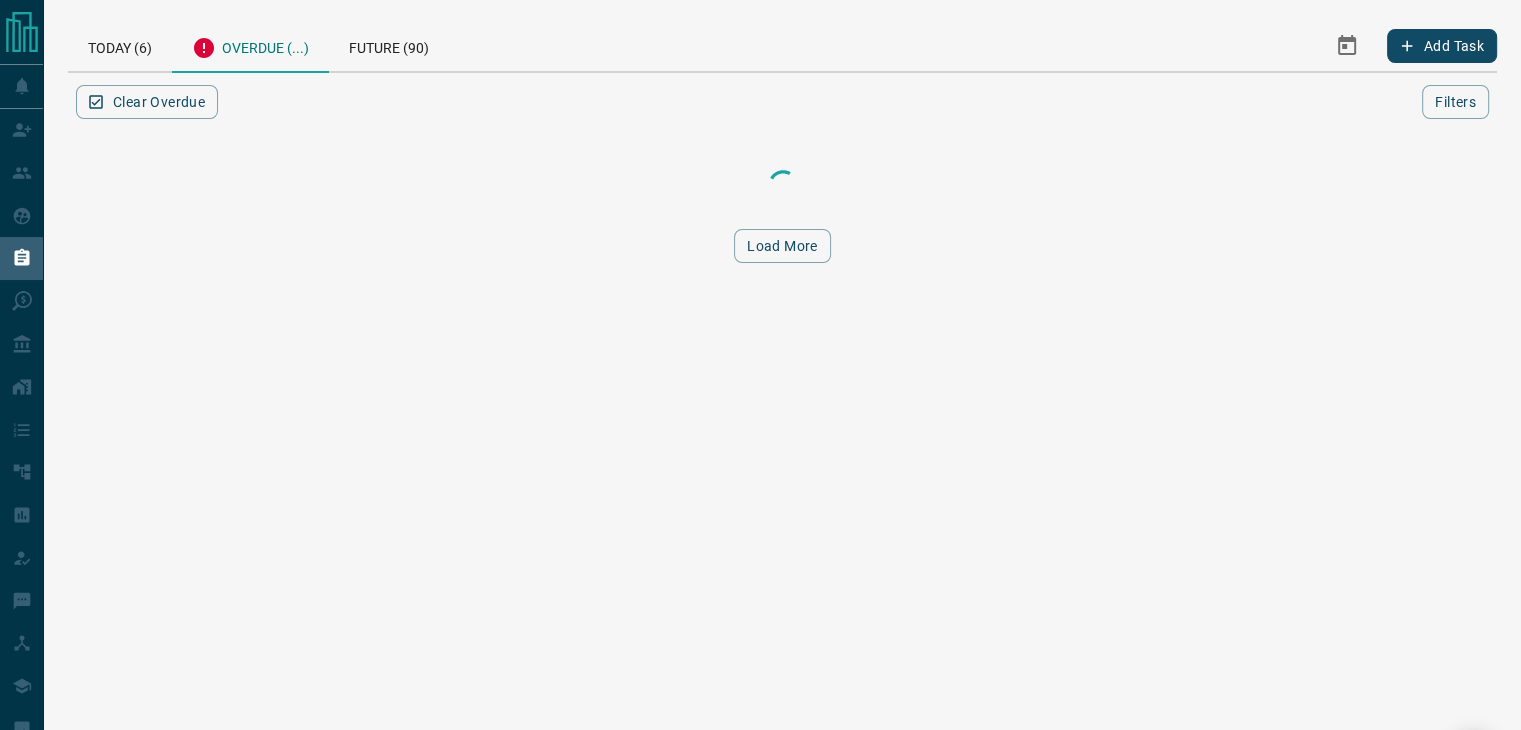 scroll, scrollTop: 0, scrollLeft: 0, axis: both 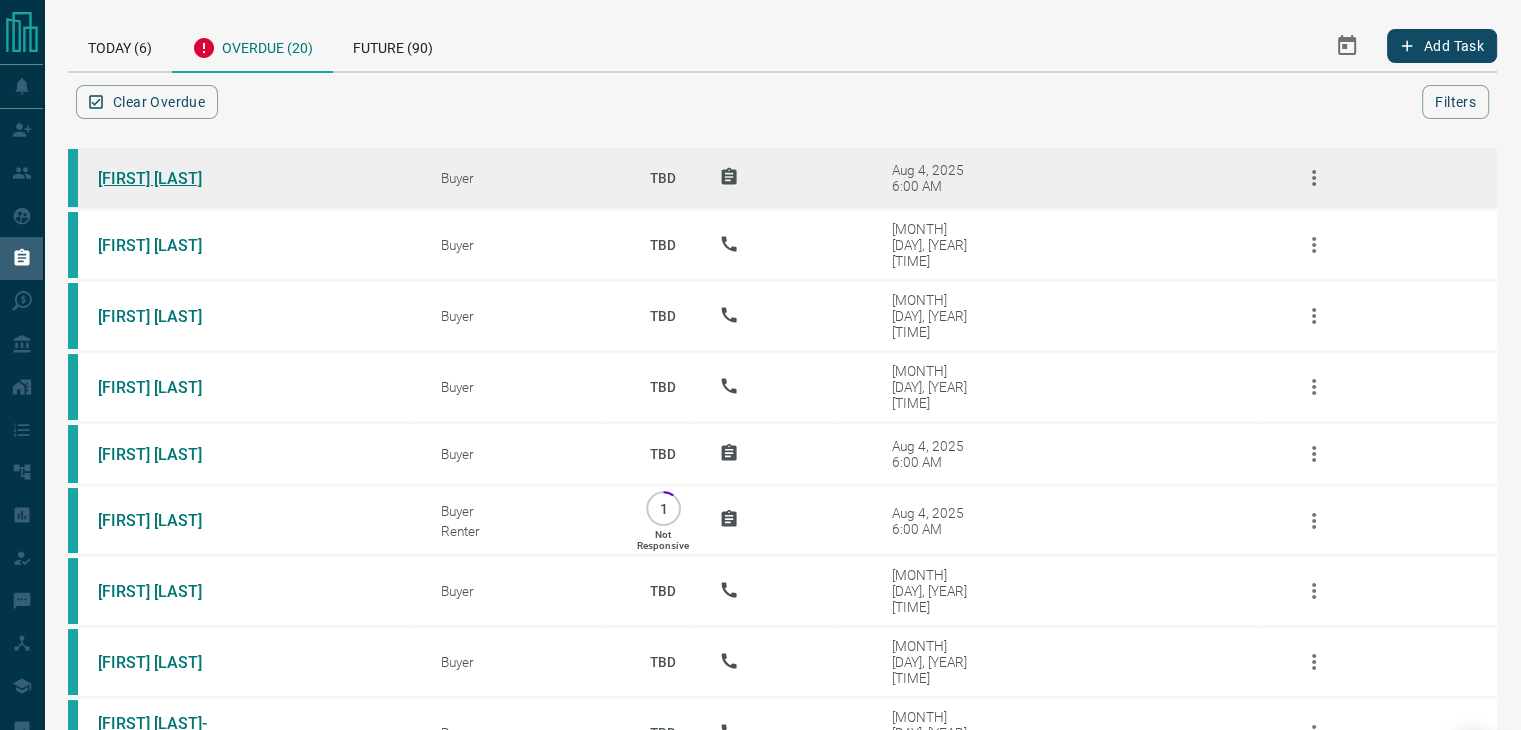 click on "[FIRST] [LAST]" at bounding box center (173, 178) 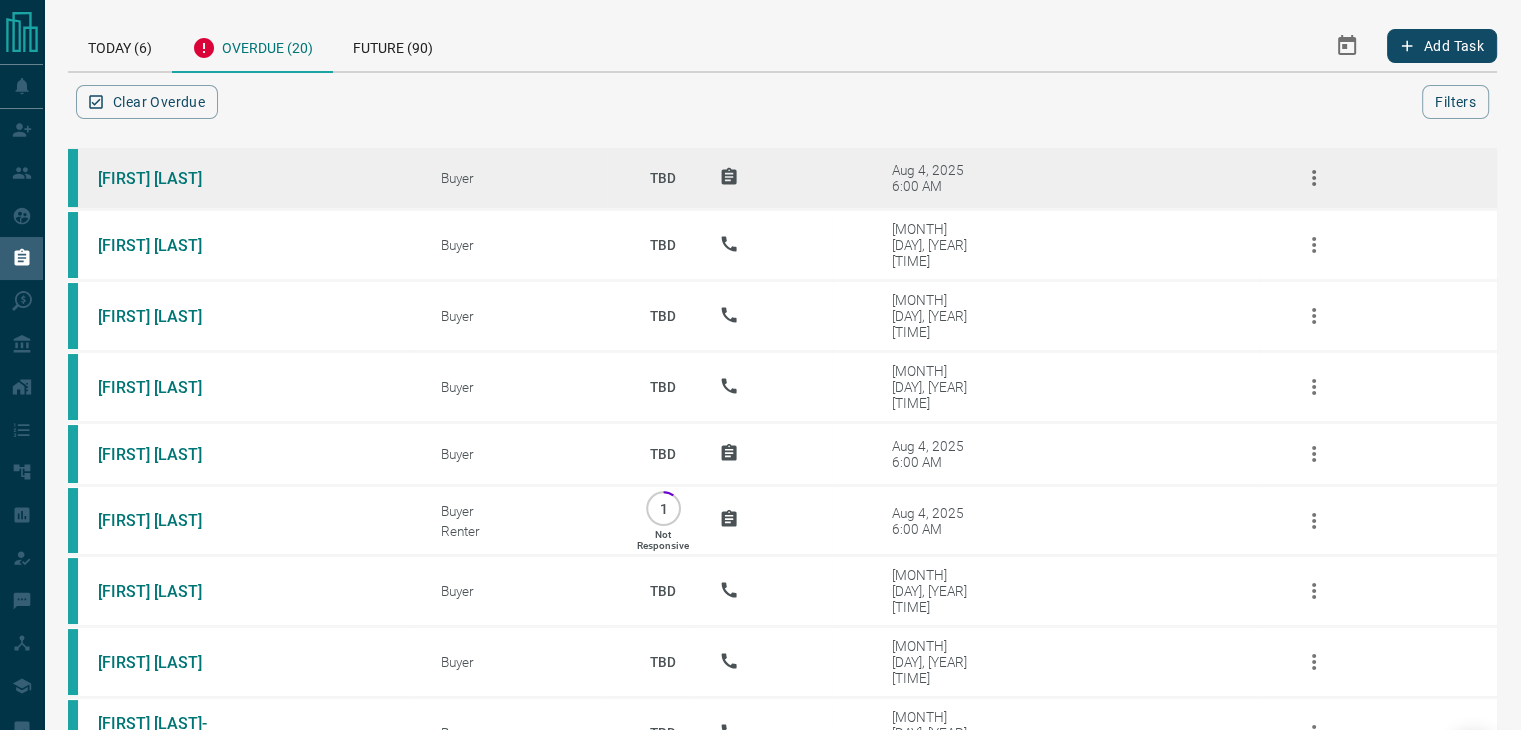 click 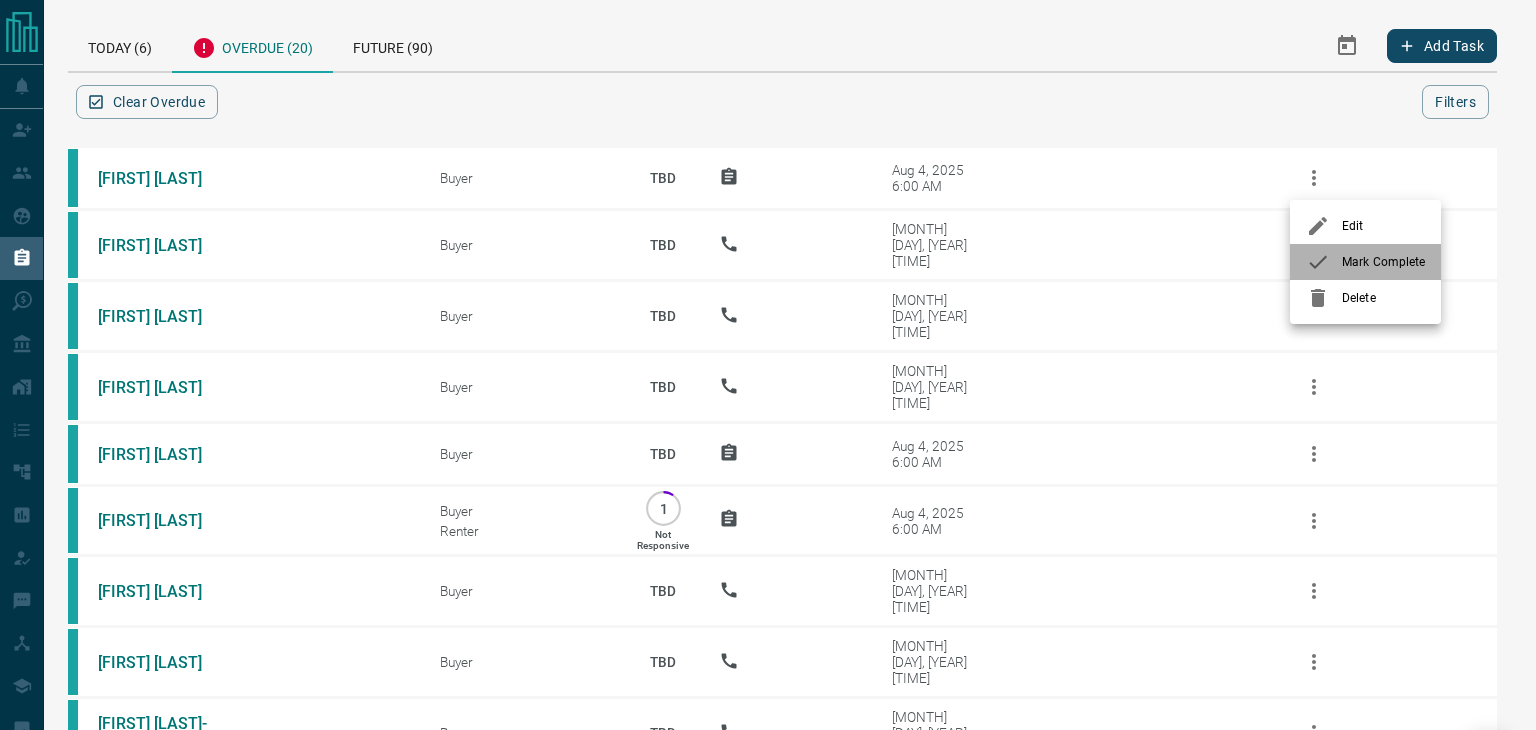 click 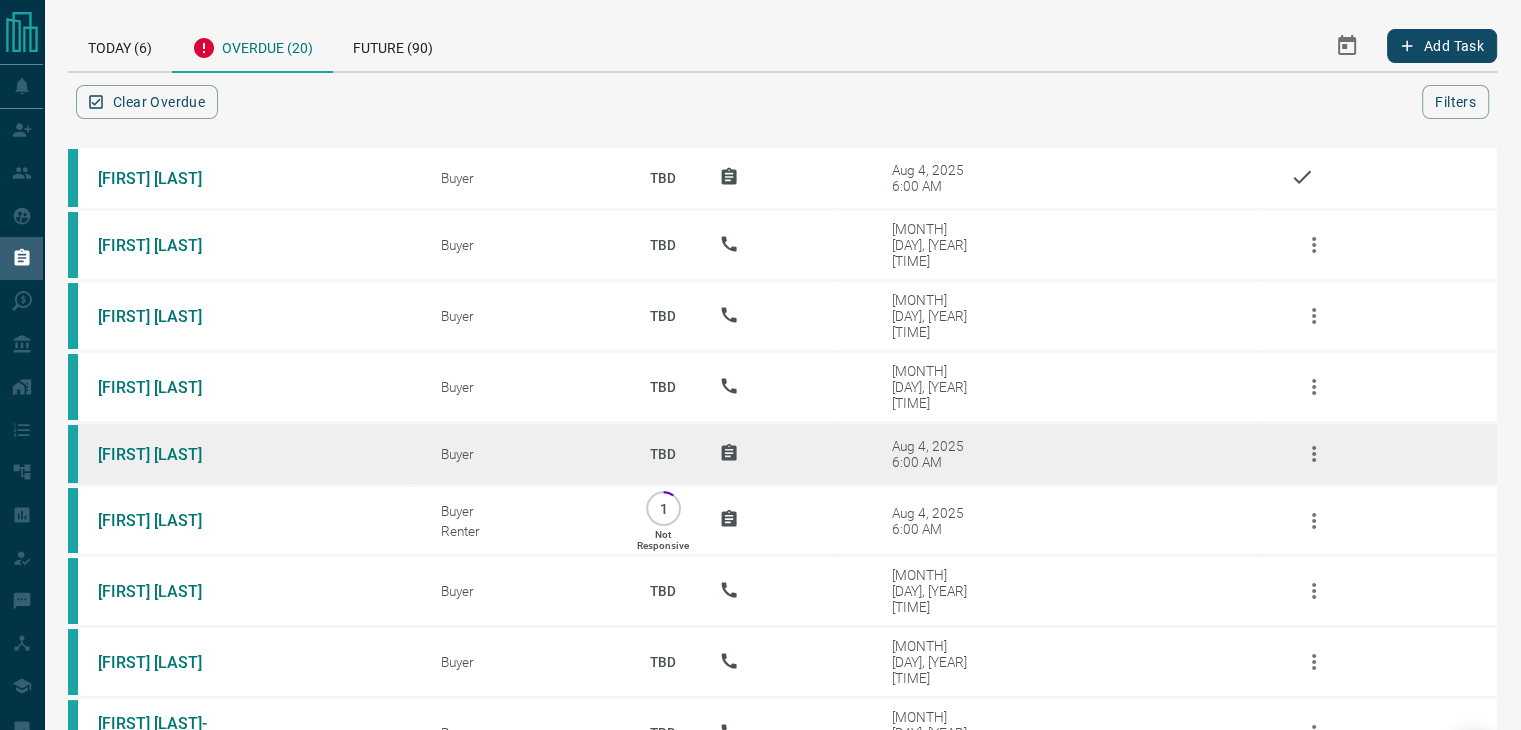 scroll, scrollTop: 782, scrollLeft: 0, axis: vertical 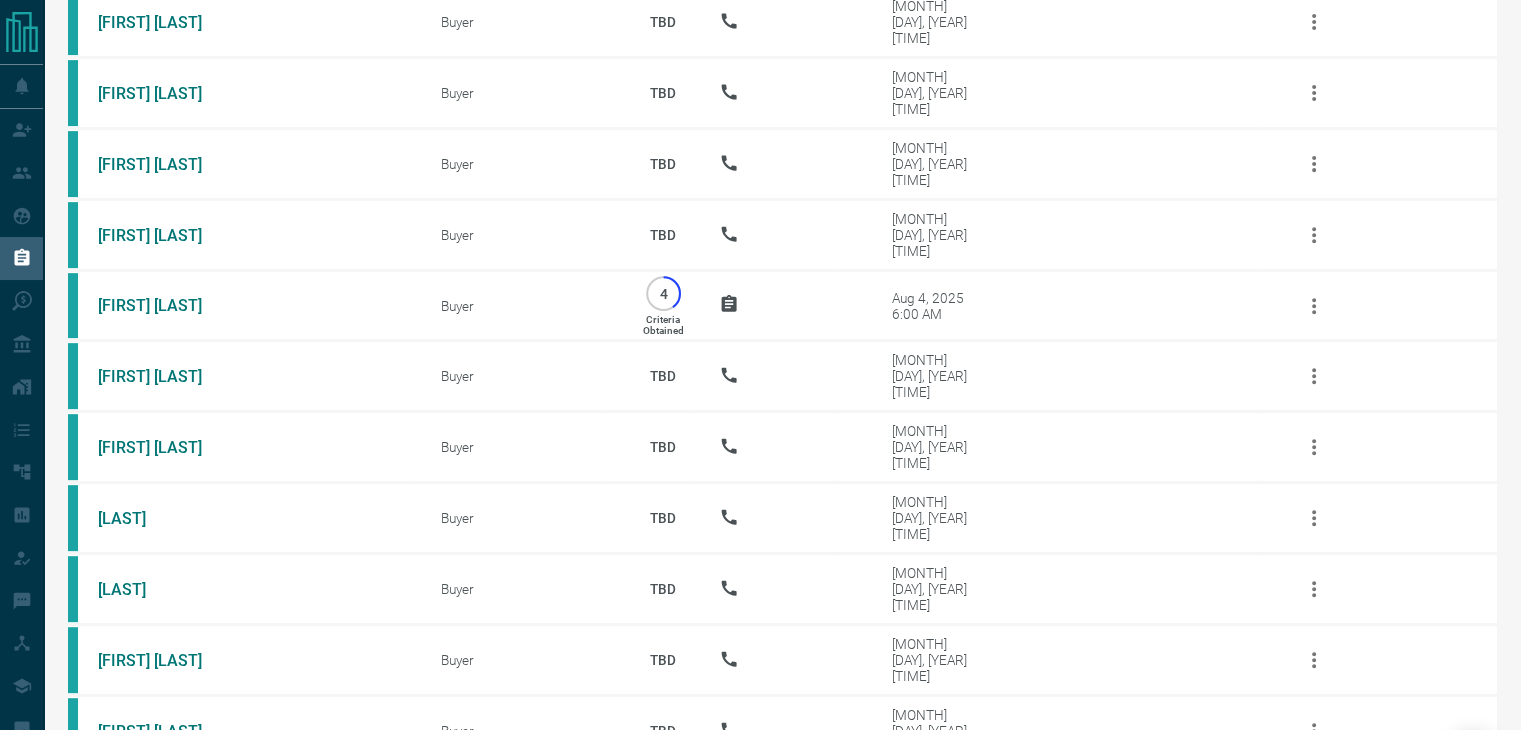 click 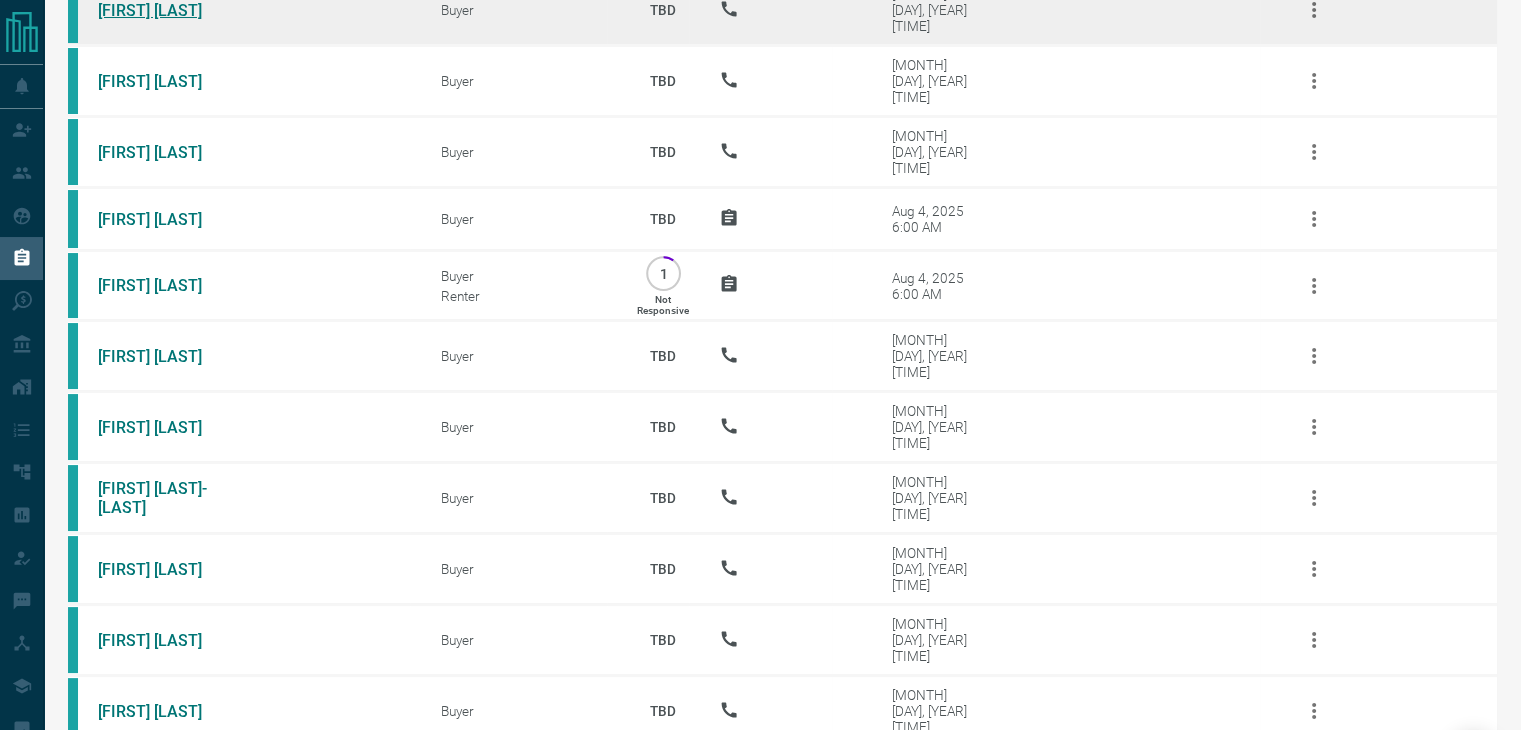 scroll, scrollTop: 0, scrollLeft: 0, axis: both 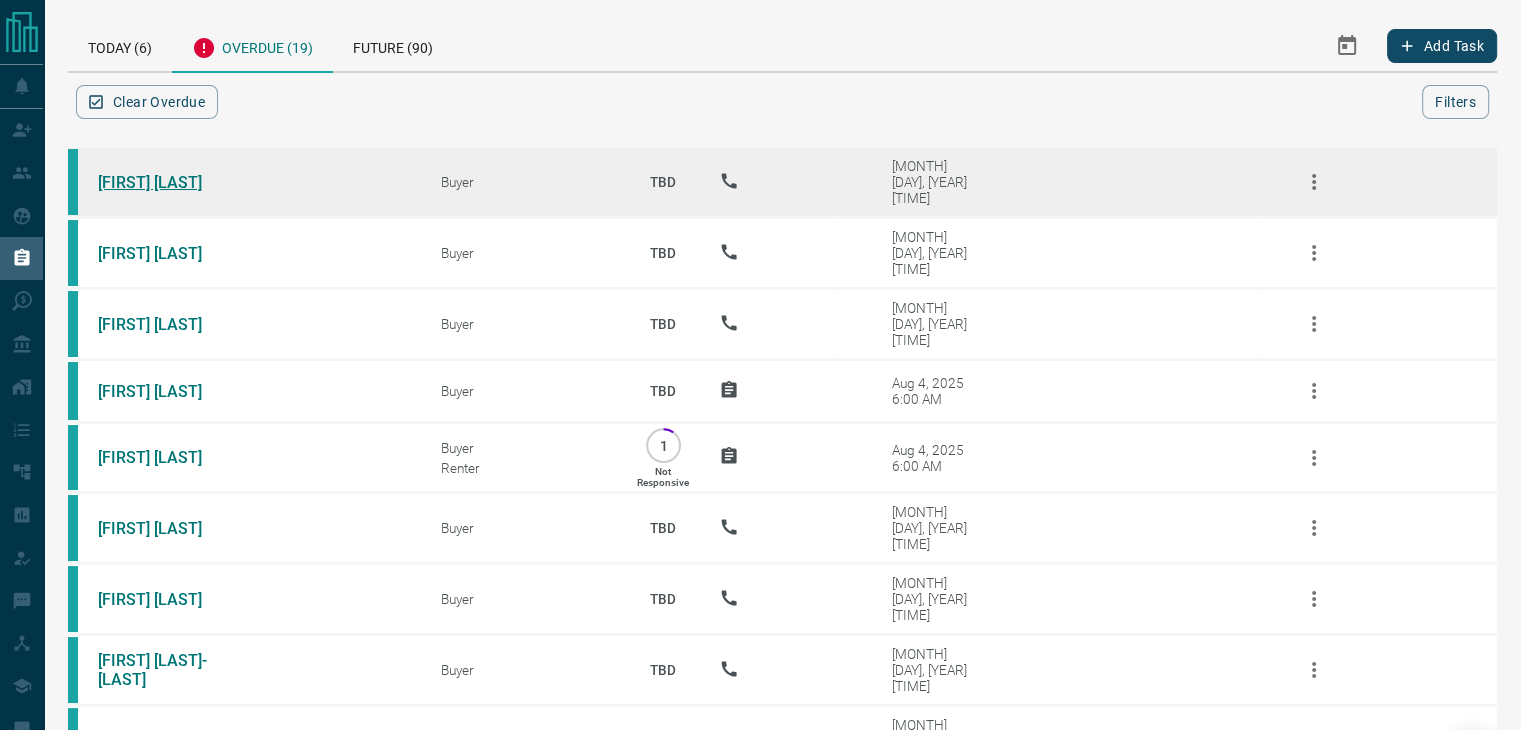 click on "[FIRST] [LAST]" at bounding box center [173, 182] 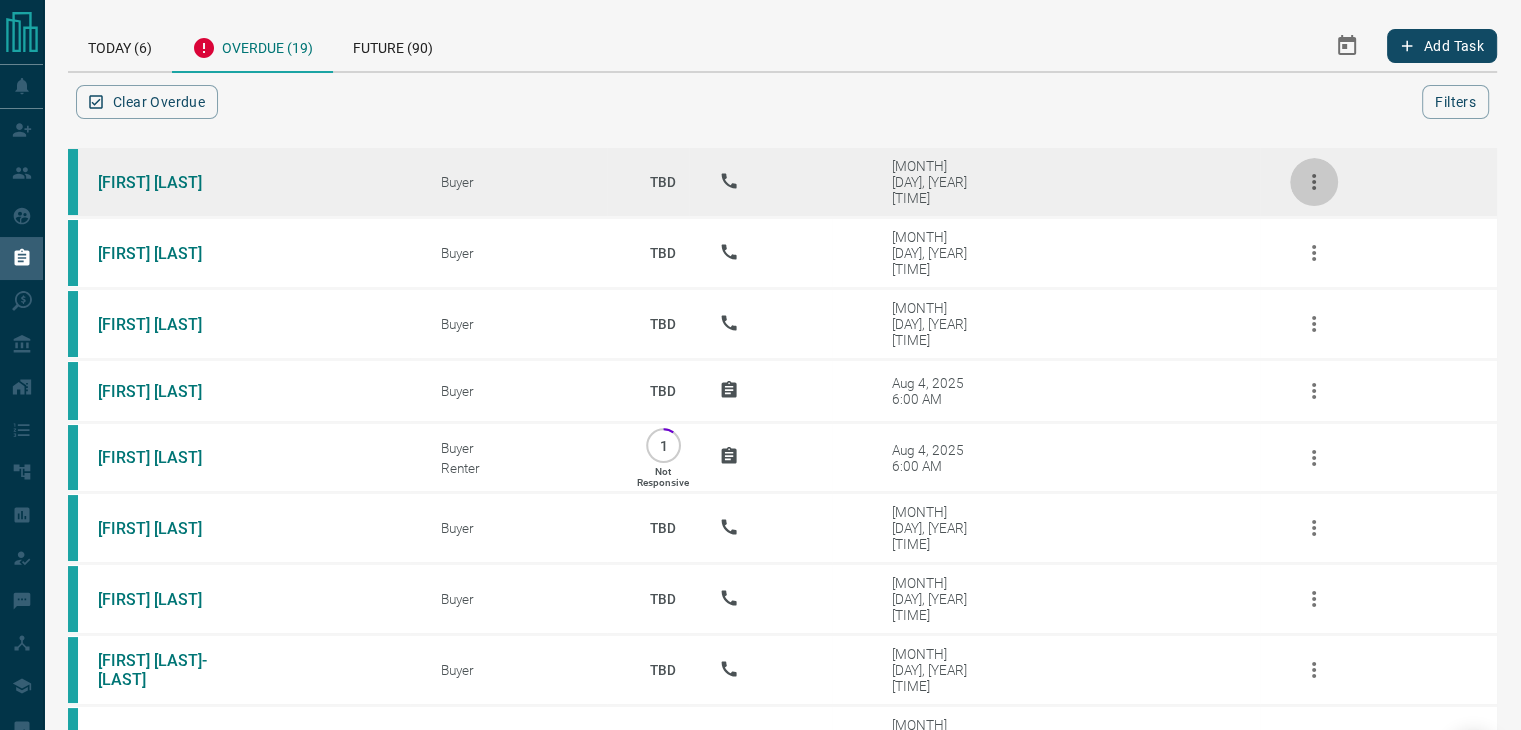 click 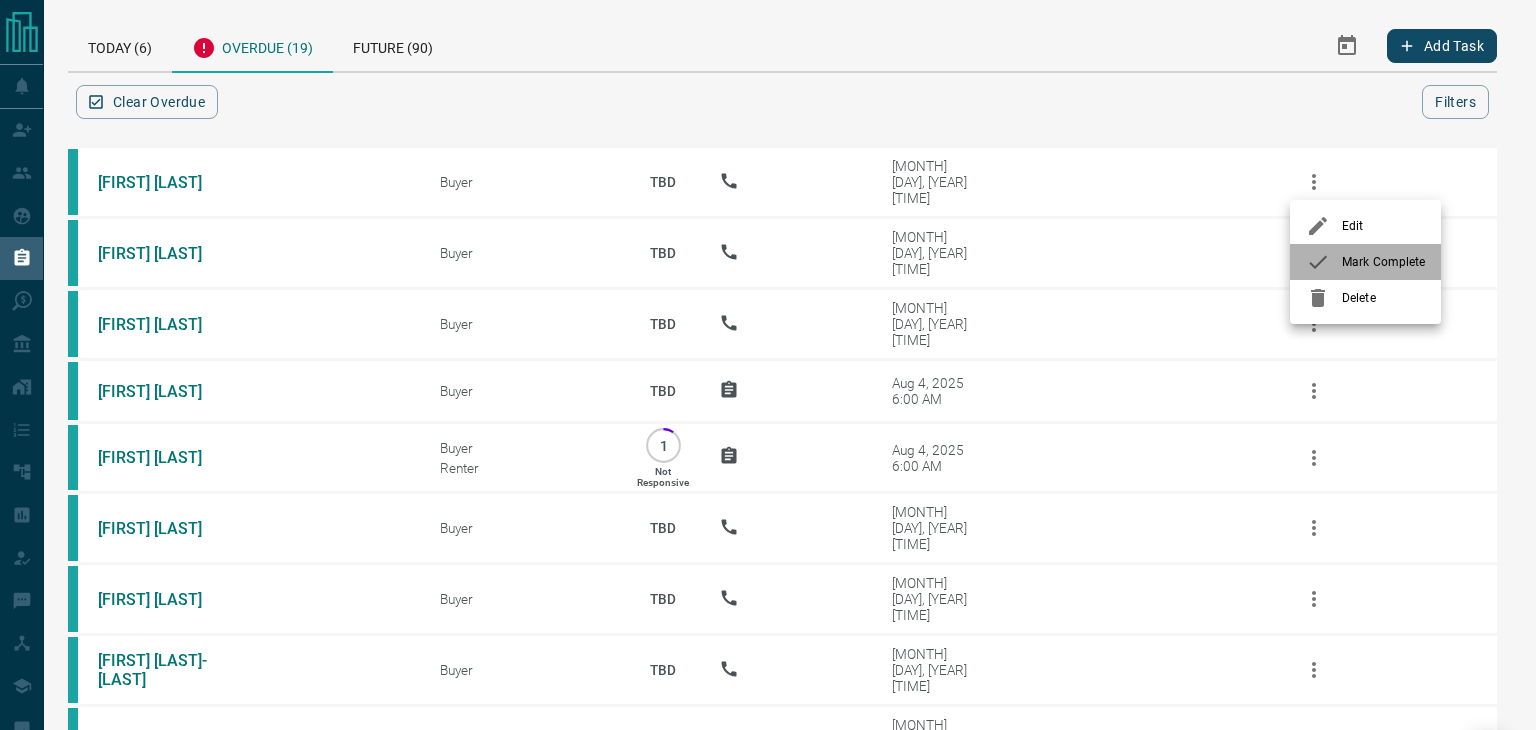 click 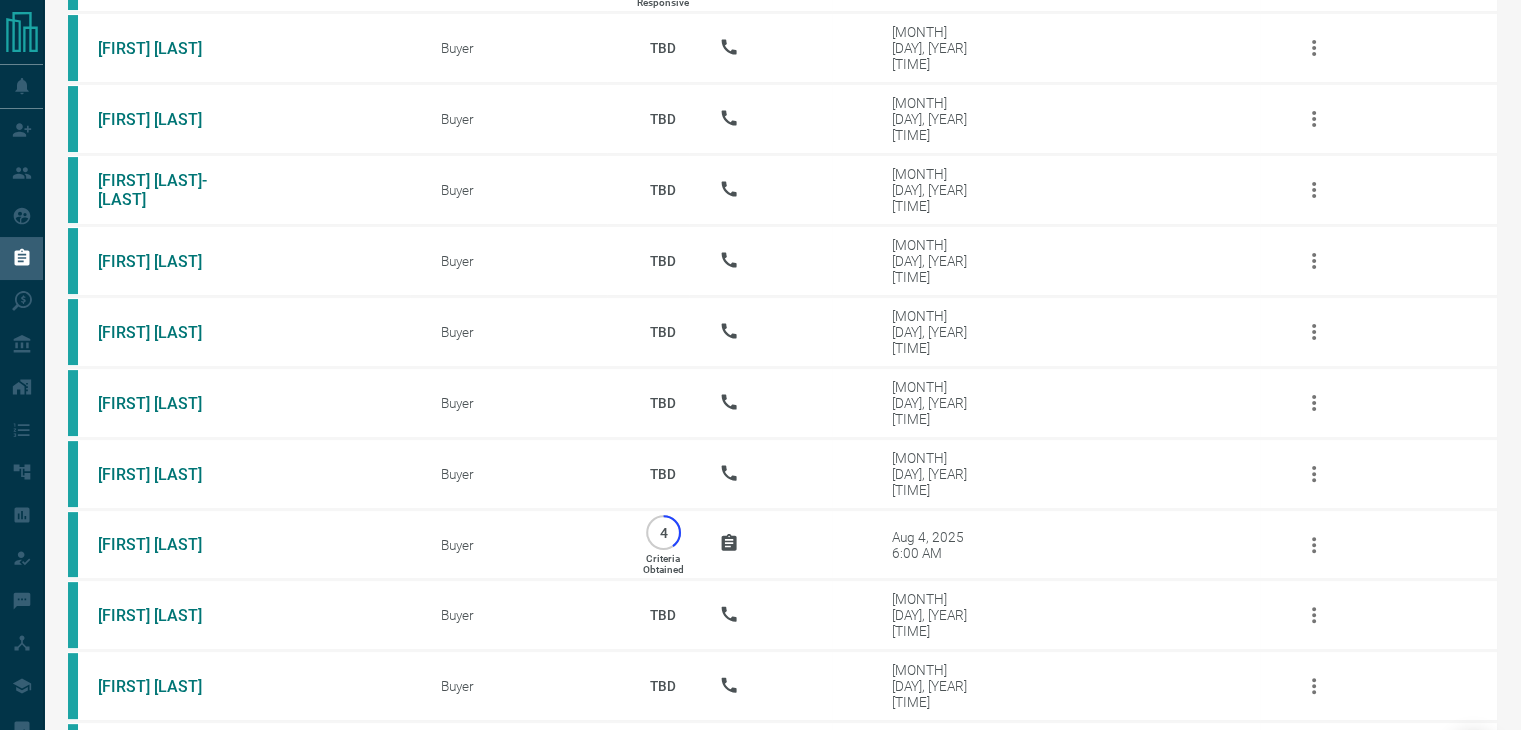 scroll, scrollTop: 720, scrollLeft: 0, axis: vertical 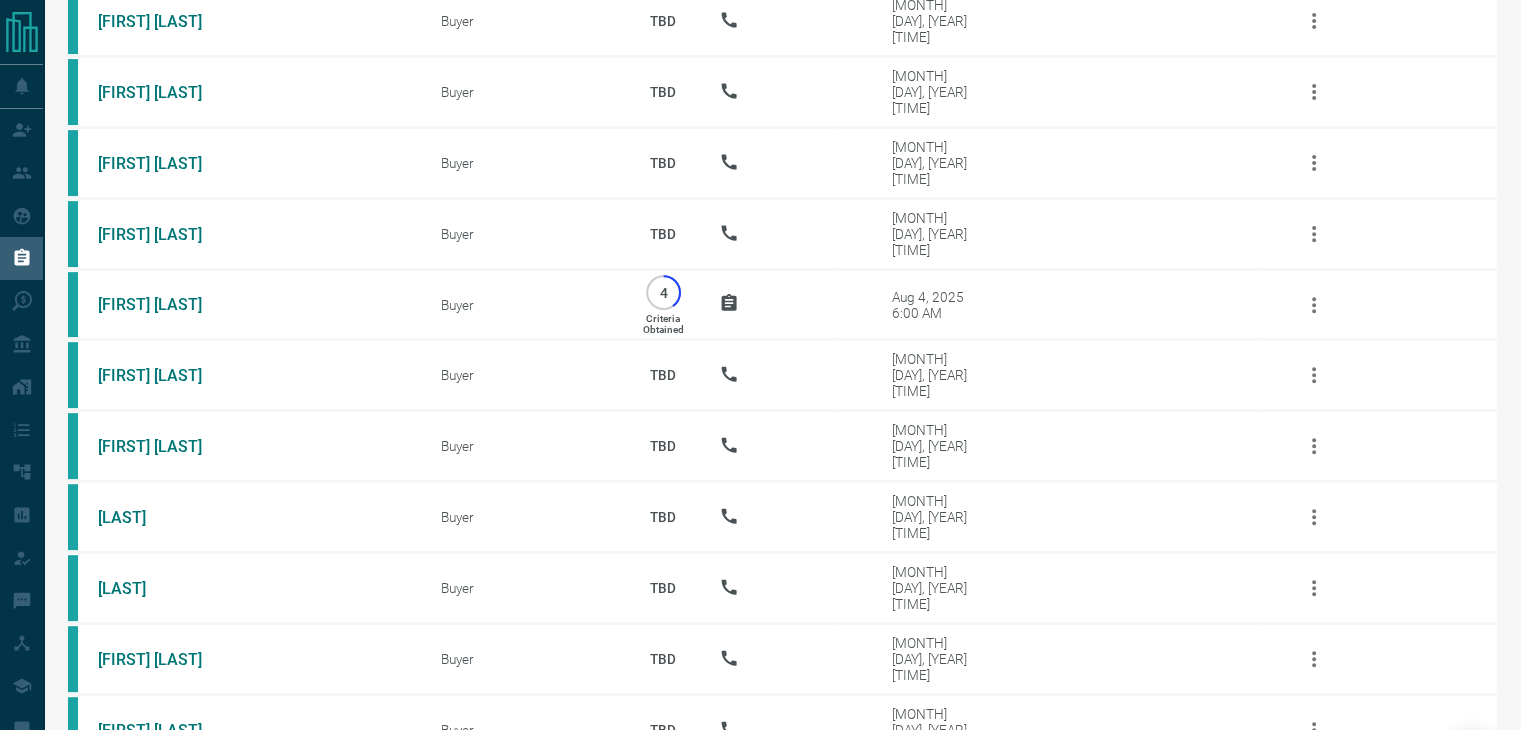 click 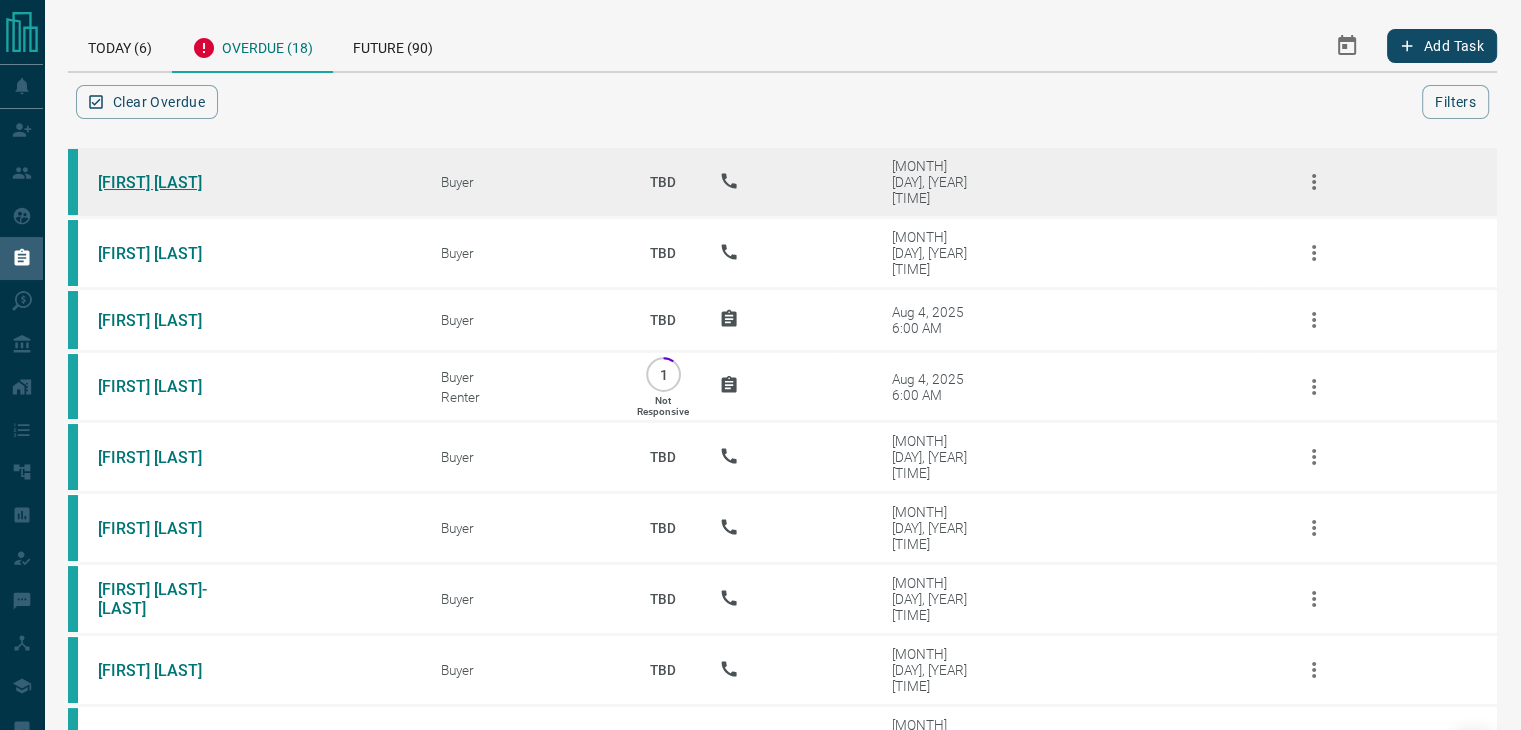 click on "[FIRST] [LAST]" at bounding box center (173, 182) 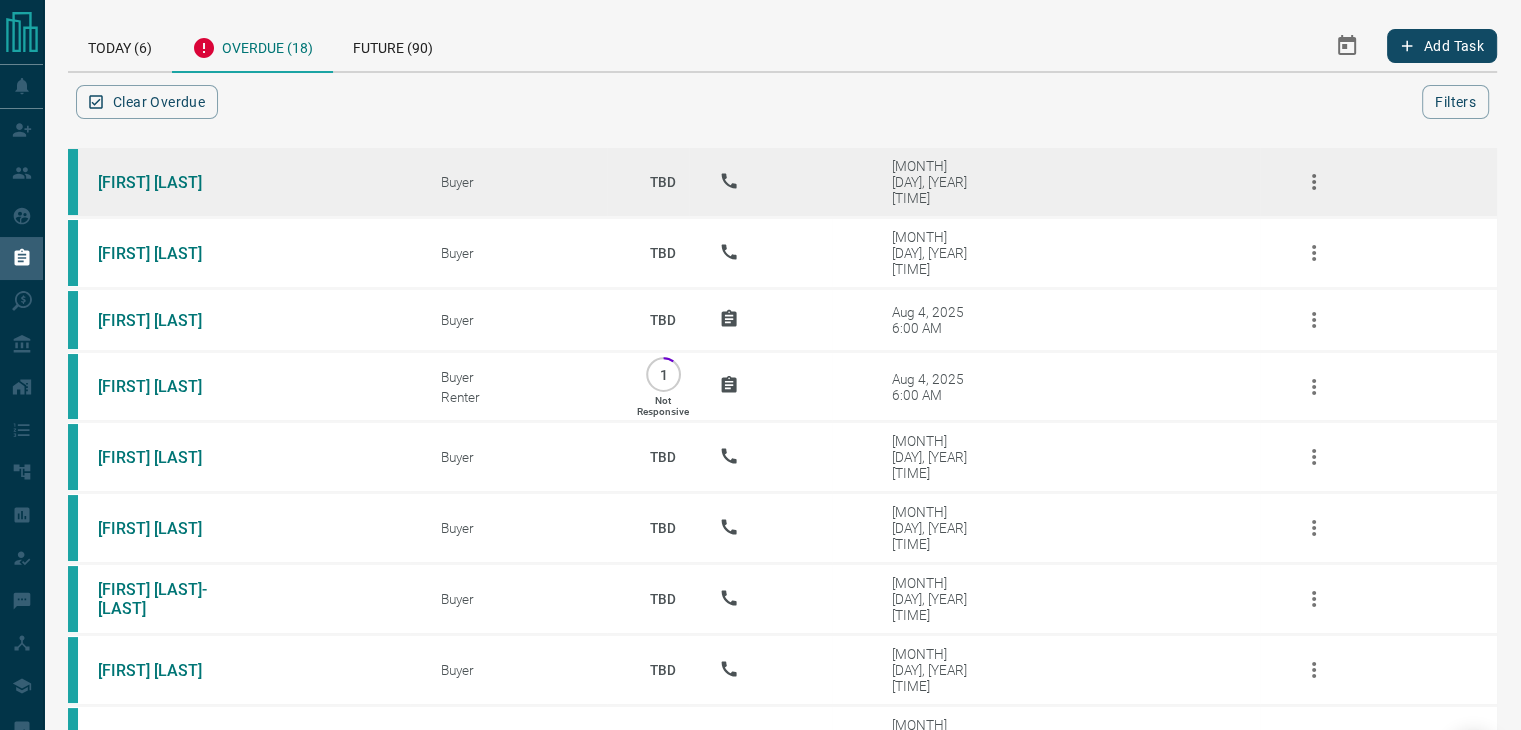 click 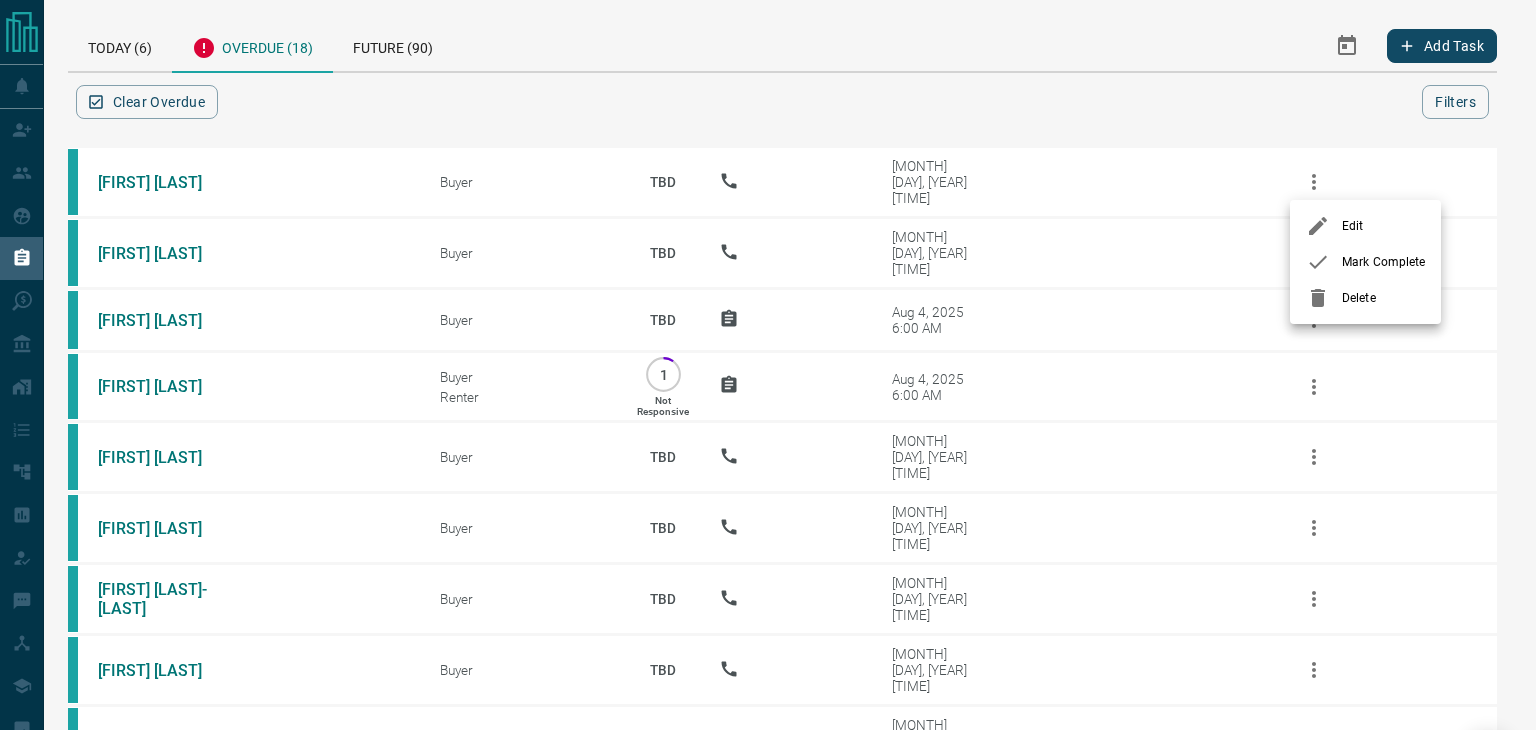 click 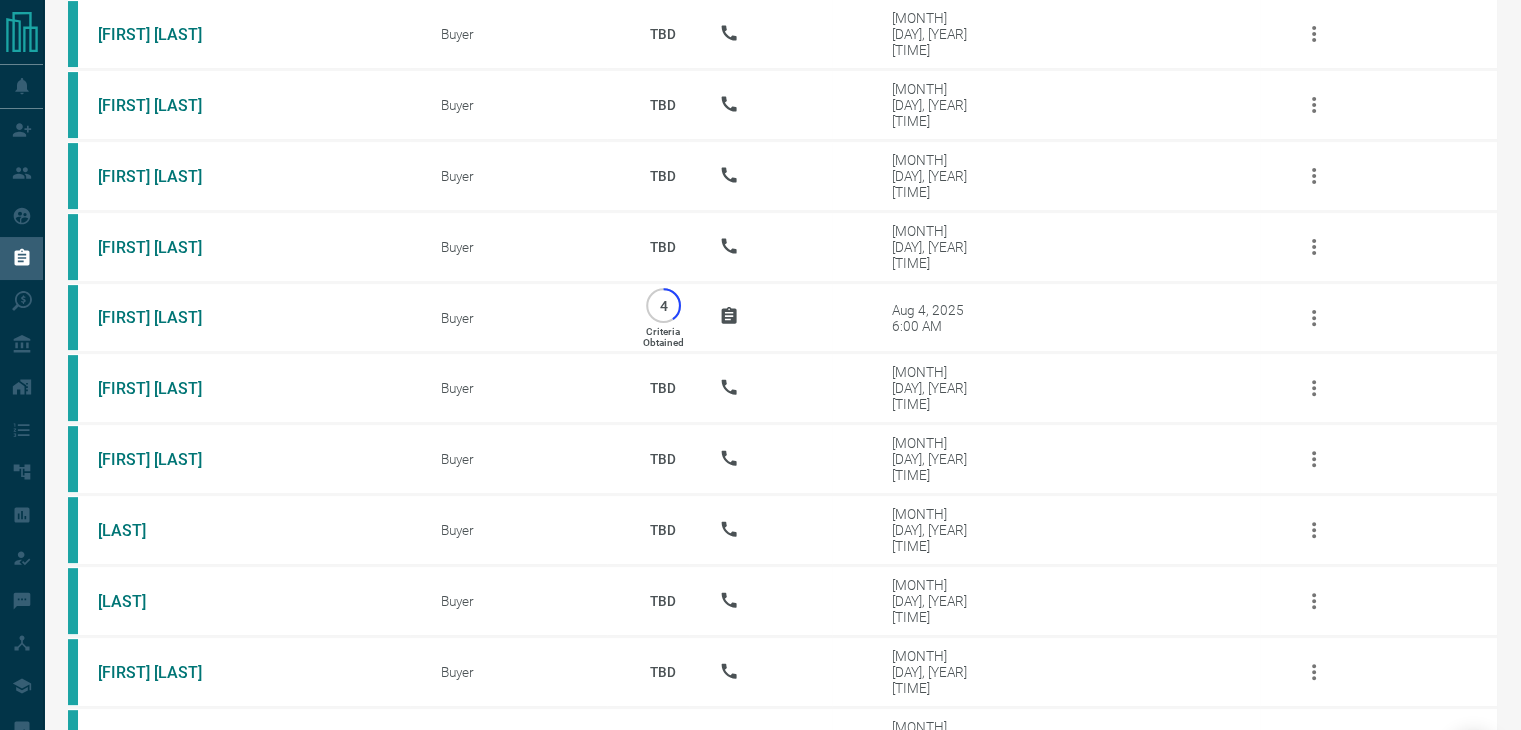 scroll, scrollTop: 657, scrollLeft: 0, axis: vertical 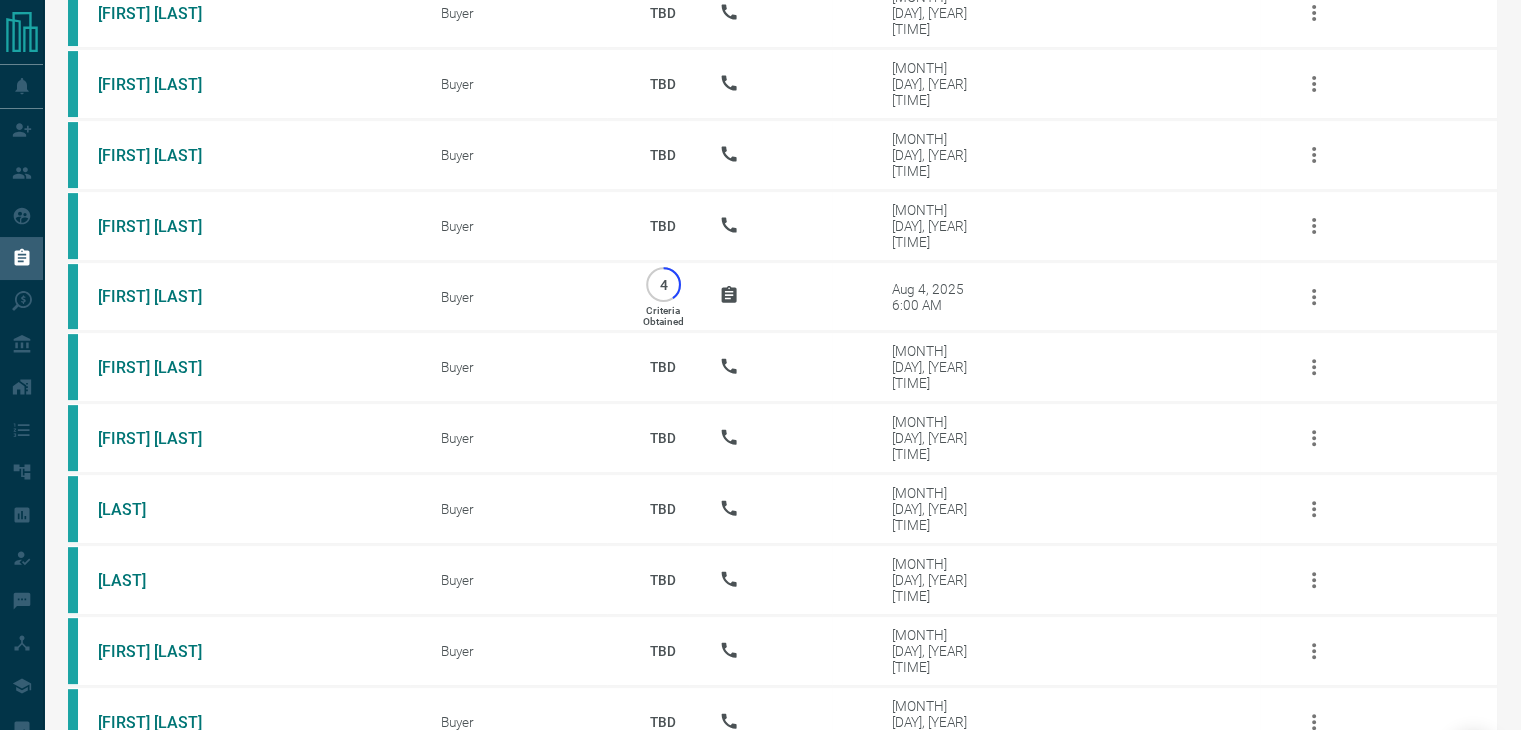 click on "Reload" at bounding box center (782, 797) 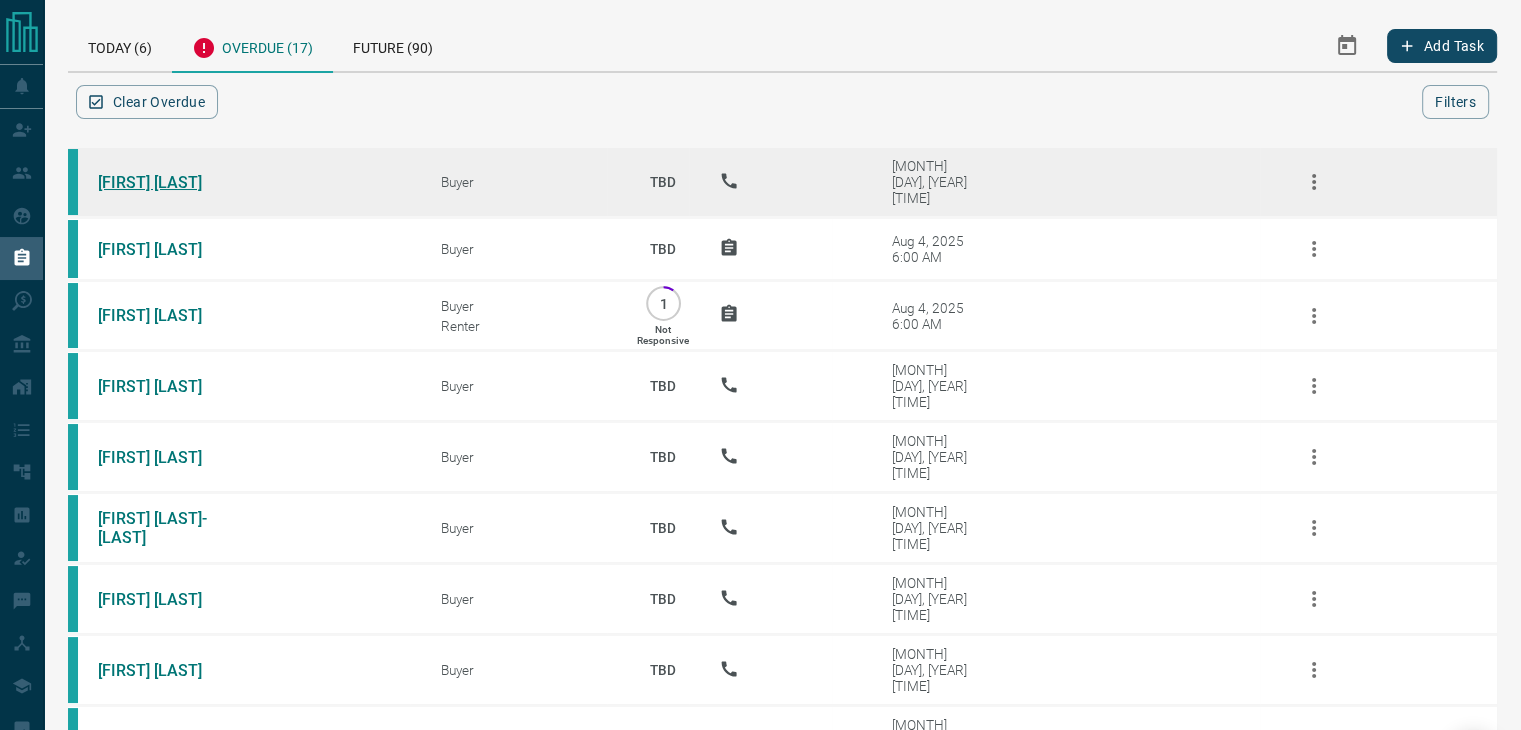 click on "[FIRST] [LAST]" at bounding box center [173, 182] 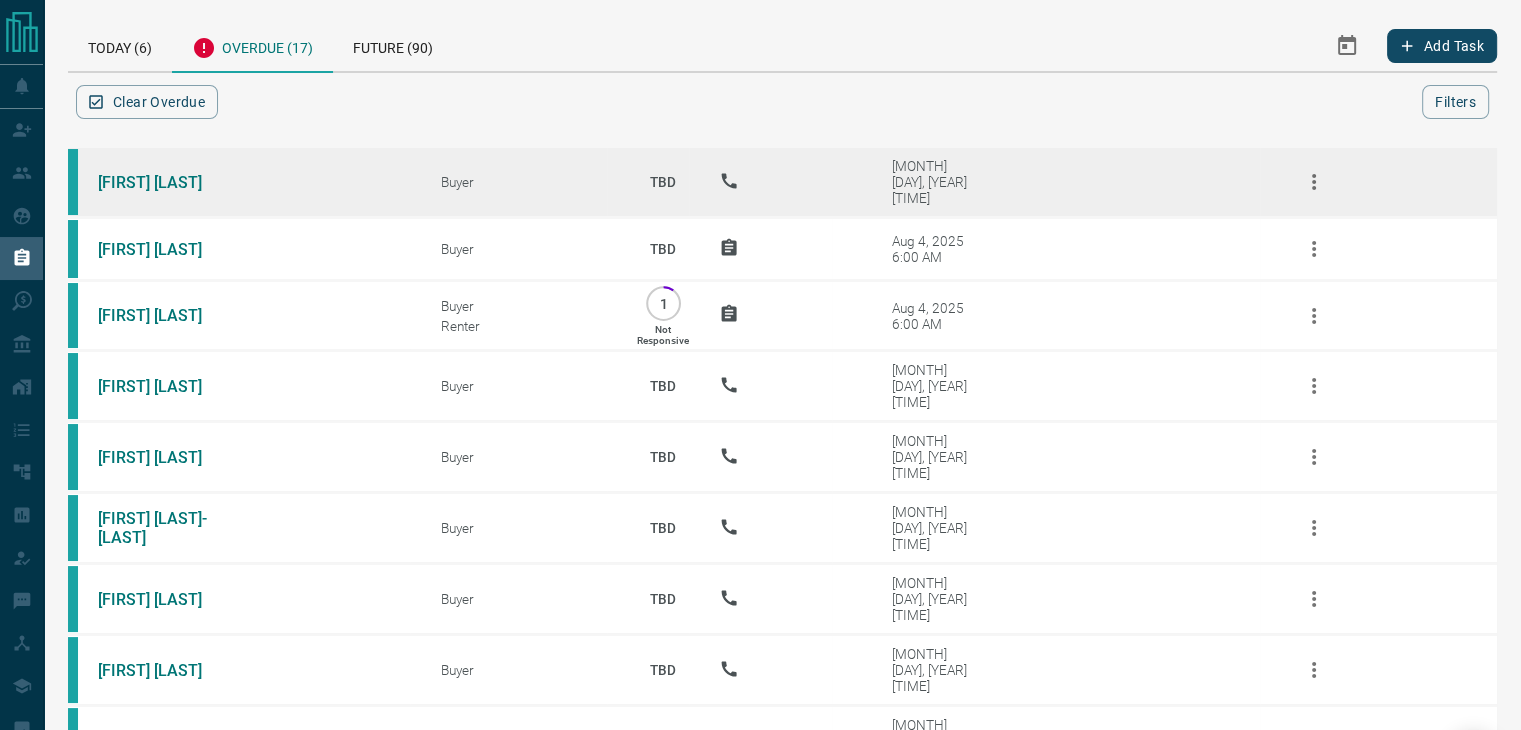 click 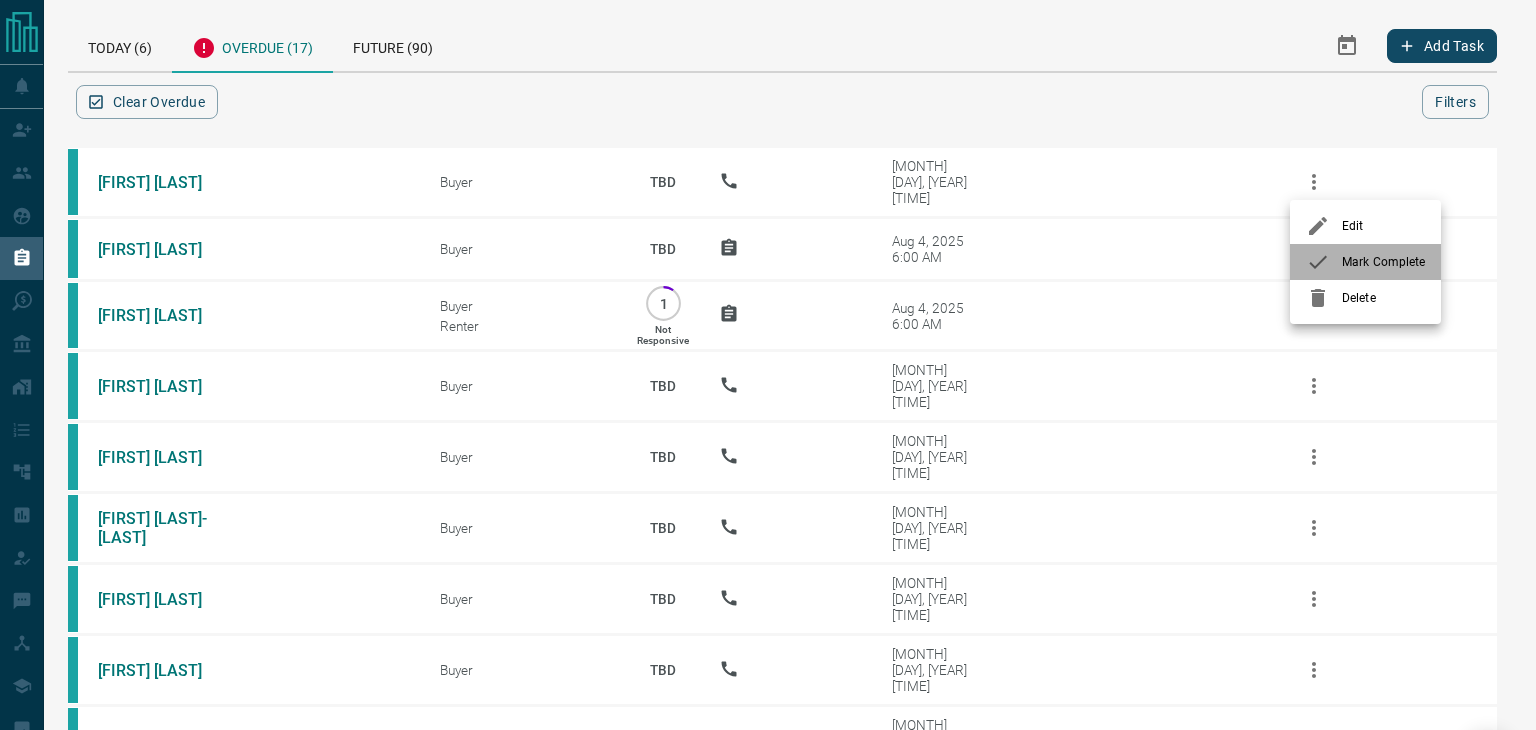 click on "Mark Complete" at bounding box center [1365, 262] 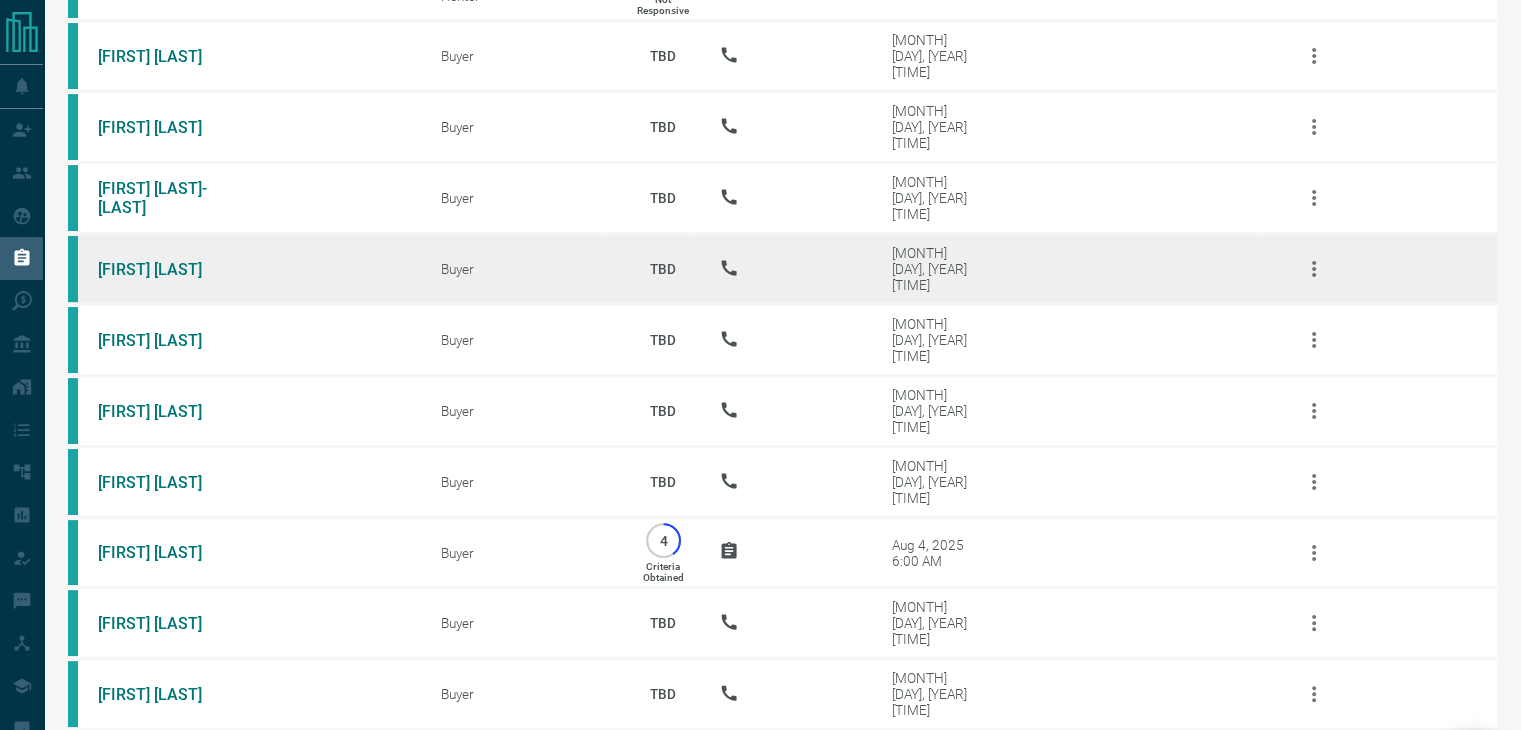 scroll, scrollTop: 595, scrollLeft: 0, axis: vertical 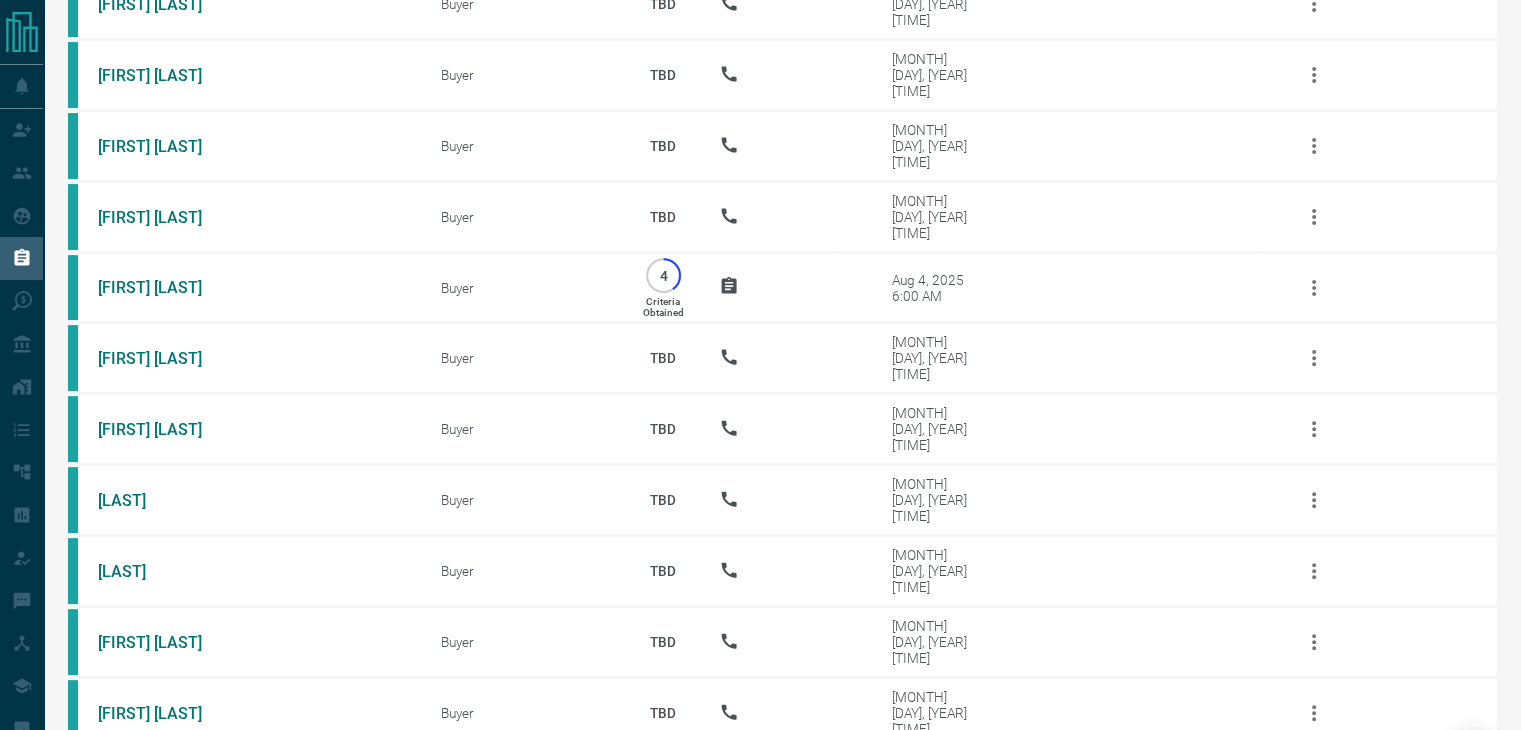 click on "Reload" at bounding box center (782, 788) 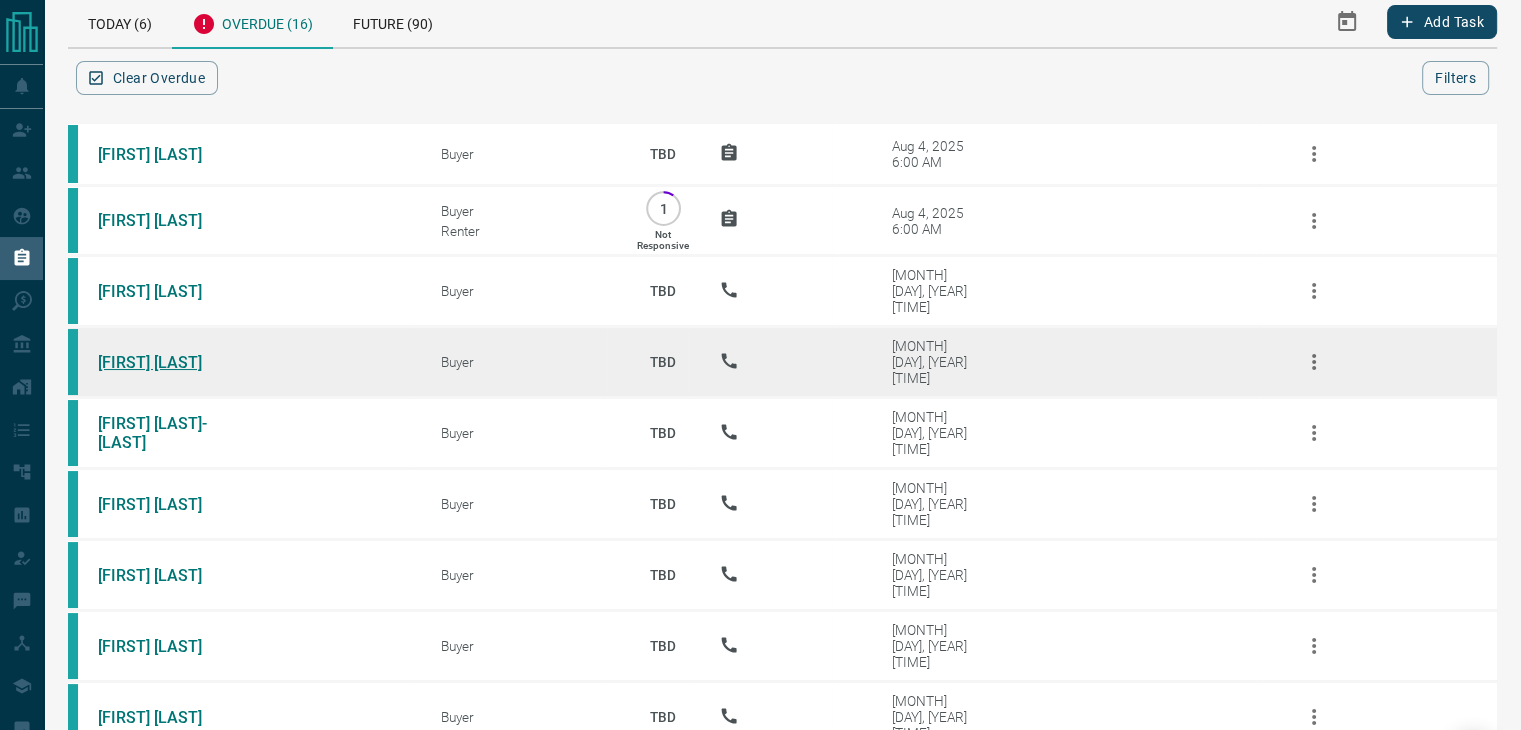 scroll, scrollTop: 0, scrollLeft: 0, axis: both 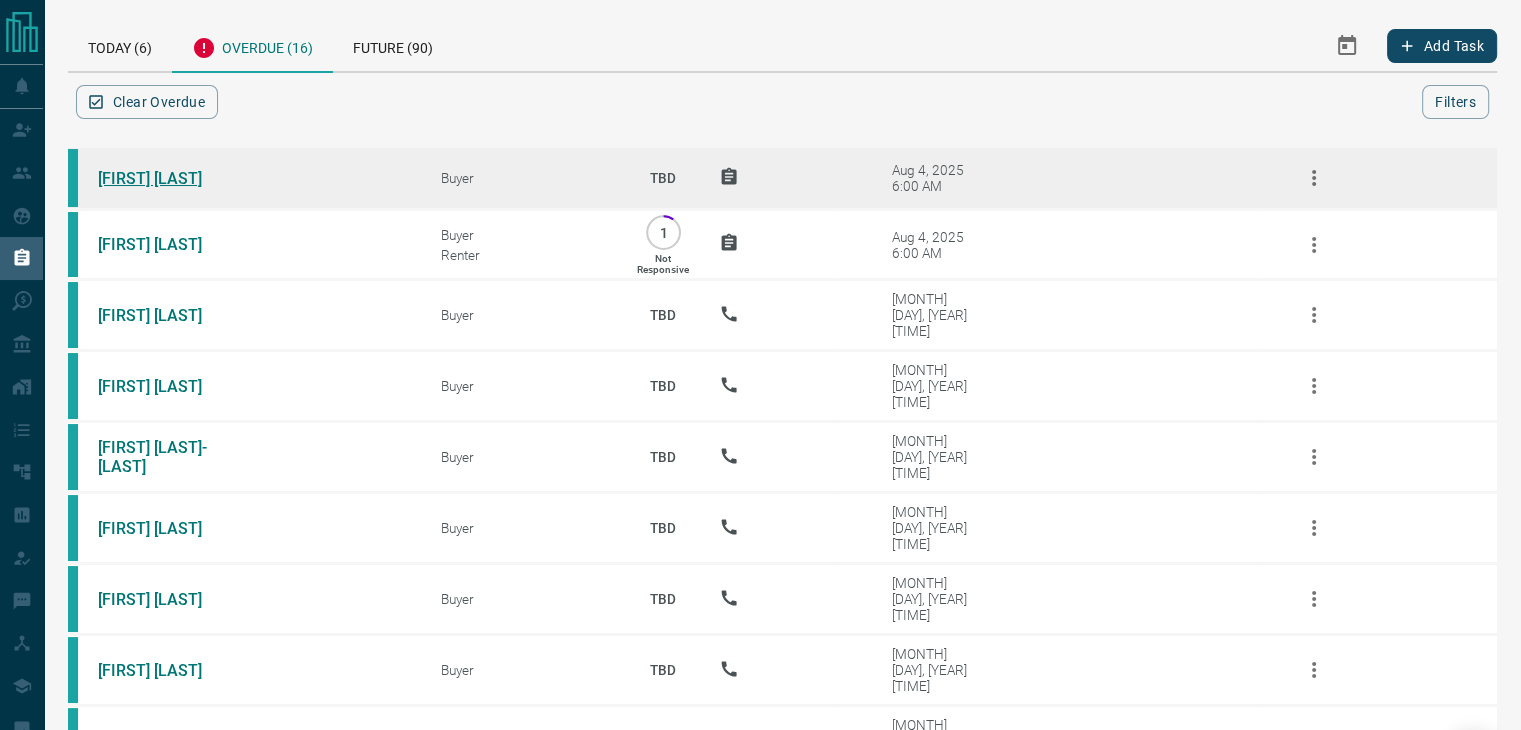 click on "[FIRST] [LAST]" at bounding box center (173, 178) 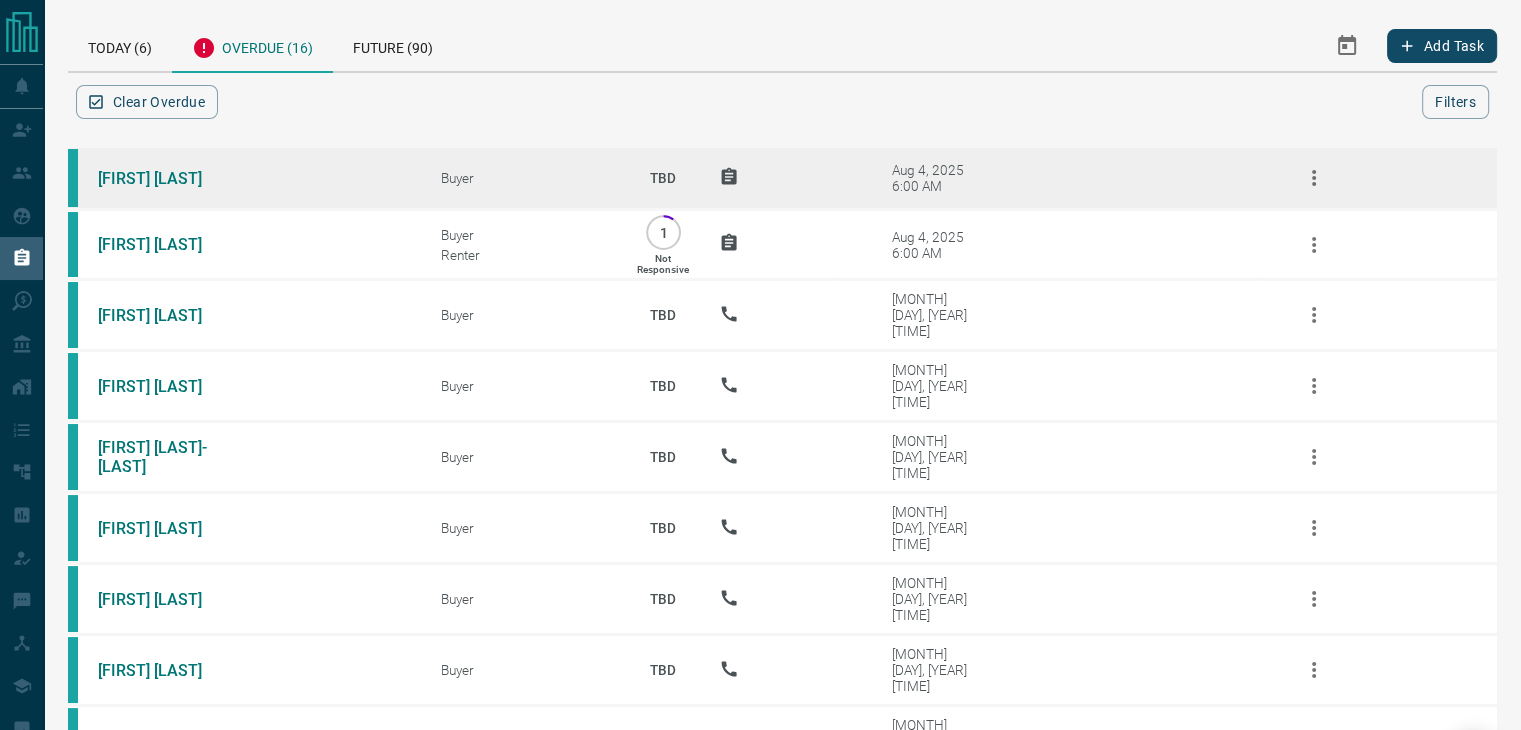 click 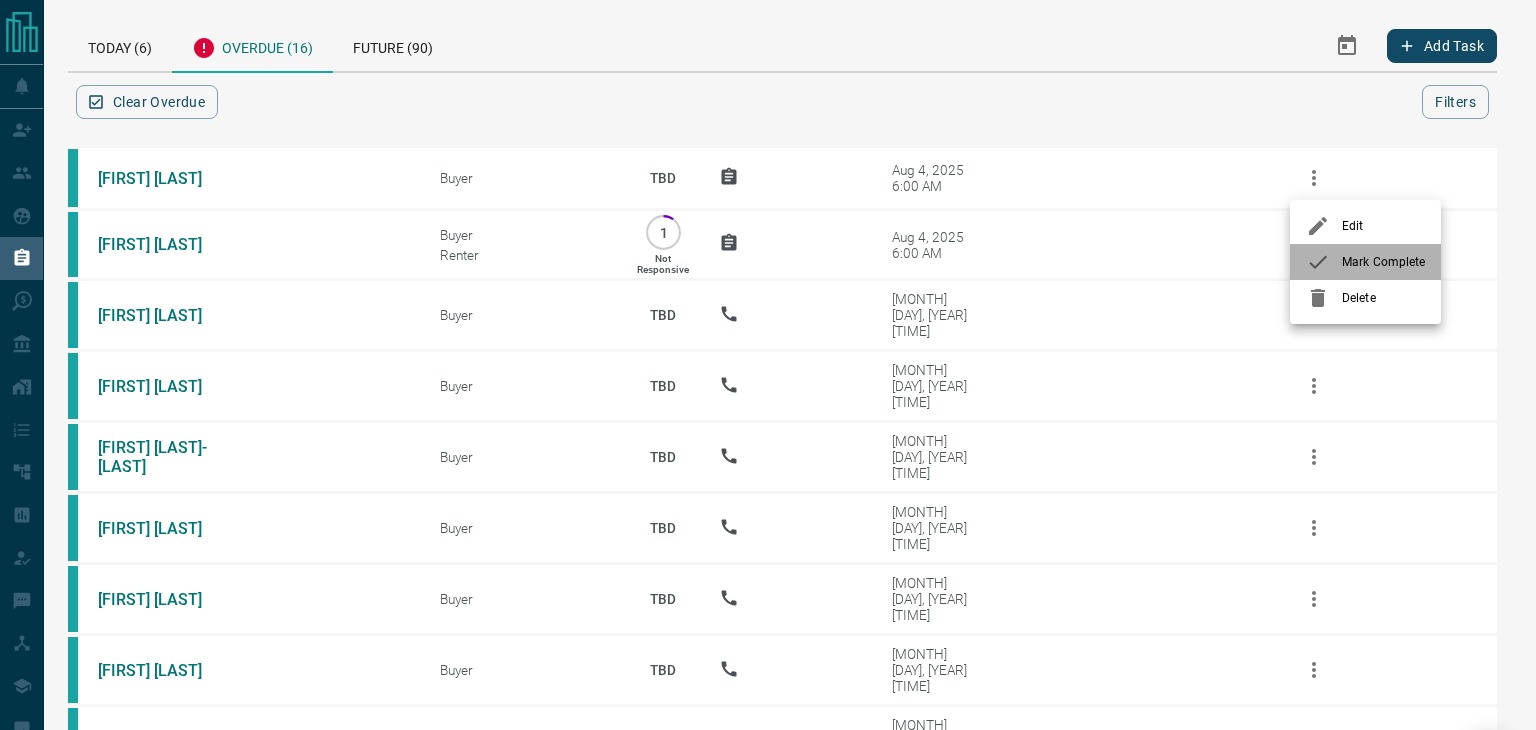 click 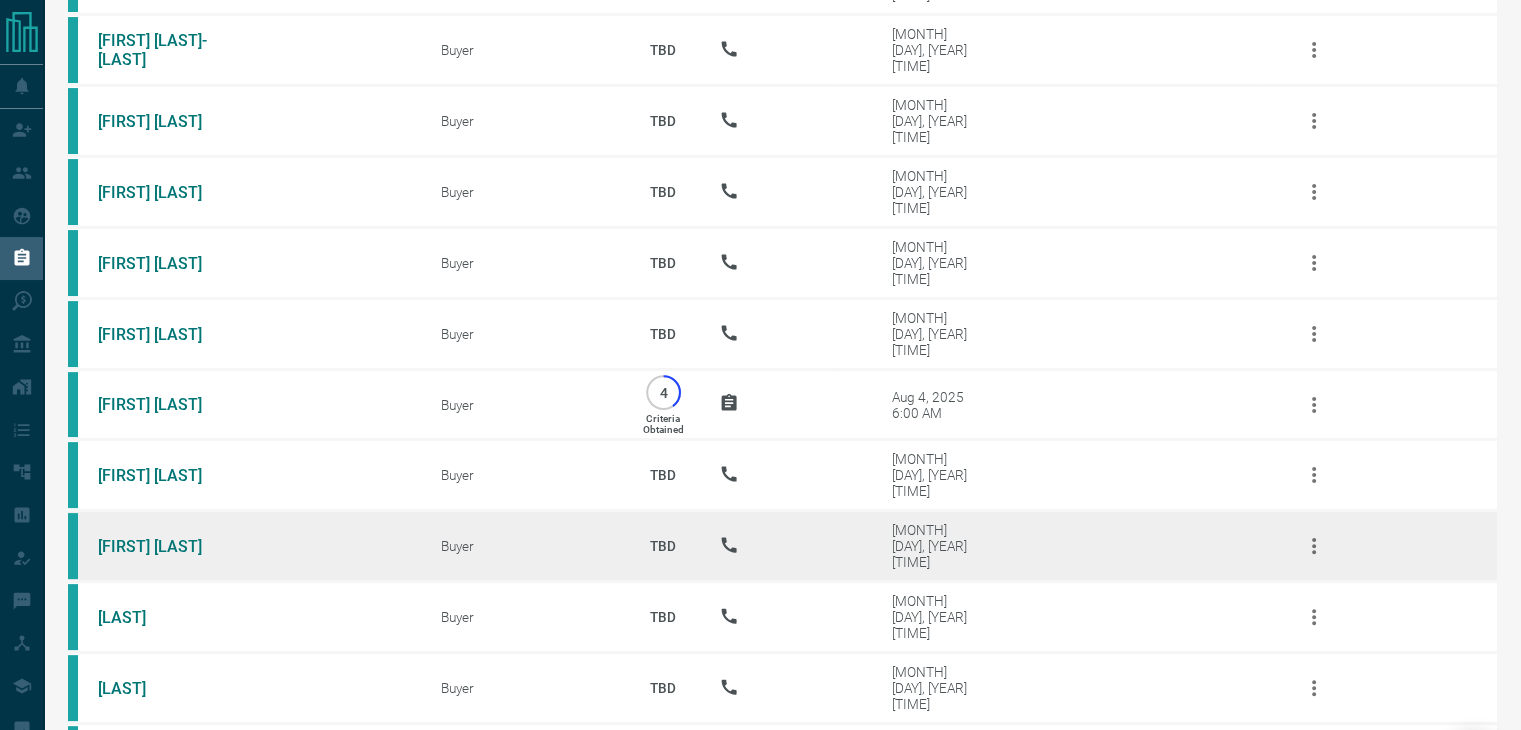 scroll, scrollTop: 532, scrollLeft: 0, axis: vertical 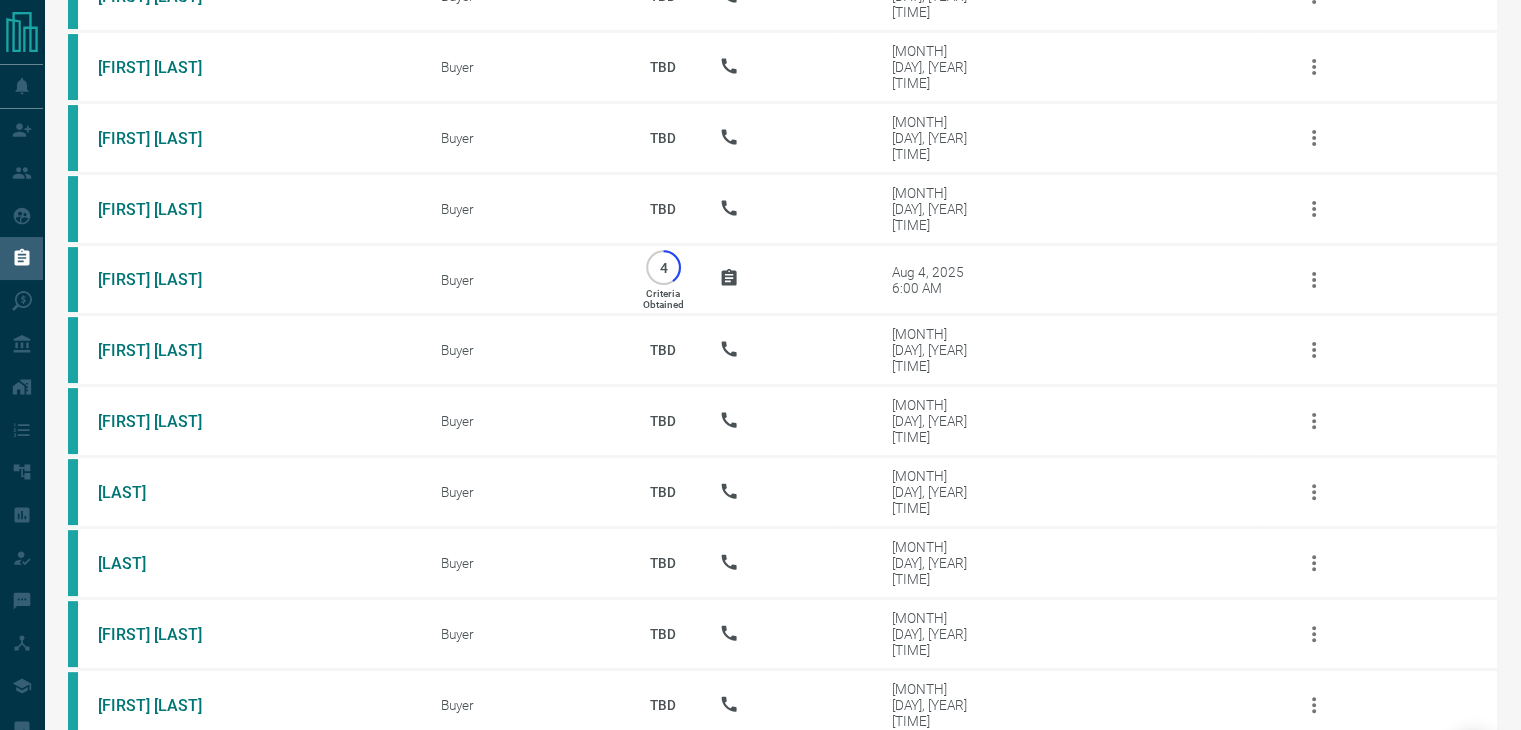 click on "Reload" at bounding box center (782, 780) 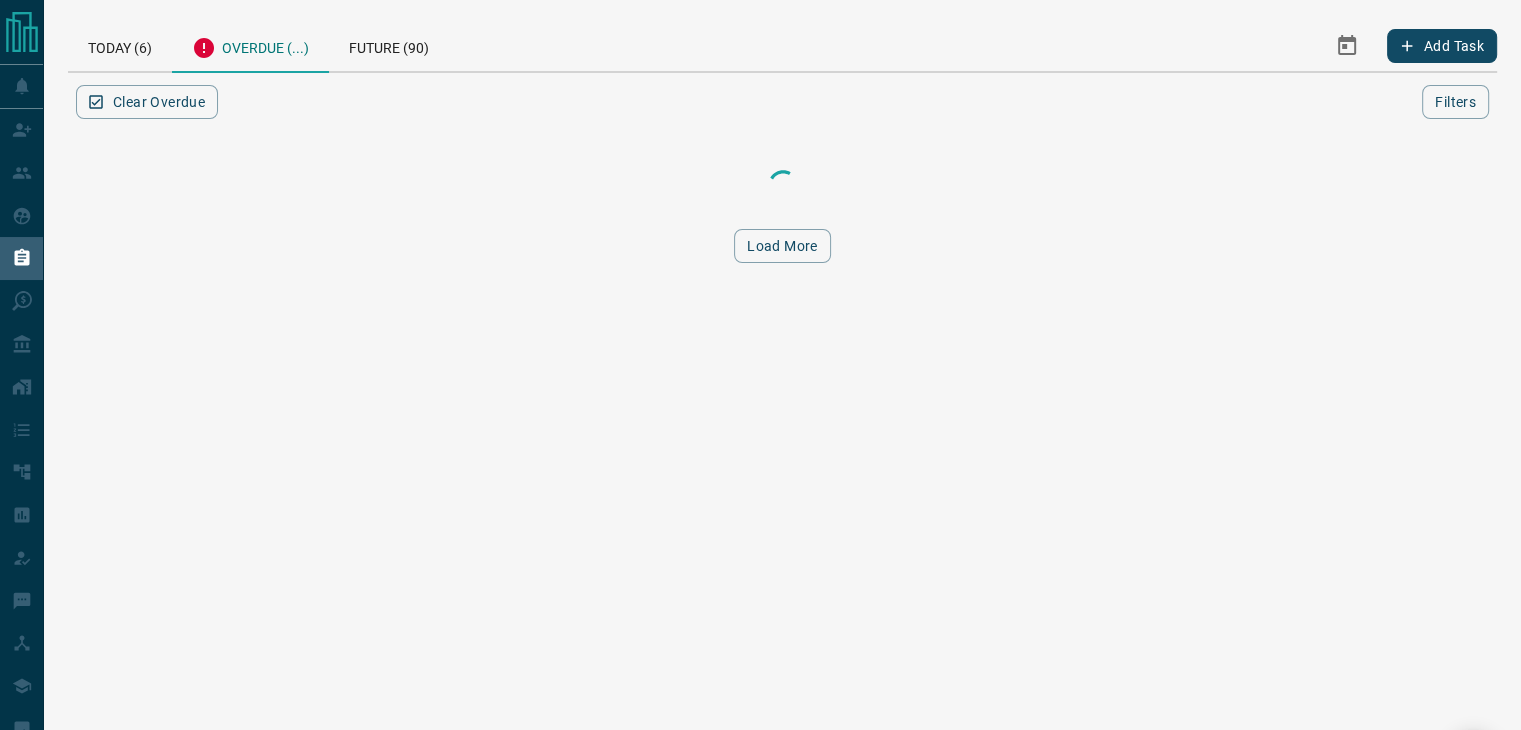 scroll, scrollTop: 0, scrollLeft: 0, axis: both 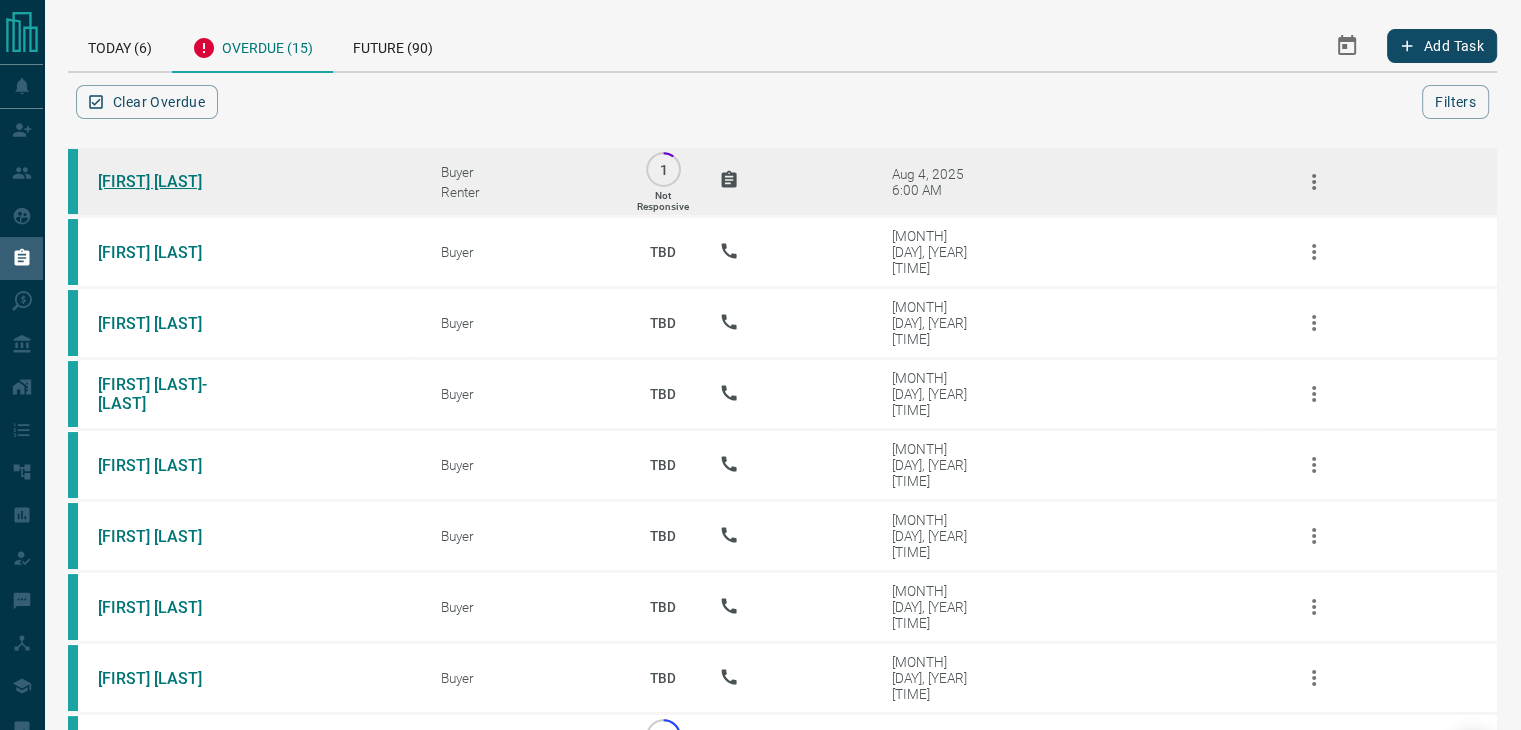 click on "[FIRST] [LAST]" at bounding box center (173, 181) 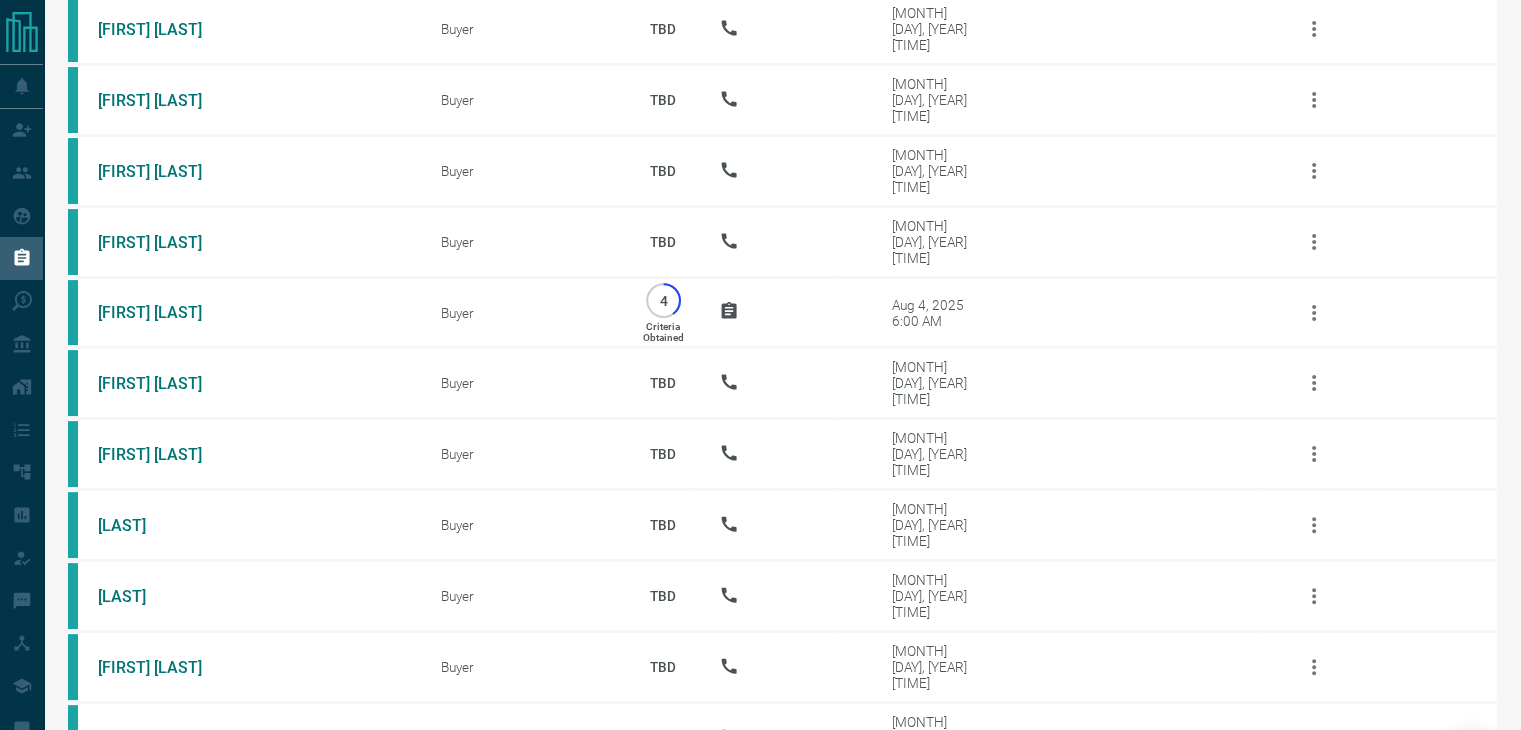 scroll, scrollTop: 470, scrollLeft: 0, axis: vertical 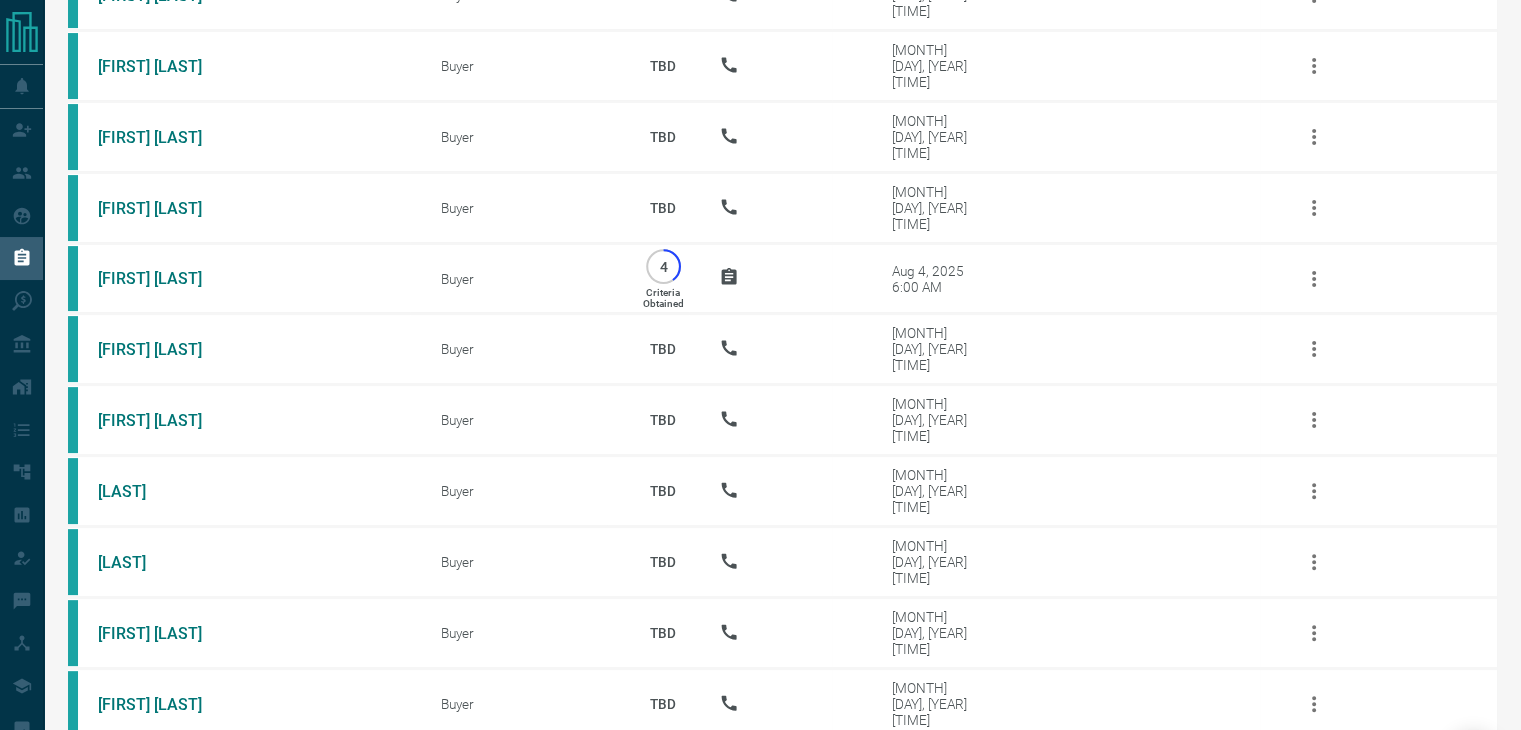 click on "Reload" at bounding box center (782, 779) 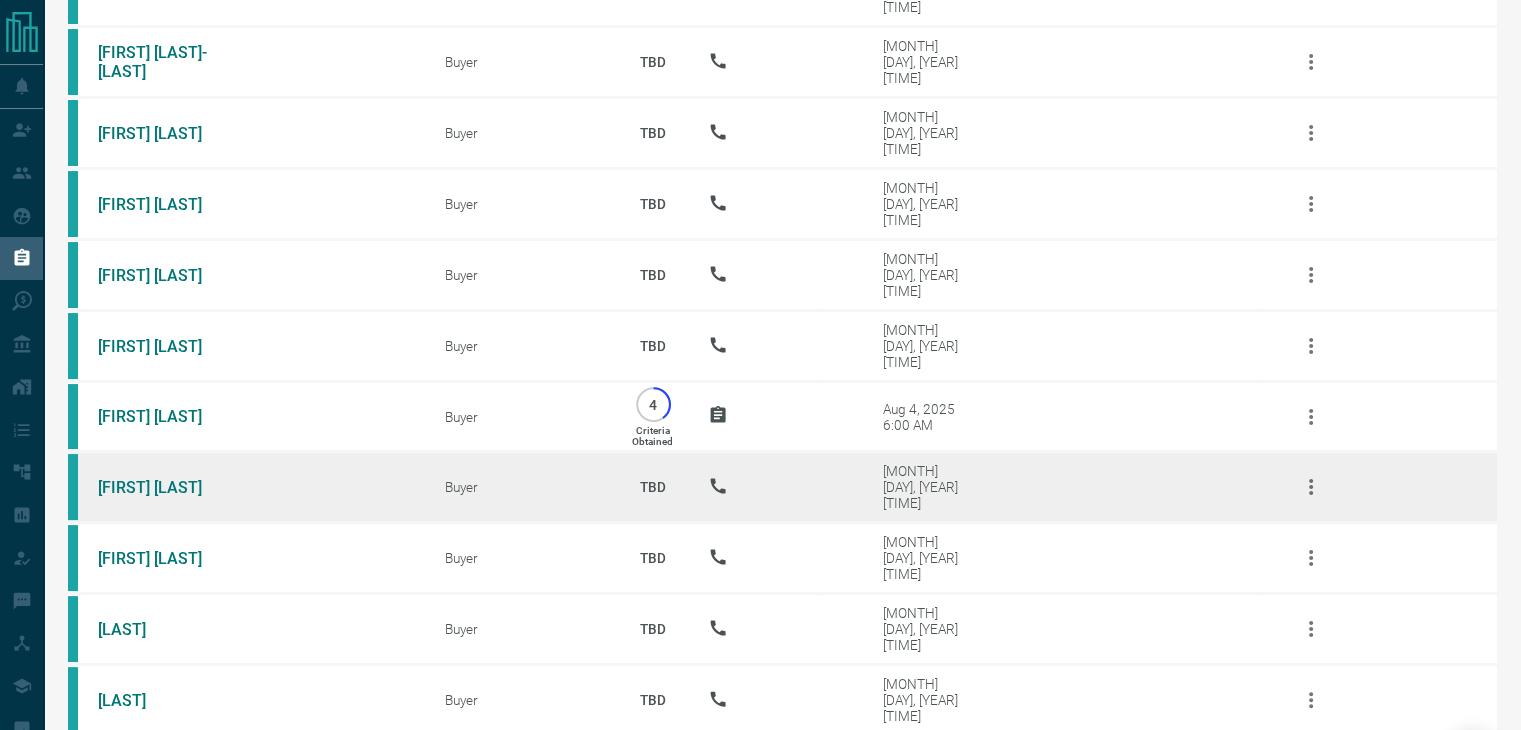 scroll, scrollTop: 260, scrollLeft: 0, axis: vertical 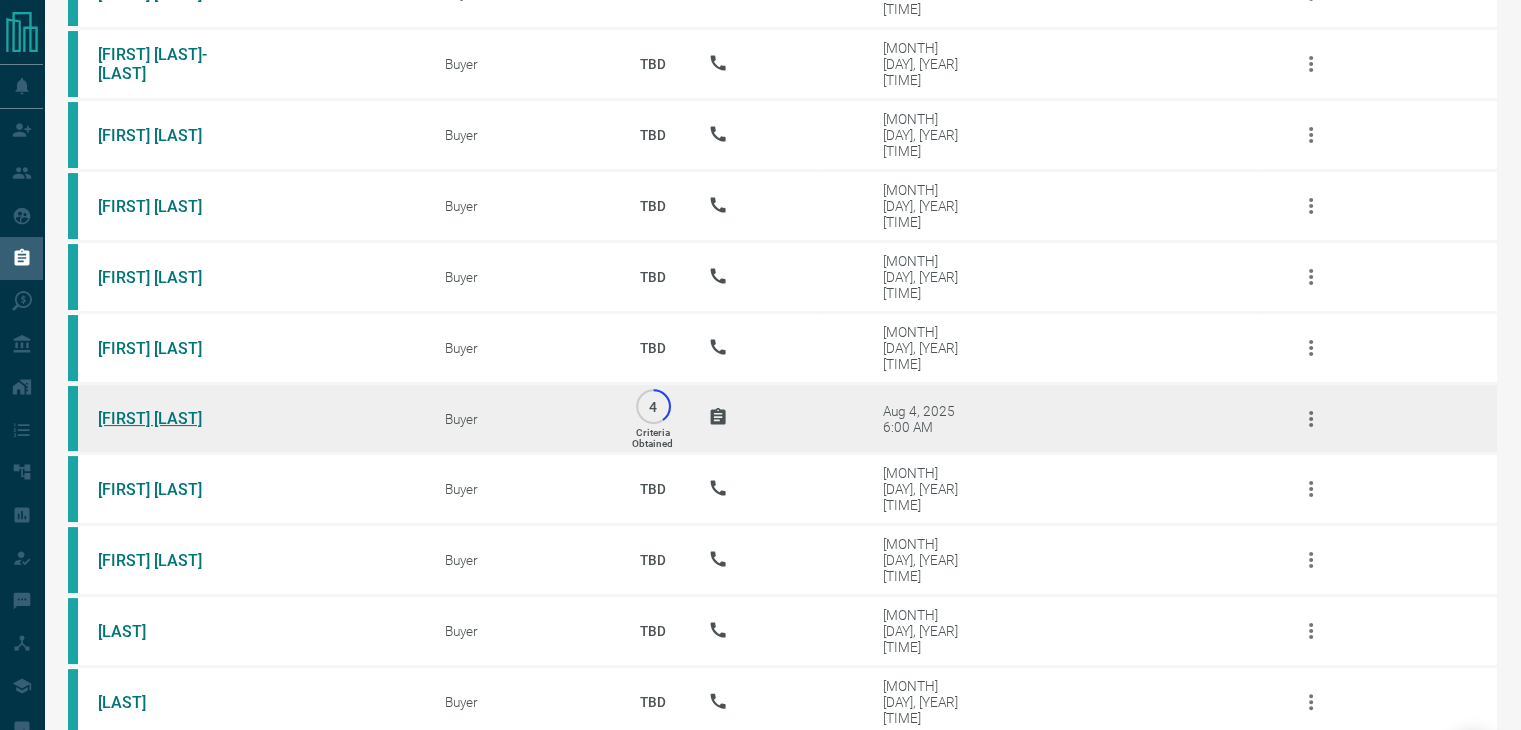 click on "[FIRST] [LAST]" at bounding box center [173, 418] 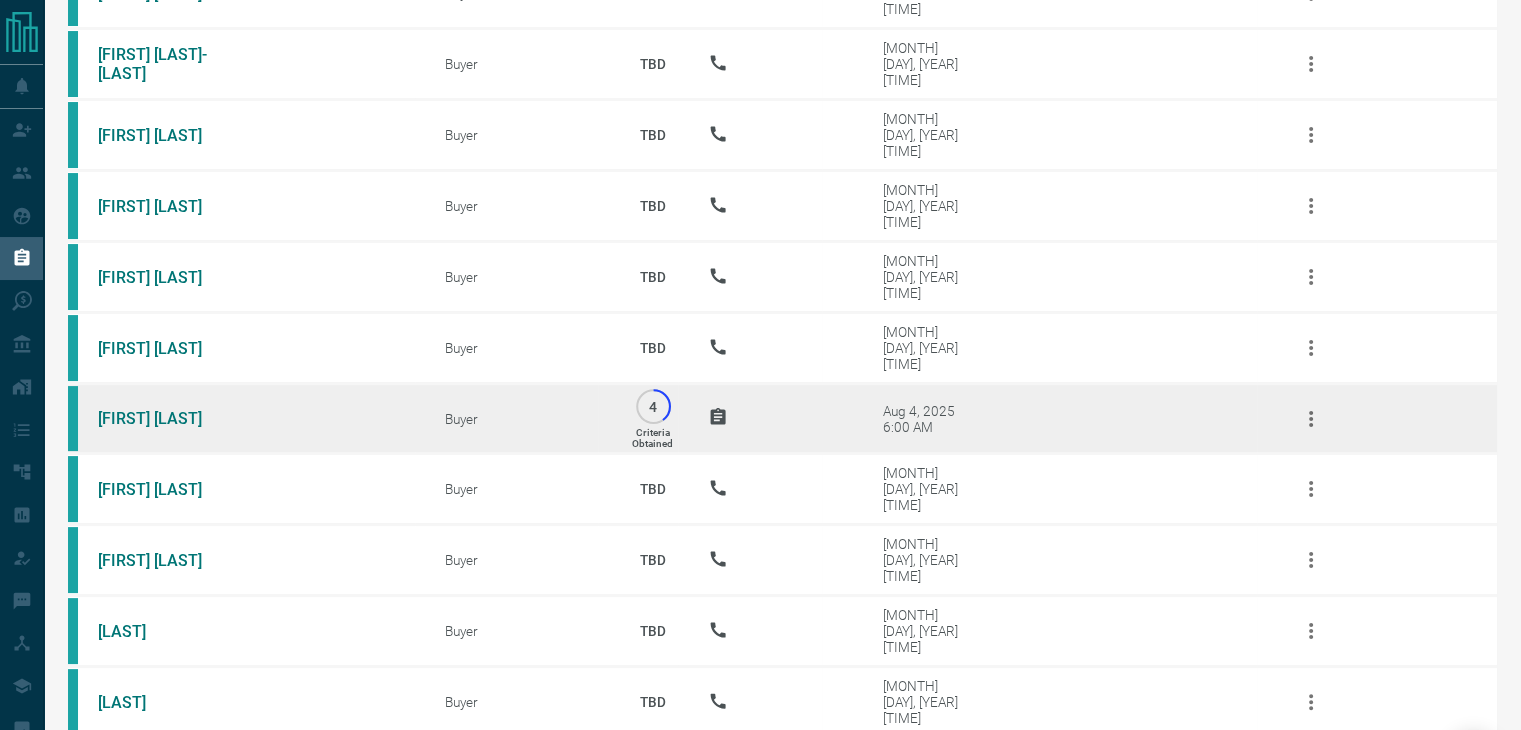 click 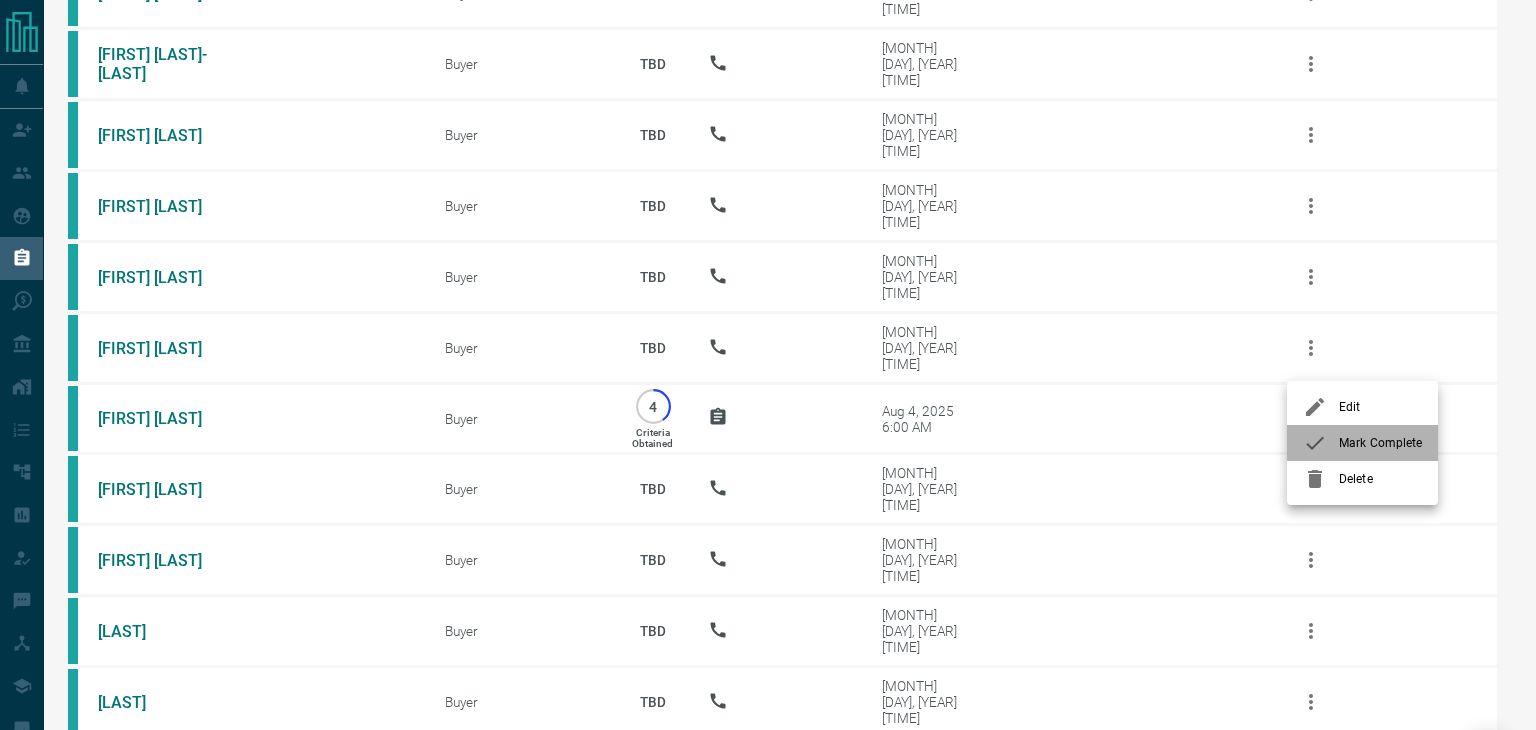 click at bounding box center (1321, 443) 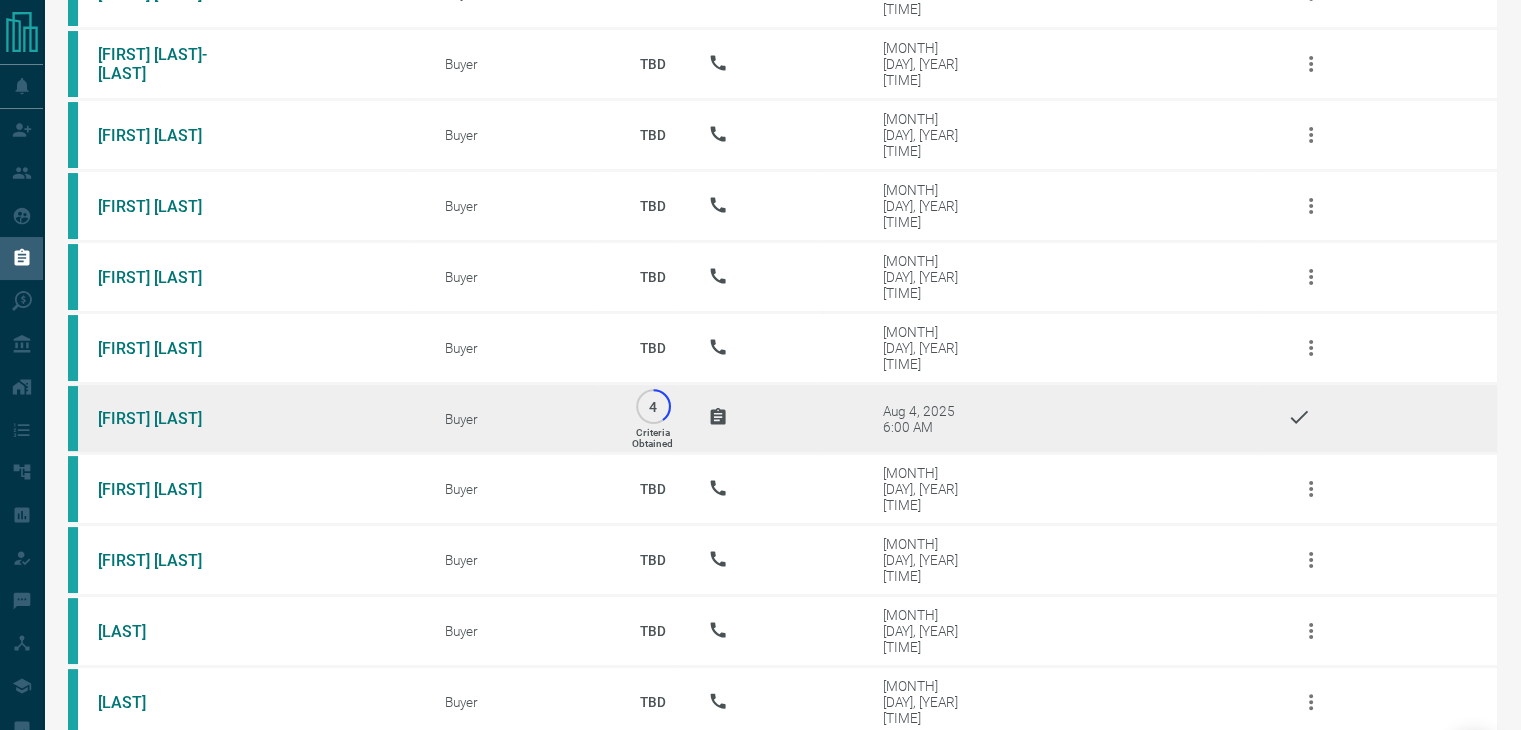 scroll, scrollTop: 398, scrollLeft: 0, axis: vertical 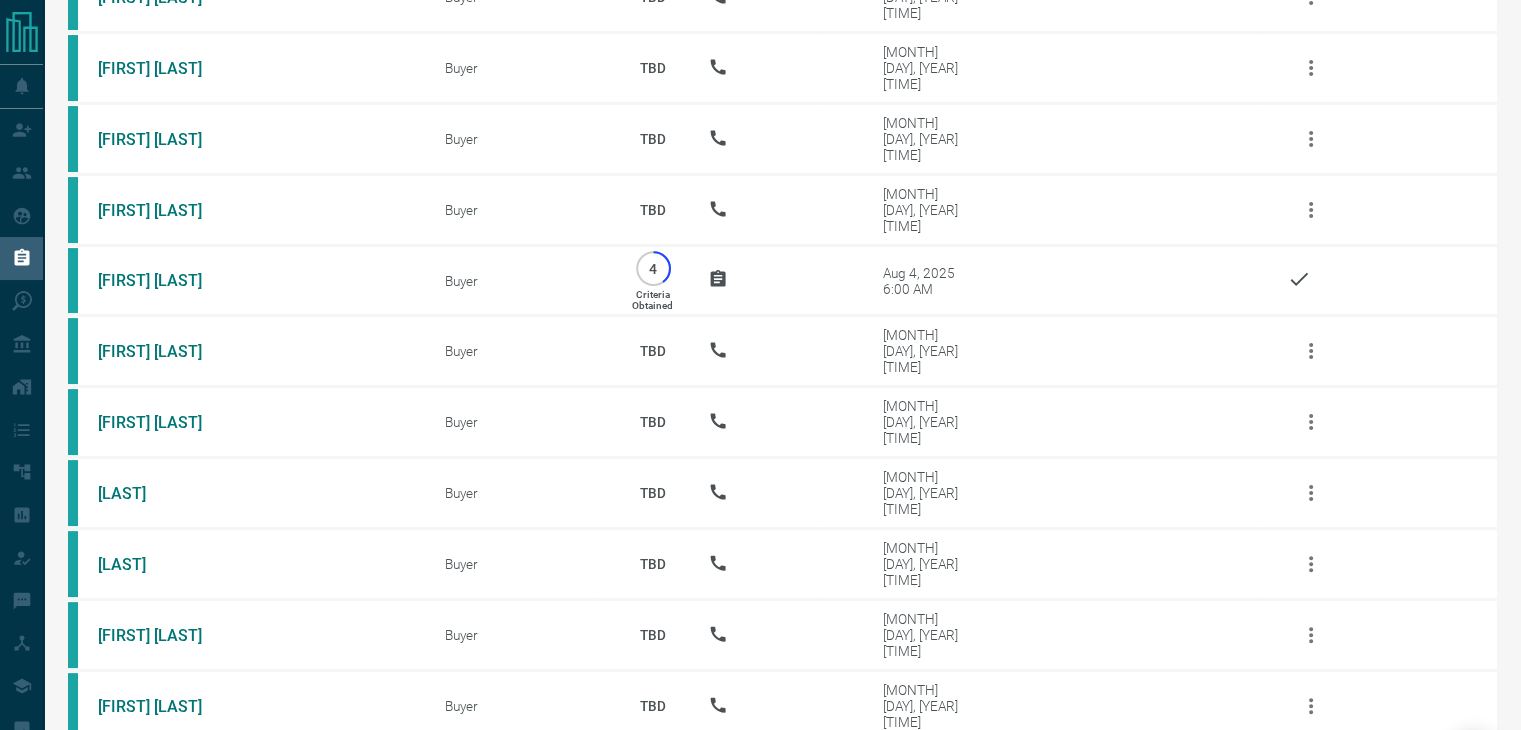 click on "Reload" at bounding box center [782, 781] 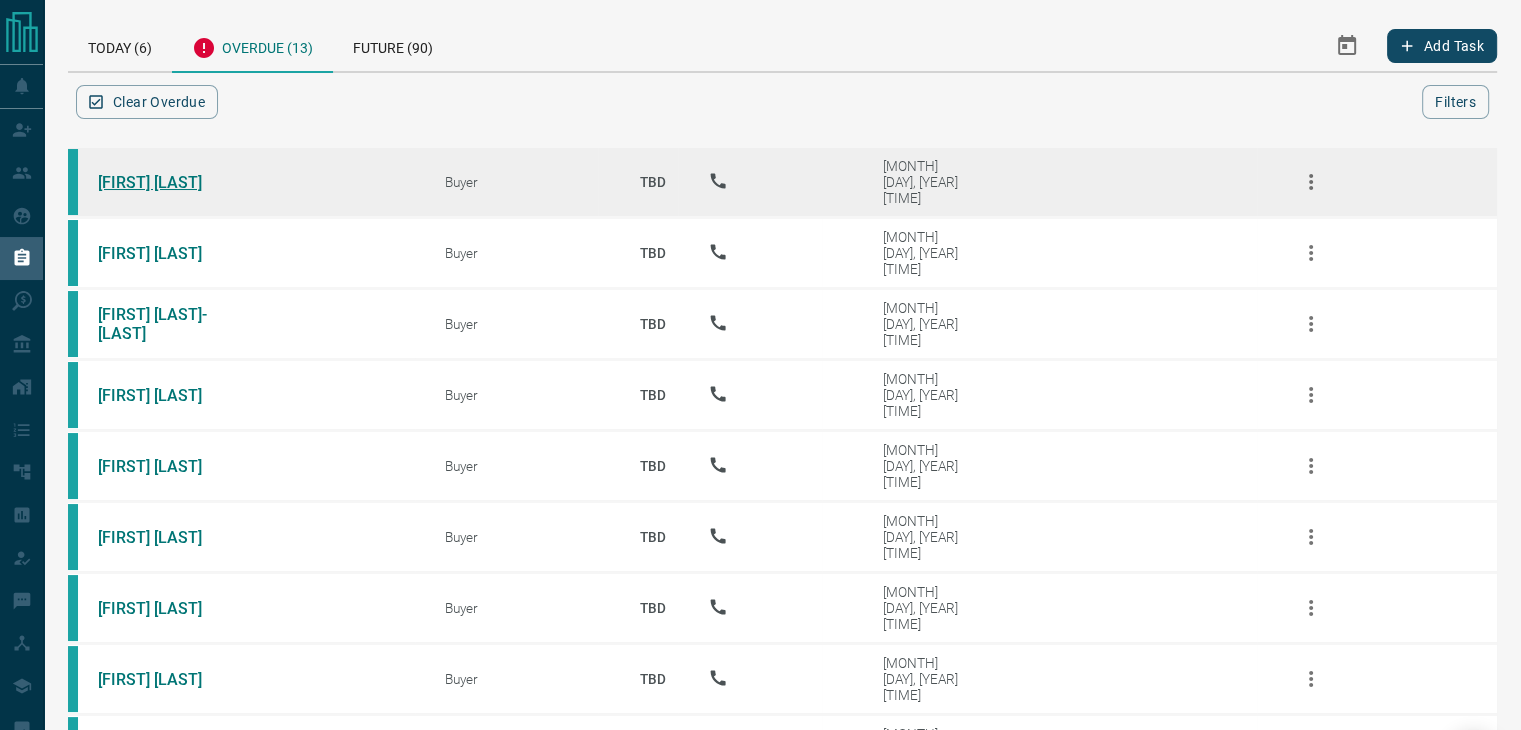 click on "[FIRST] [LAST]" at bounding box center (173, 182) 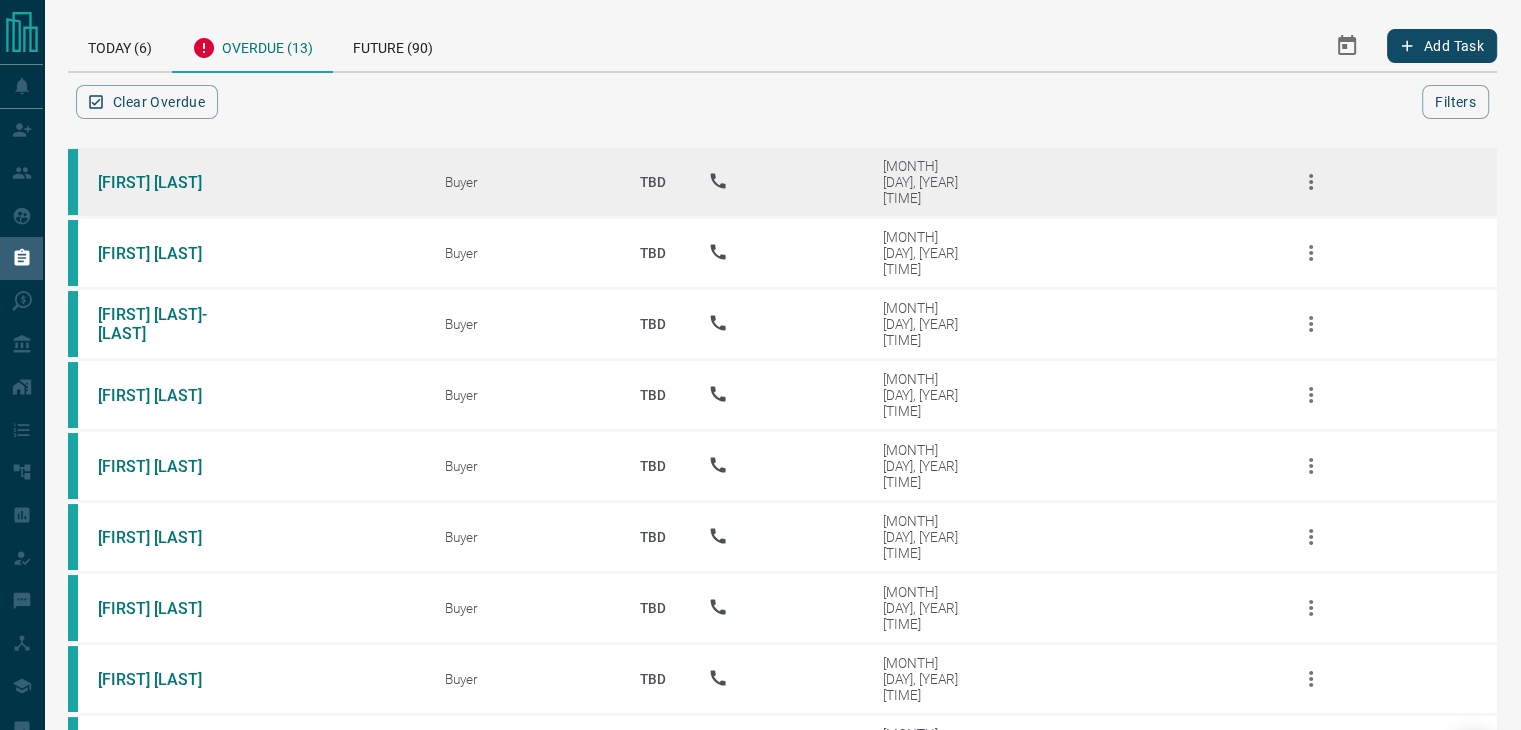 click 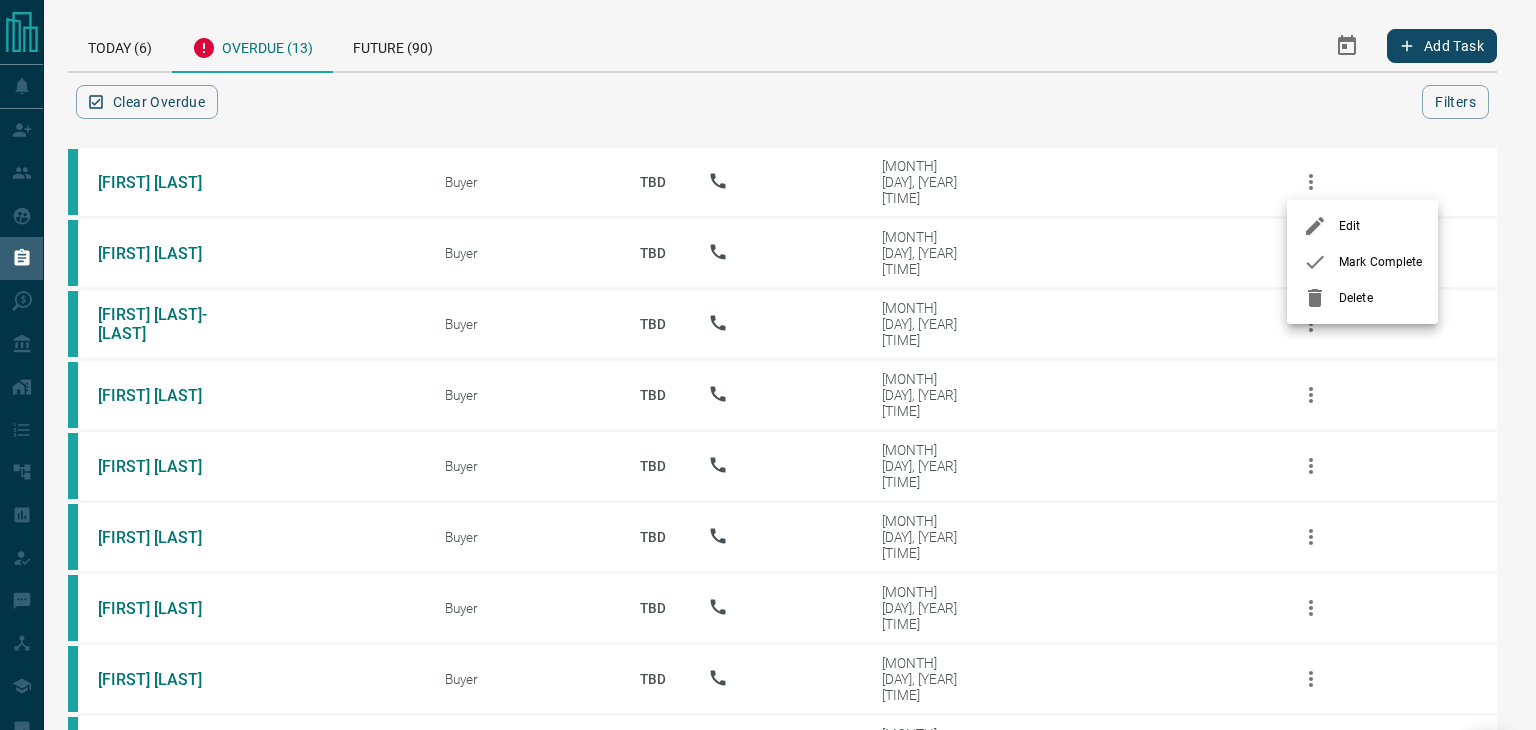 click 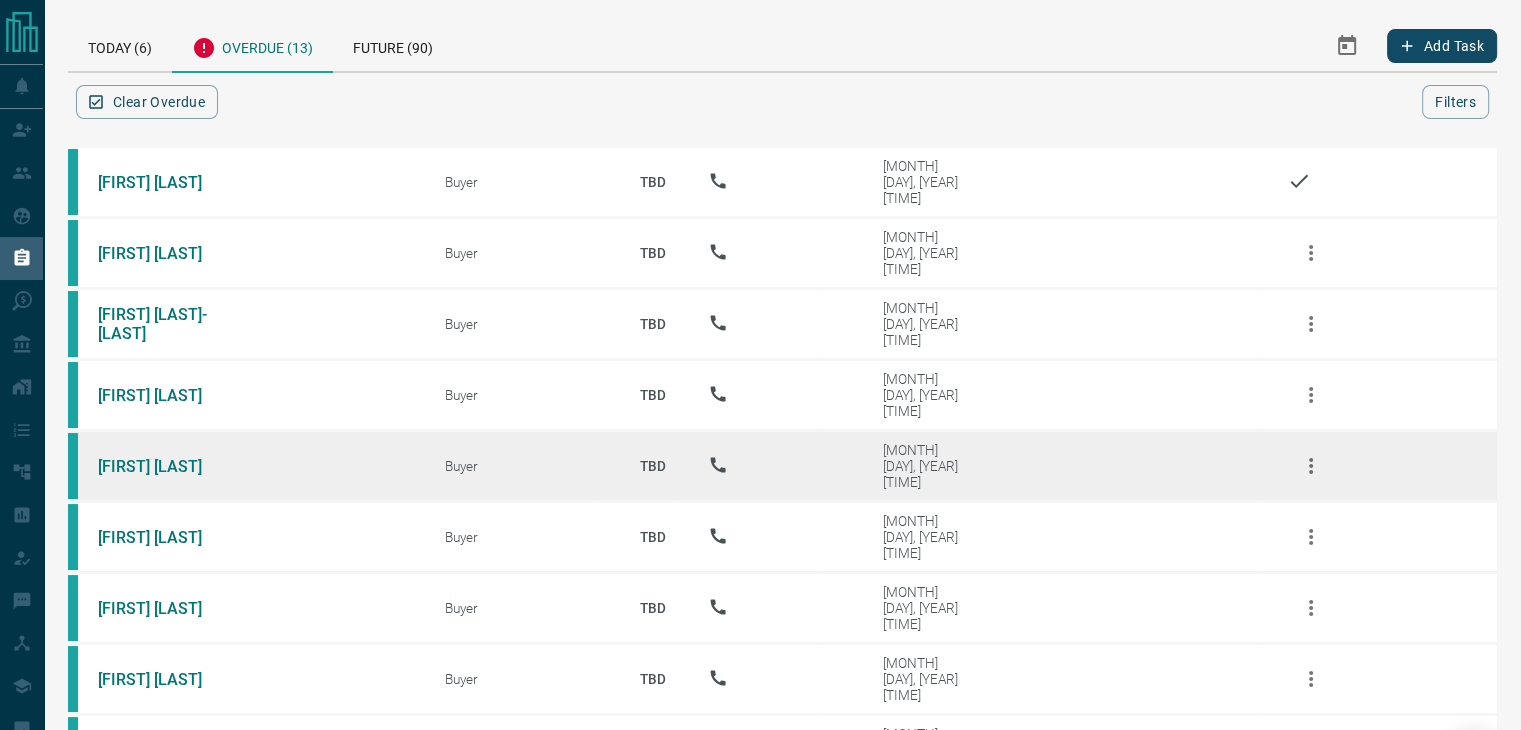 scroll, scrollTop: 327, scrollLeft: 0, axis: vertical 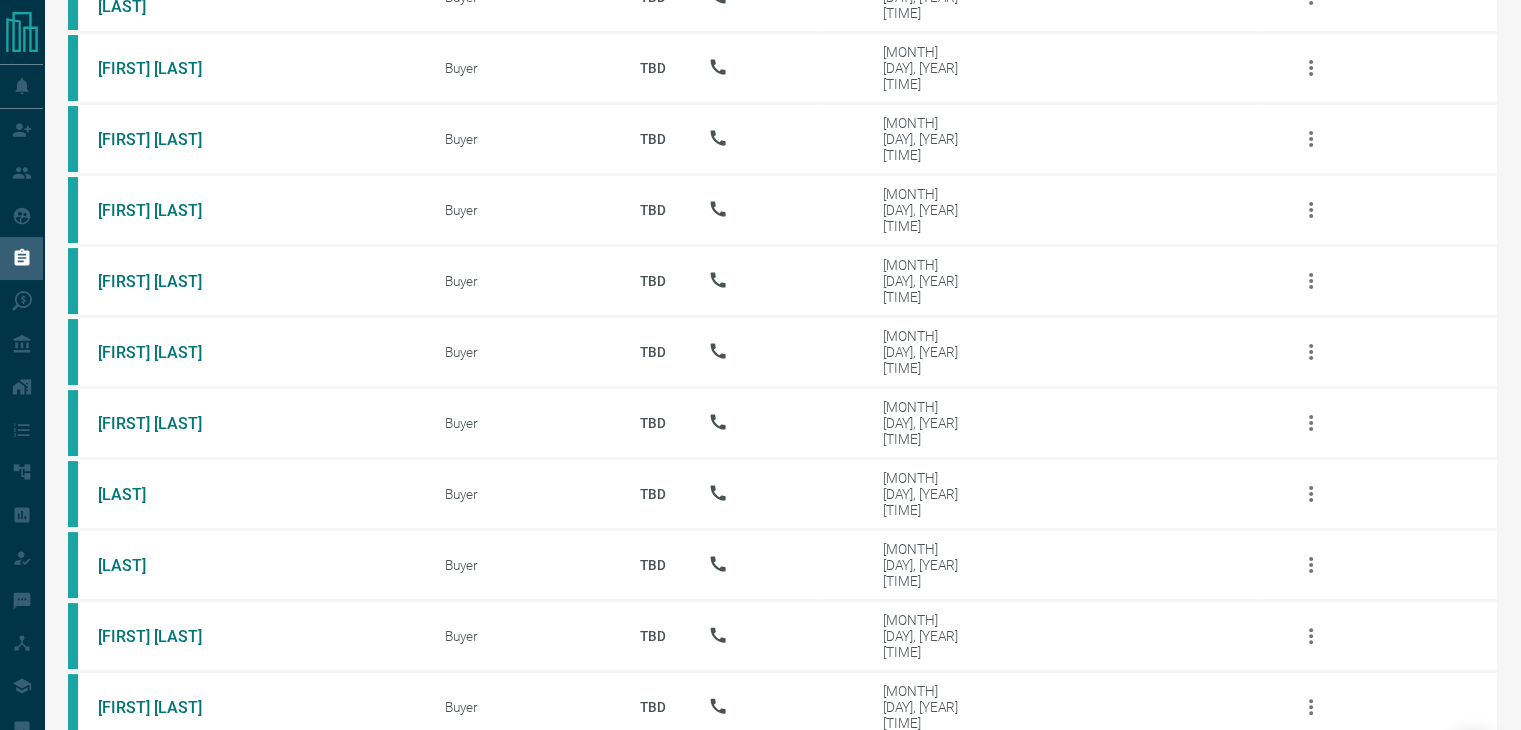 click on "Reload" at bounding box center [782, 782] 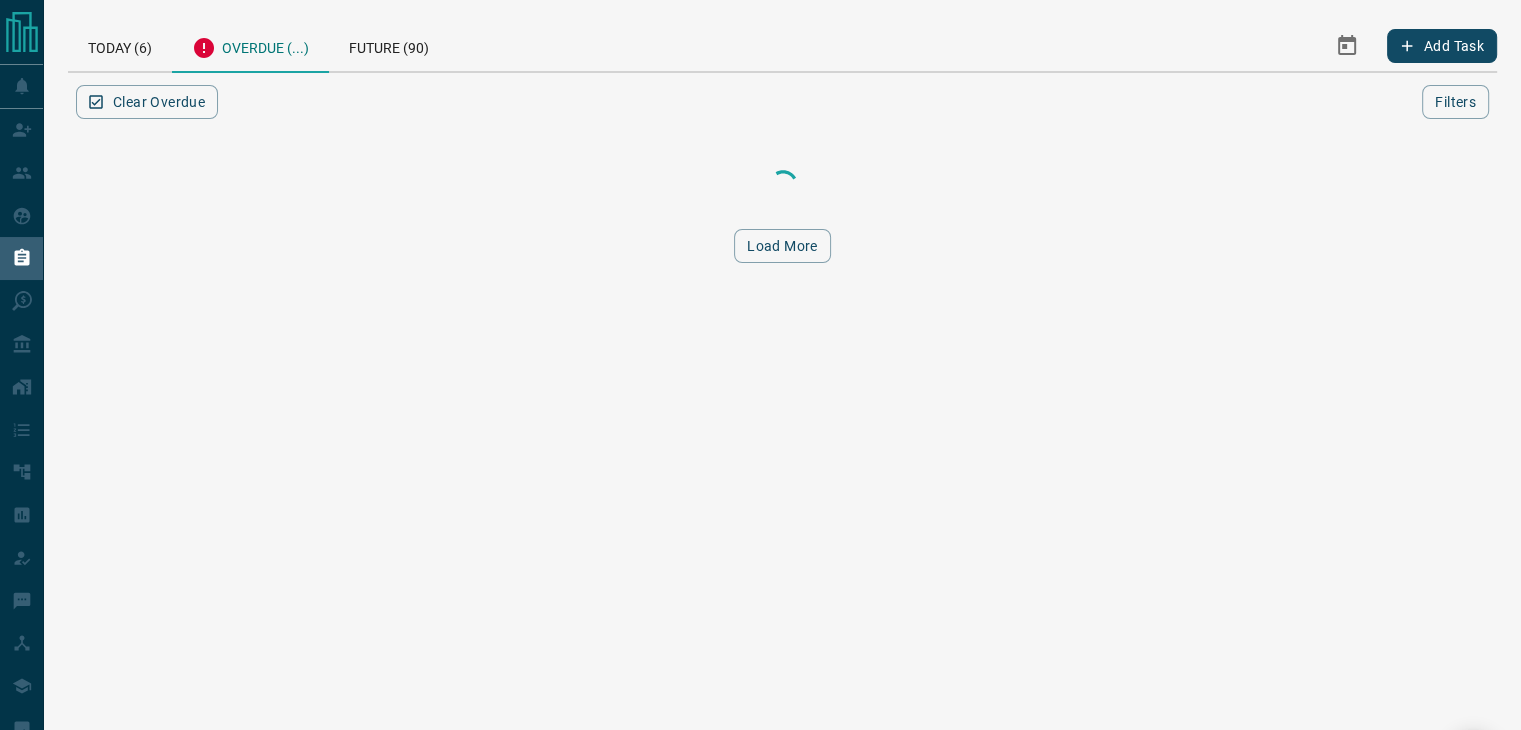 scroll, scrollTop: 0, scrollLeft: 0, axis: both 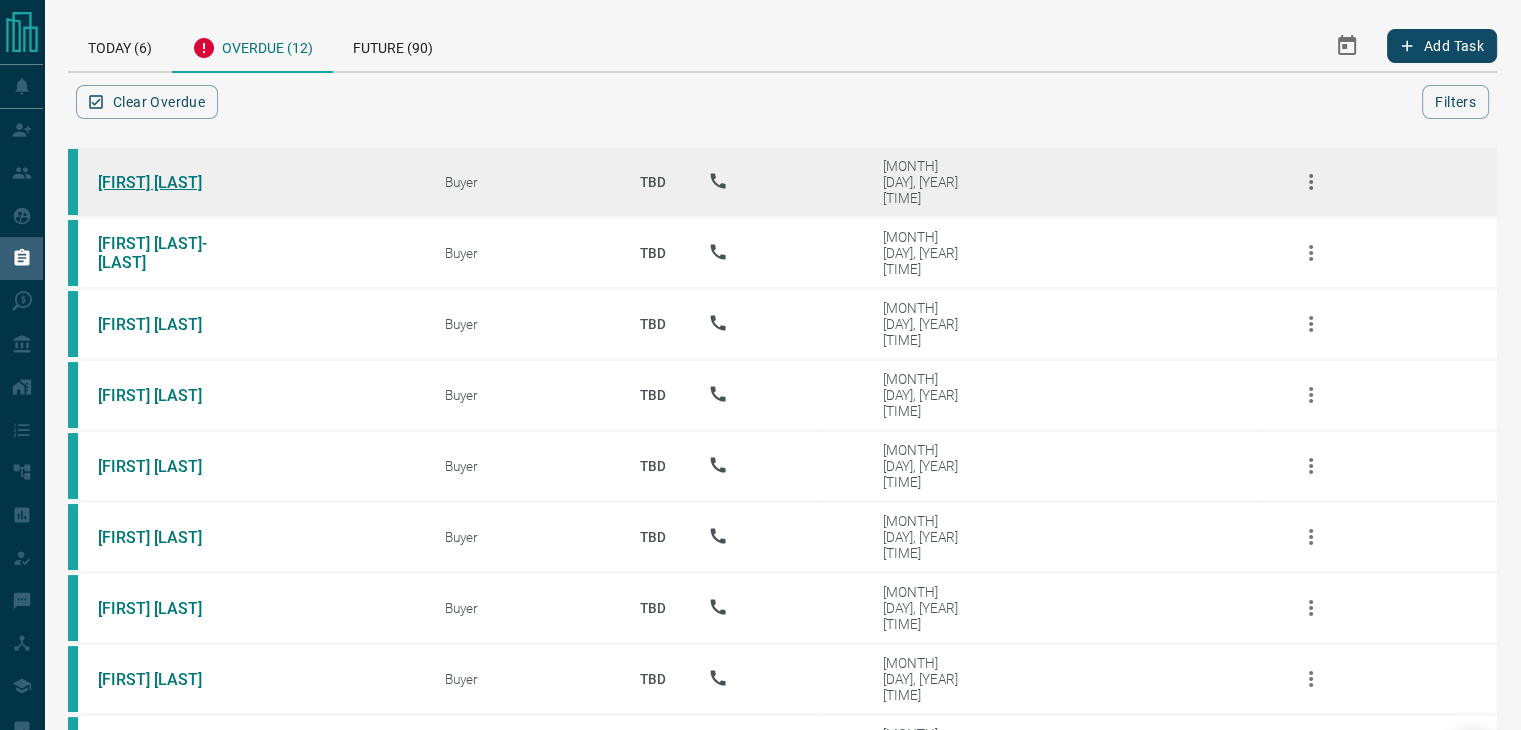click on "[FIRST] [LAST]" at bounding box center [173, 182] 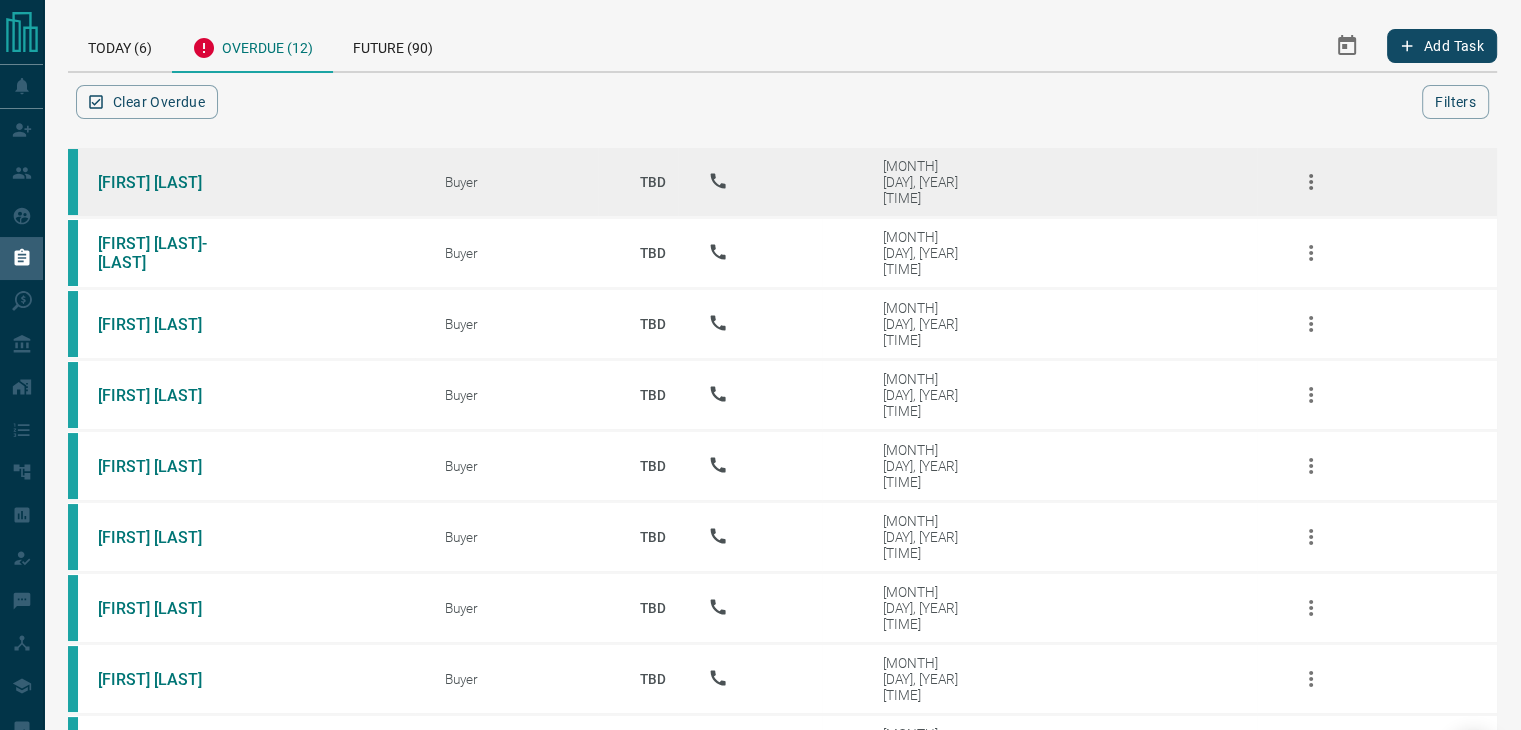click 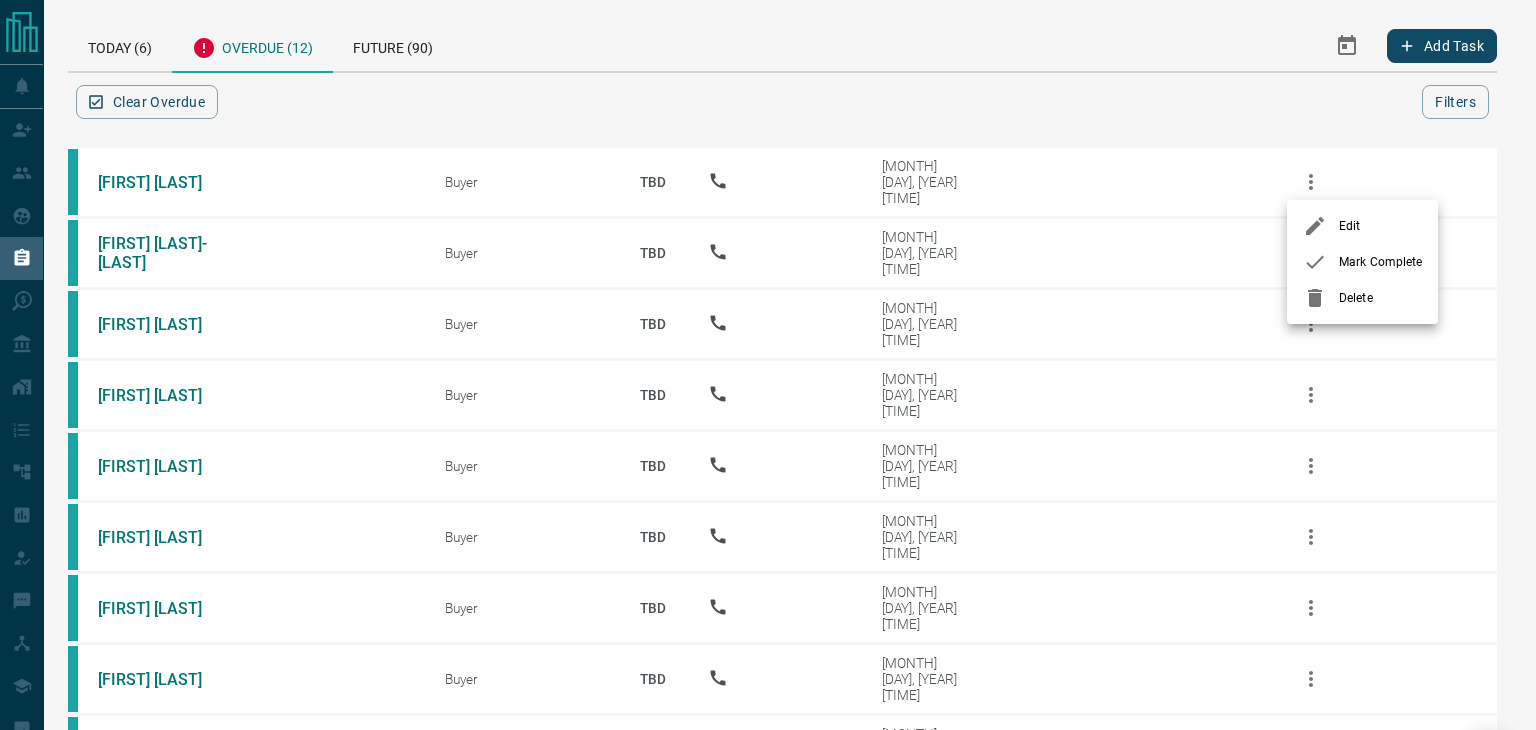 click 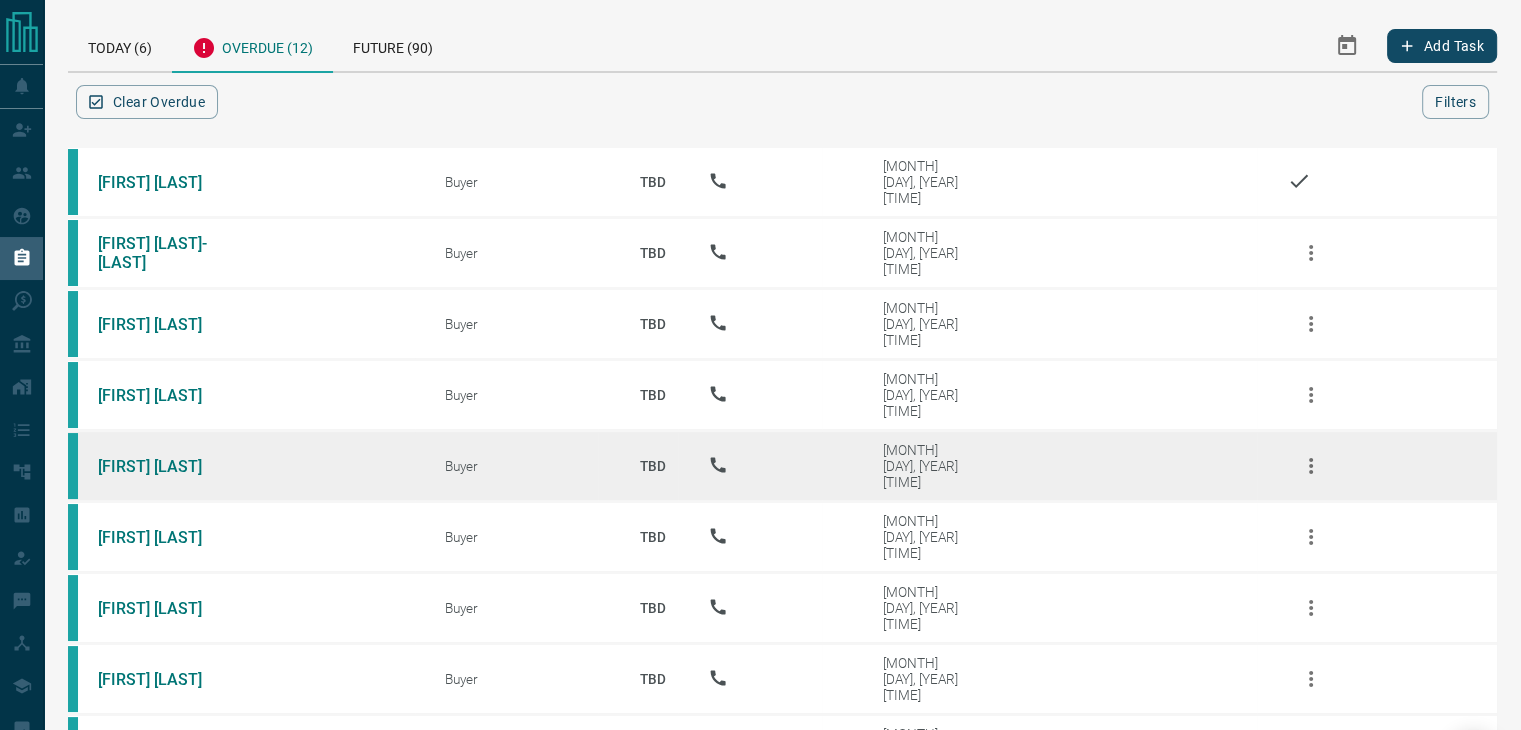 scroll, scrollTop: 264, scrollLeft: 0, axis: vertical 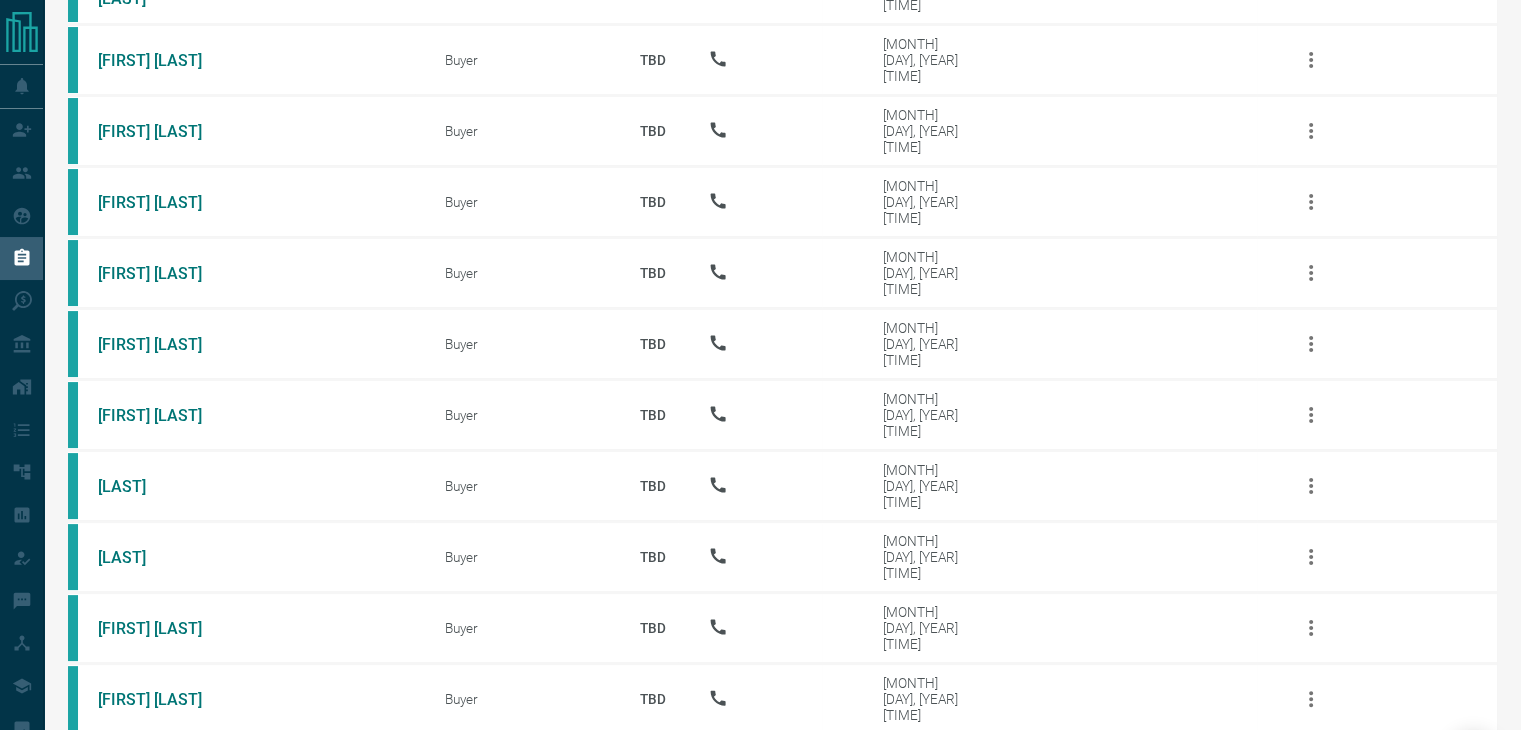 click on "Reload" at bounding box center [782, 774] 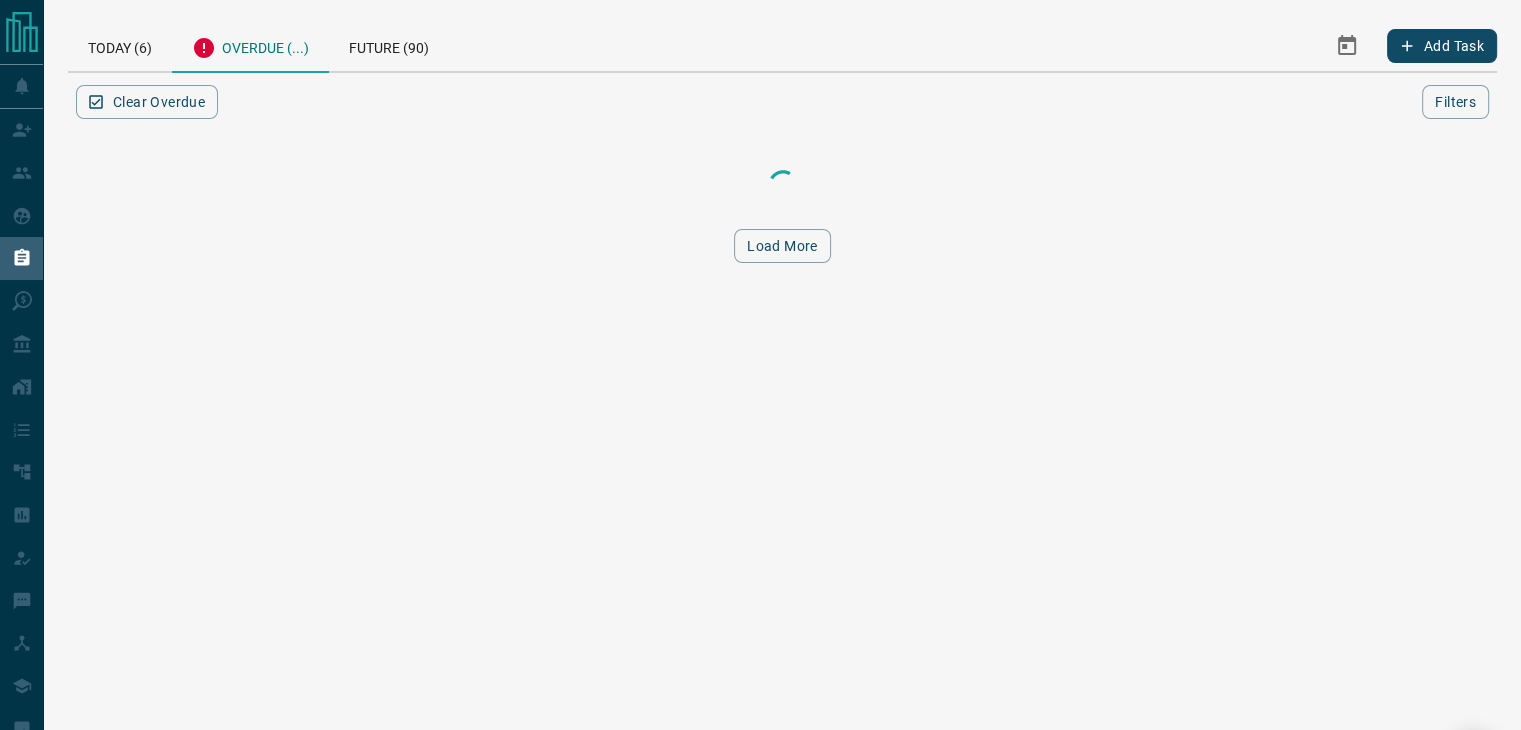 scroll, scrollTop: 0, scrollLeft: 0, axis: both 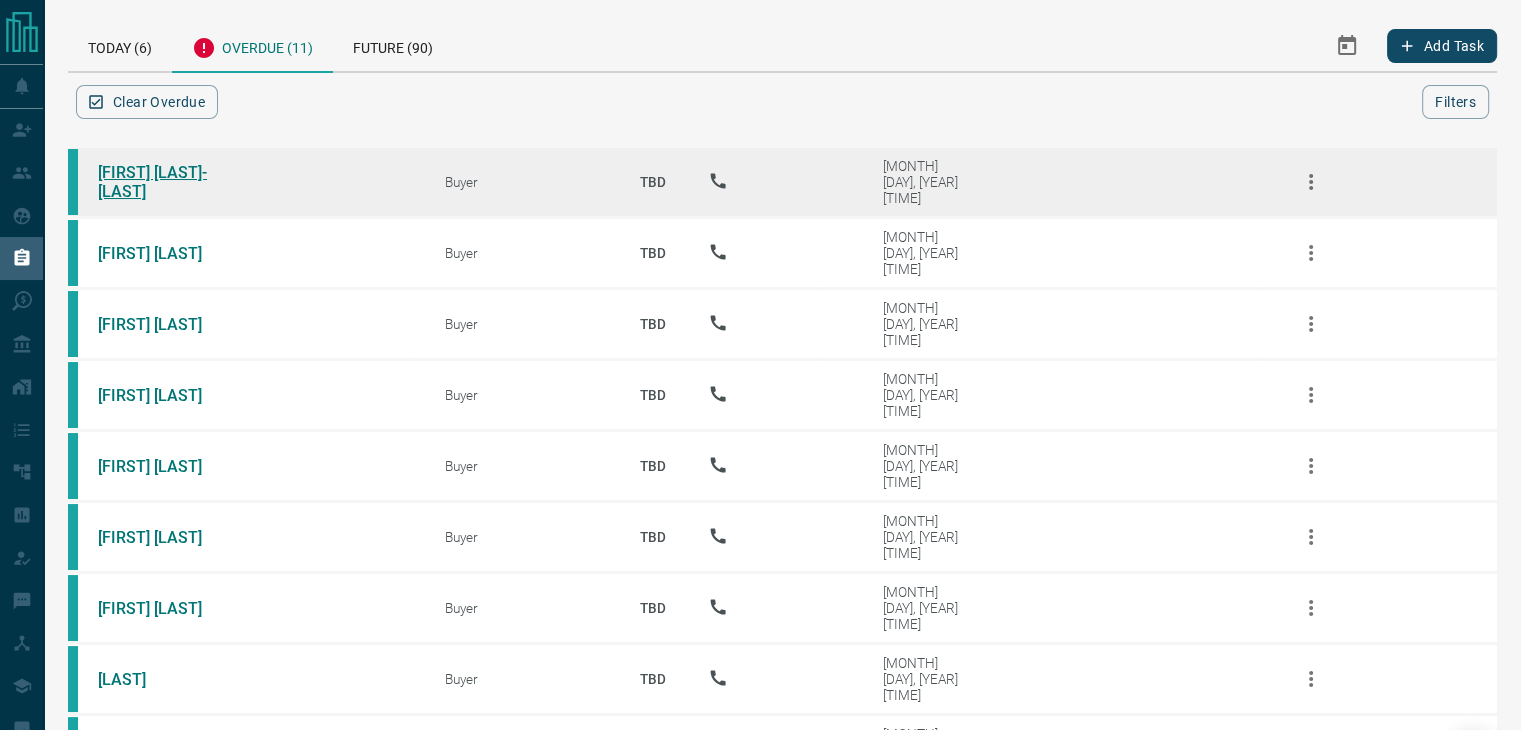click on "[FIRST] [LAST]-[LAST]" at bounding box center [173, 182] 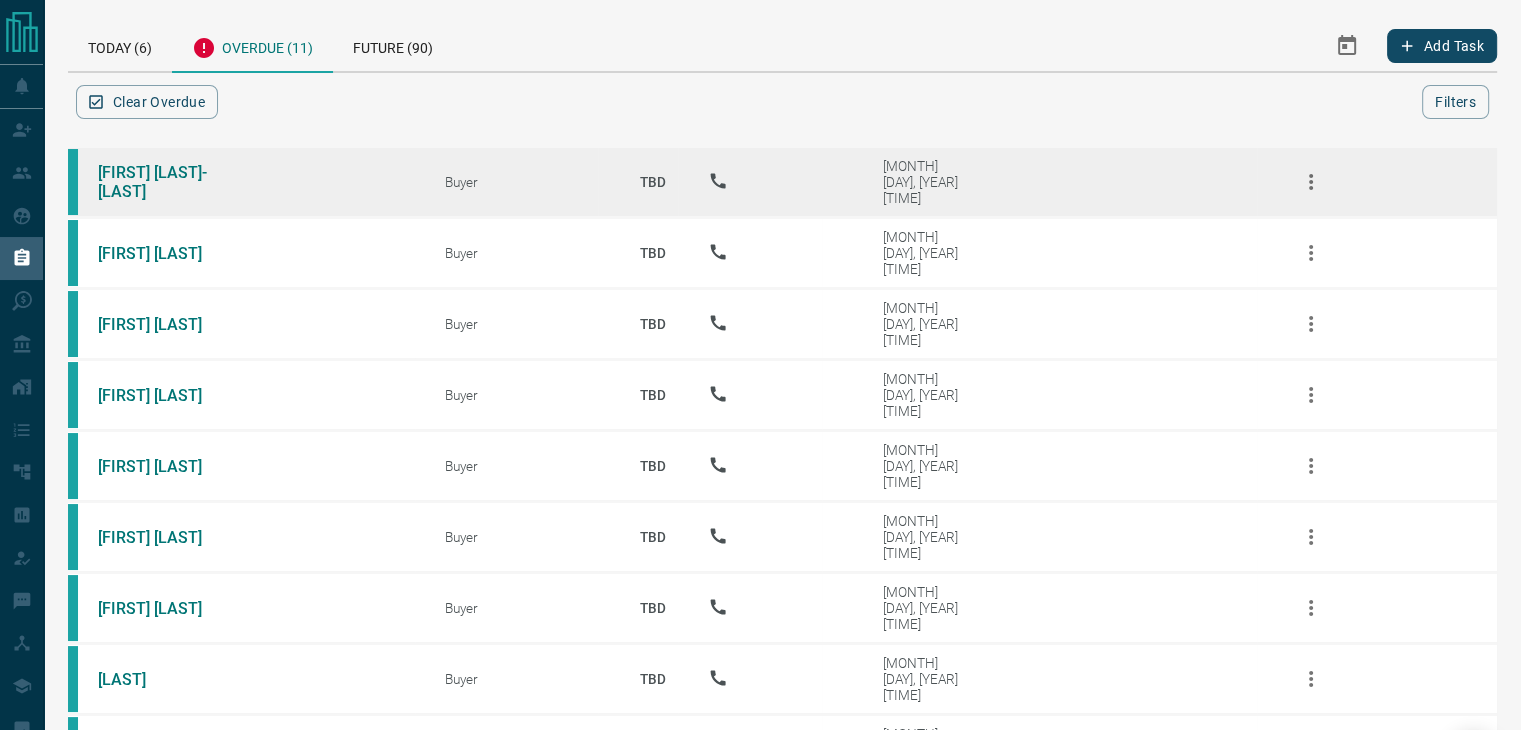 click at bounding box center [1311, 182] 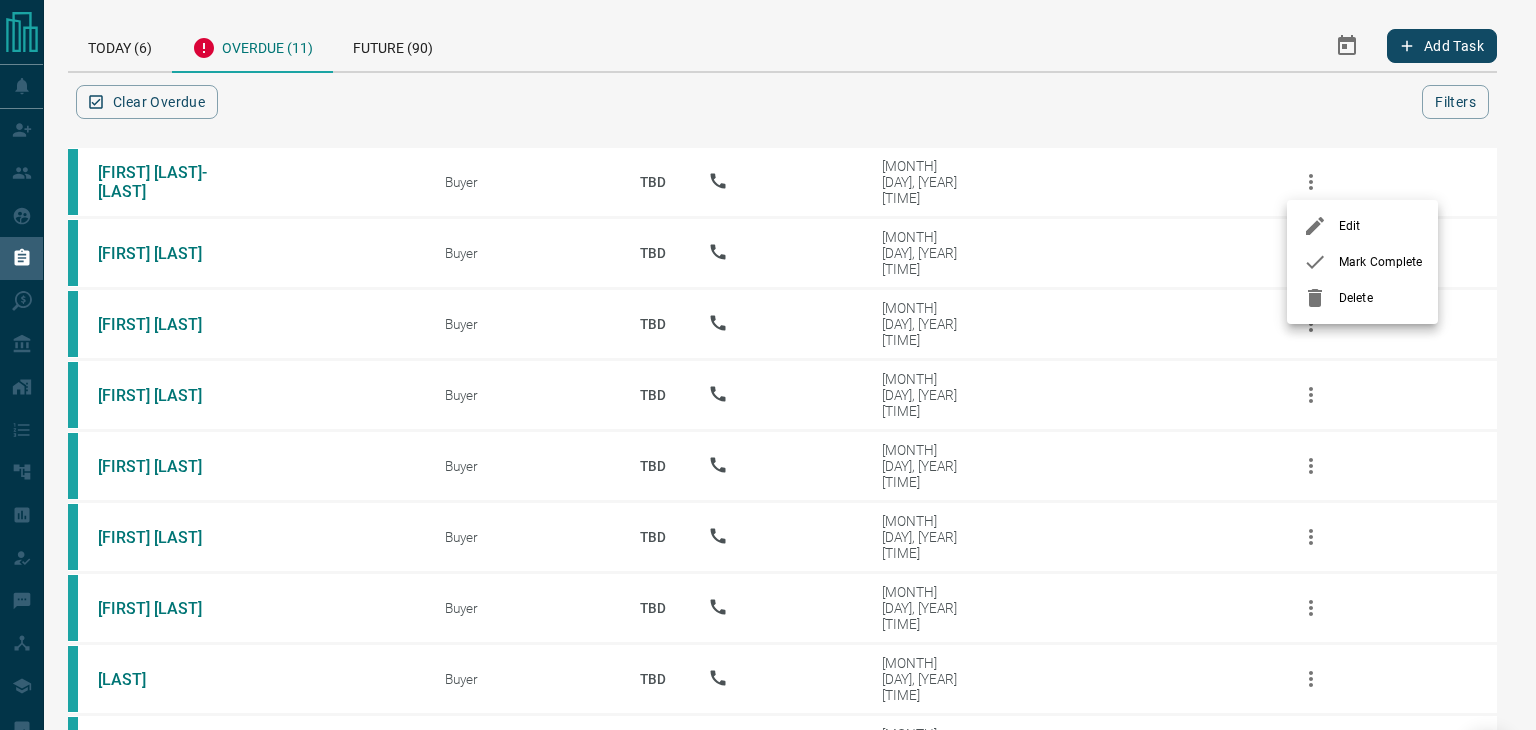 click 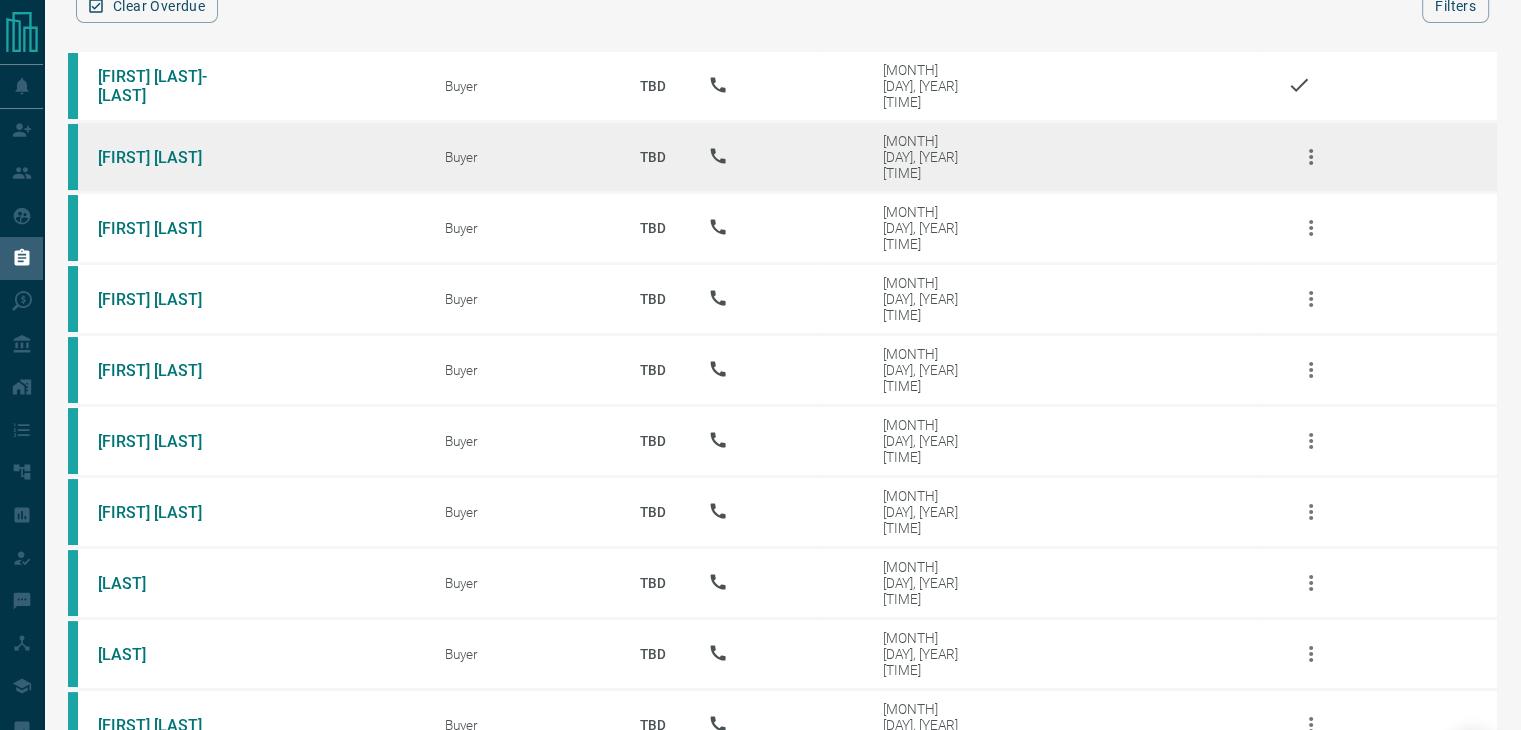 scroll, scrollTop: 202, scrollLeft: 0, axis: vertical 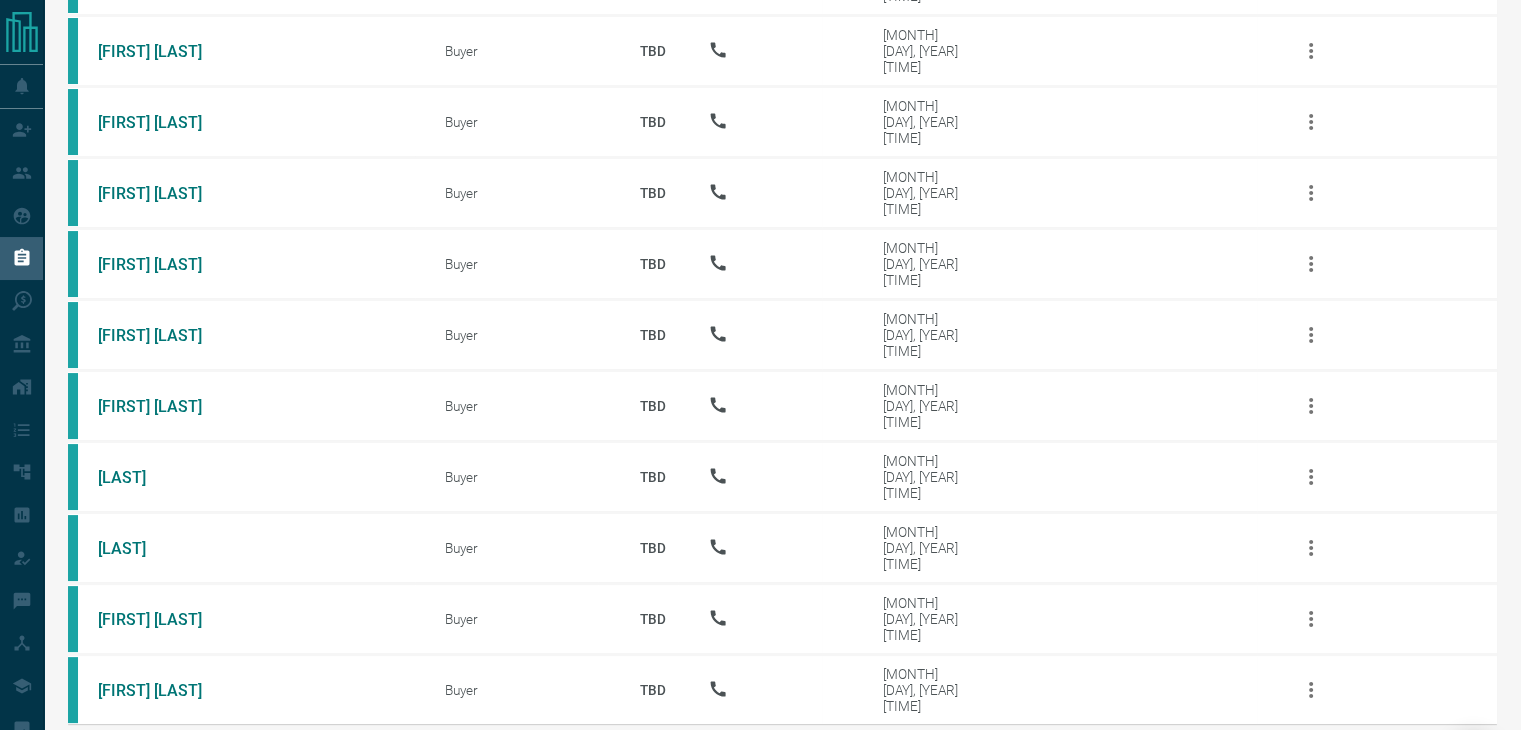 click on "Reload" at bounding box center [782, 765] 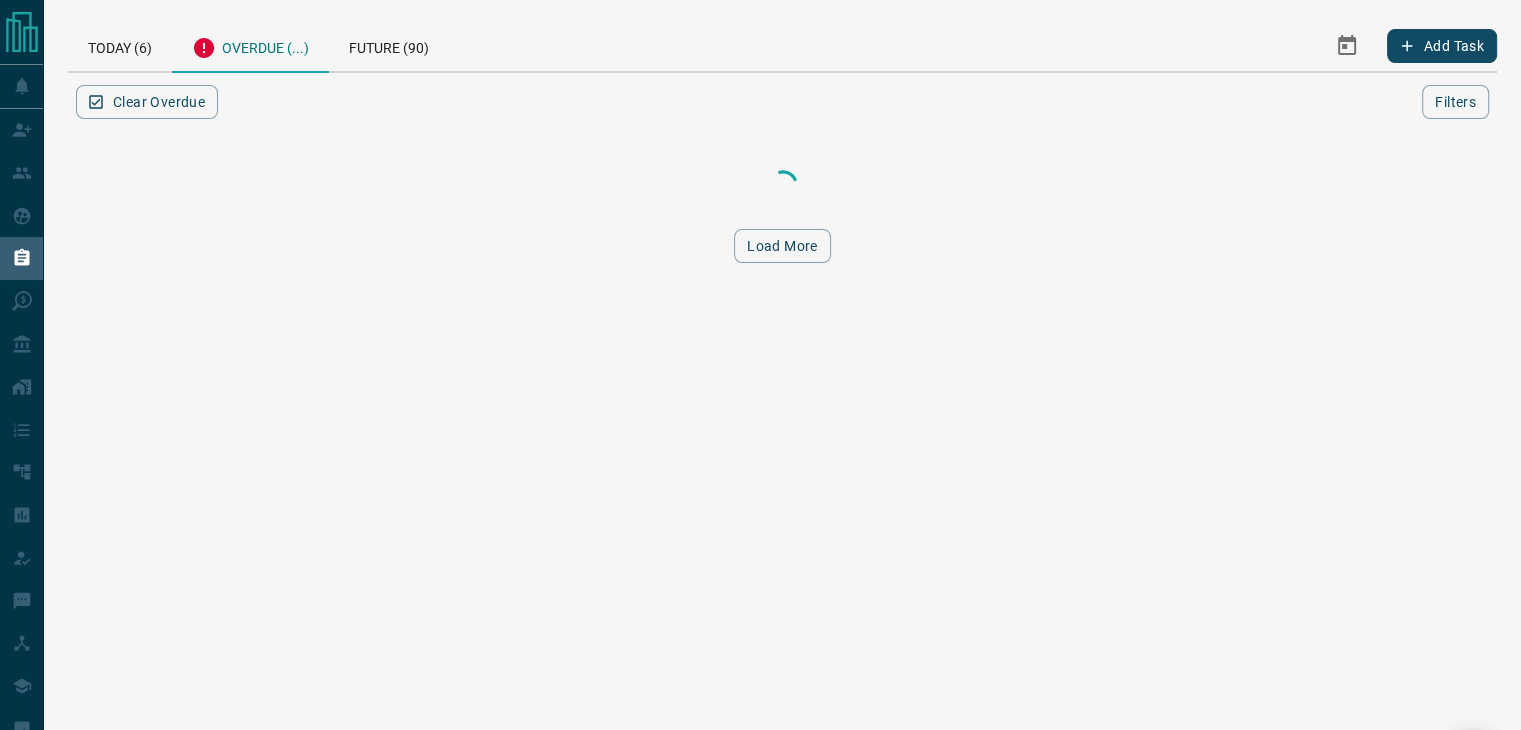 scroll, scrollTop: 0, scrollLeft: 0, axis: both 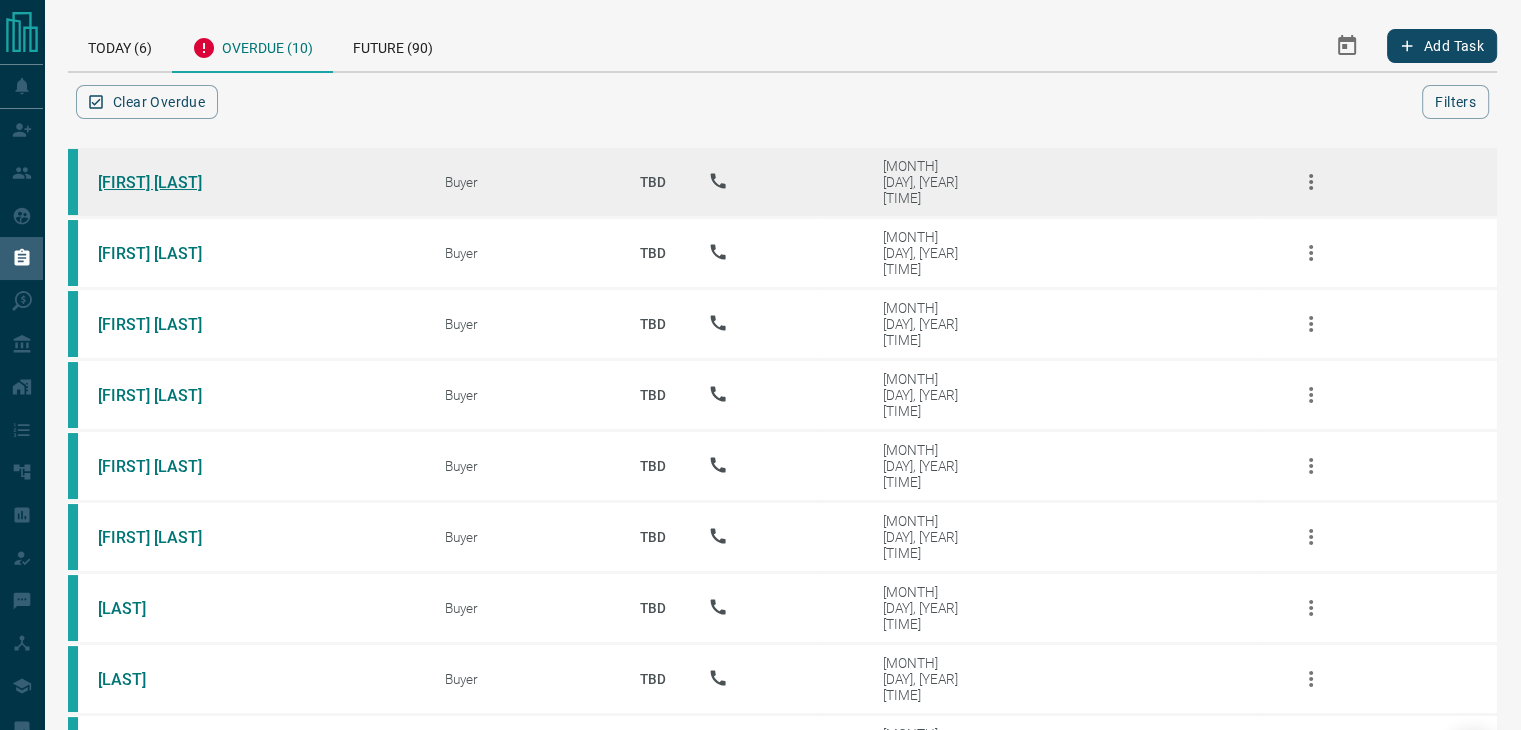 click on "[FIRST] [LAST]" at bounding box center [173, 182] 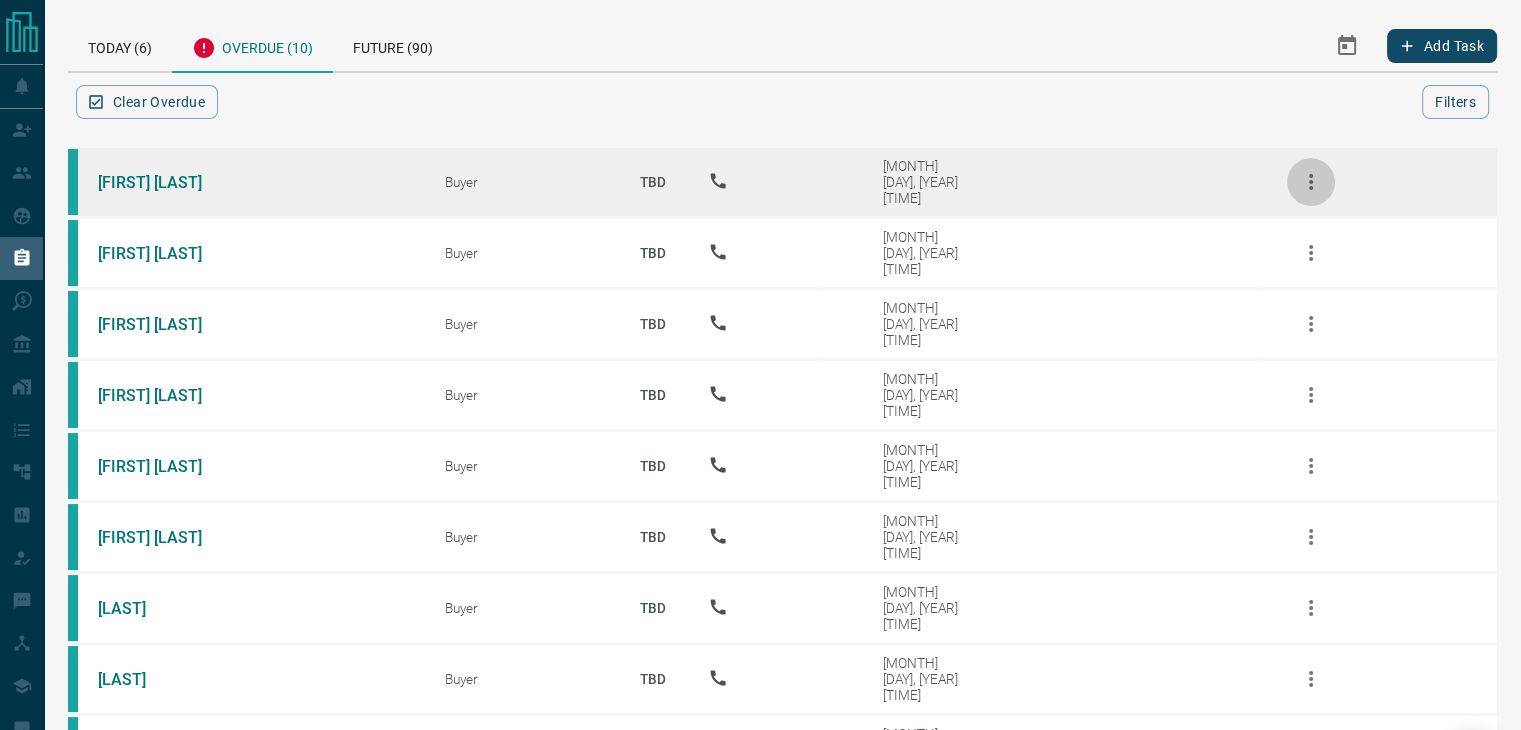 click 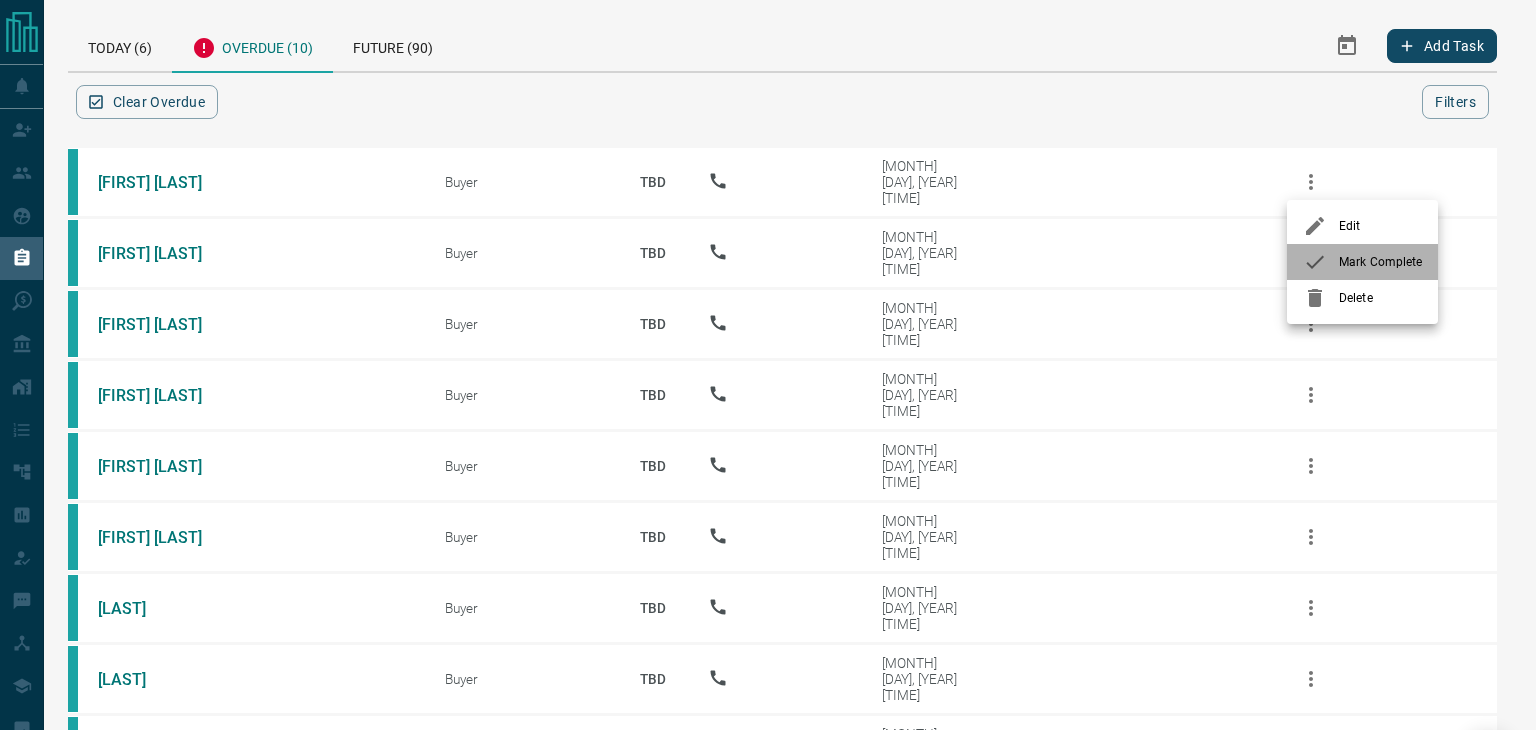 click 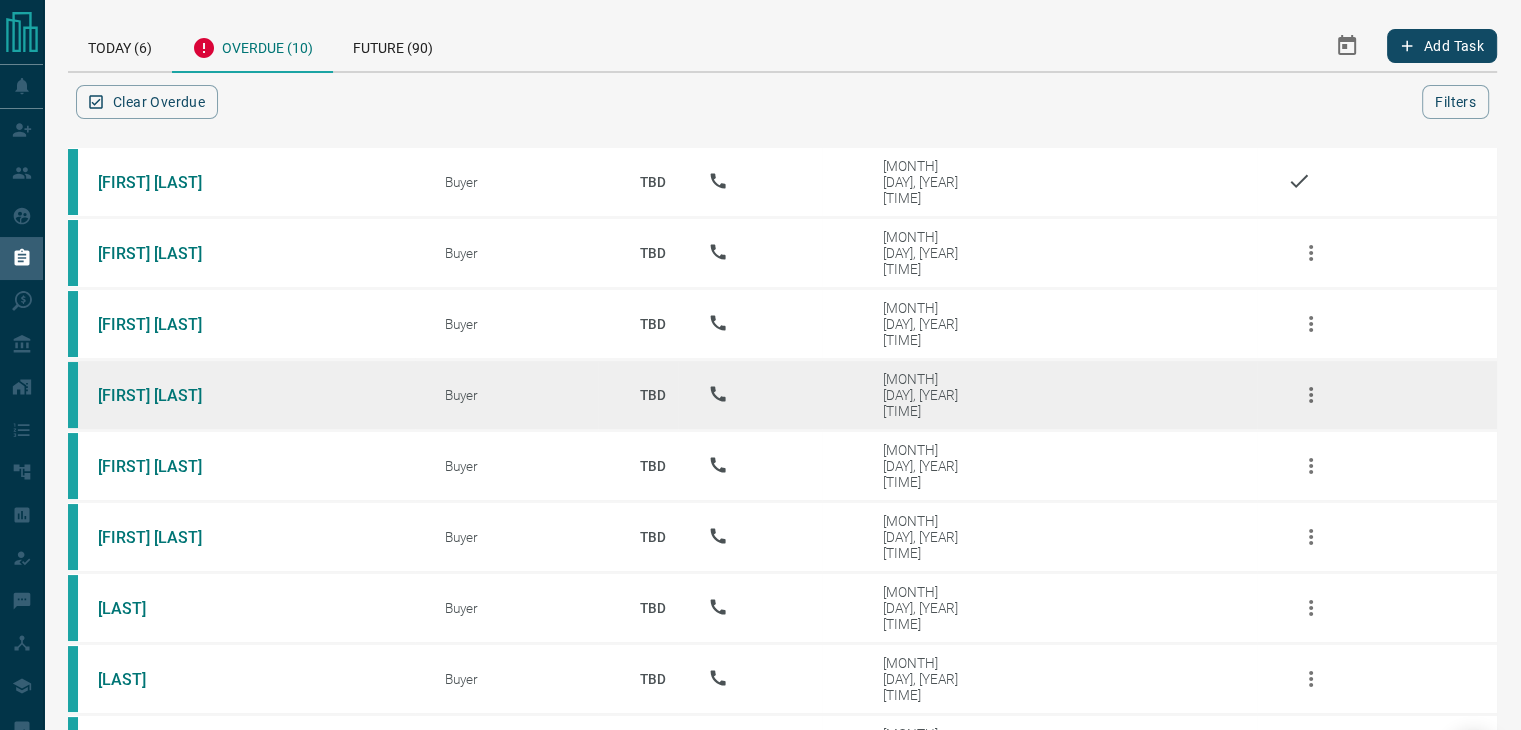 scroll, scrollTop: 140, scrollLeft: 0, axis: vertical 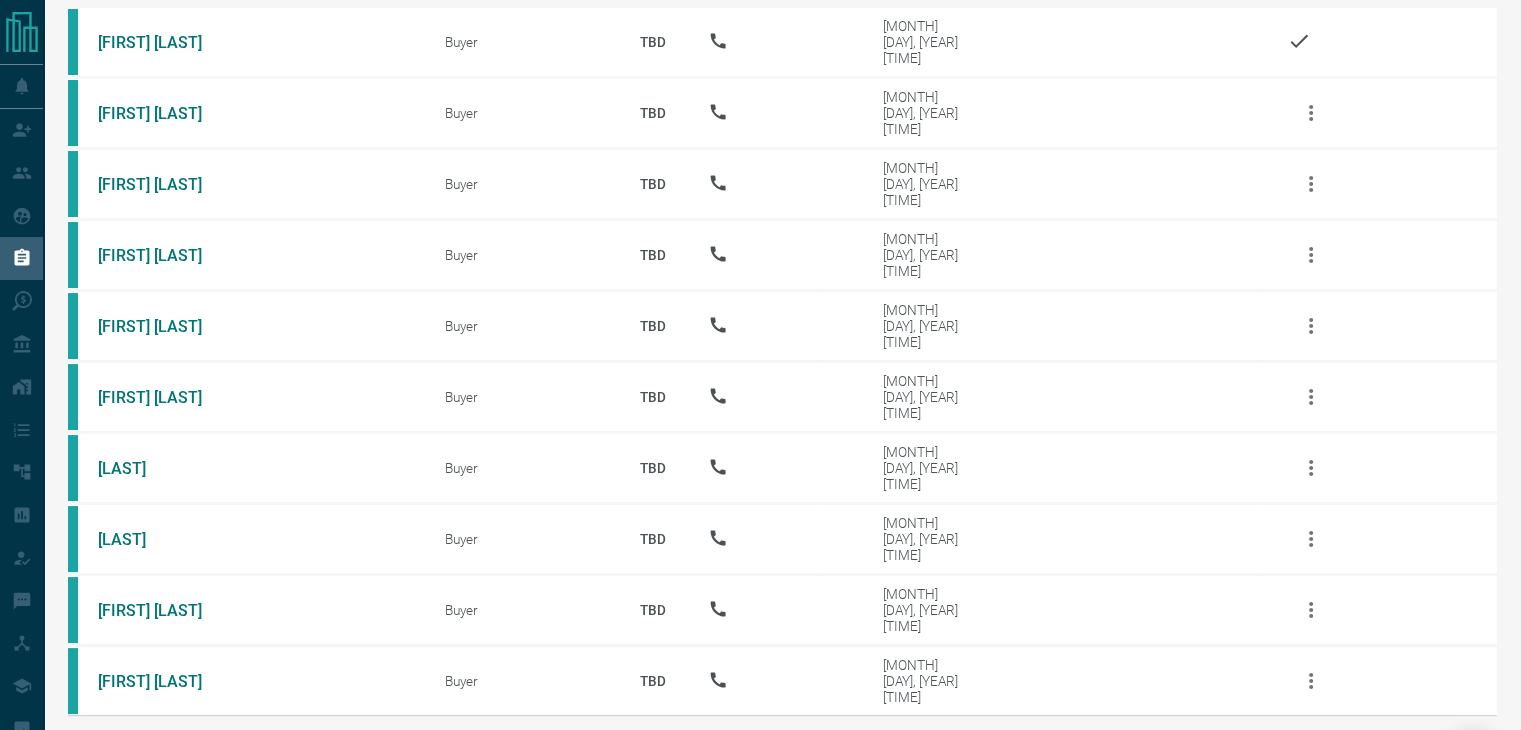click on "Reload" at bounding box center [782, 756] 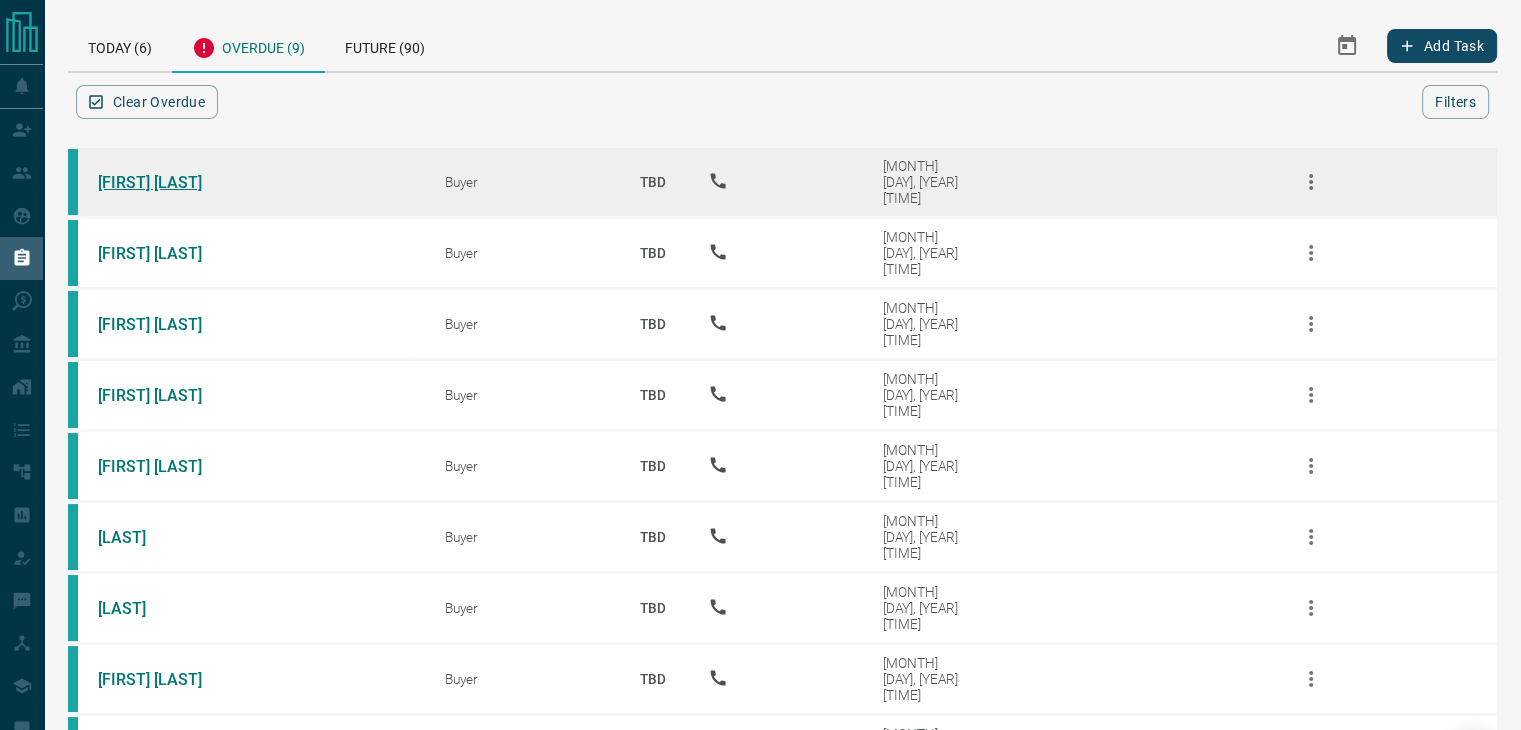 click on "[FIRST] [LAST]" at bounding box center [173, 182] 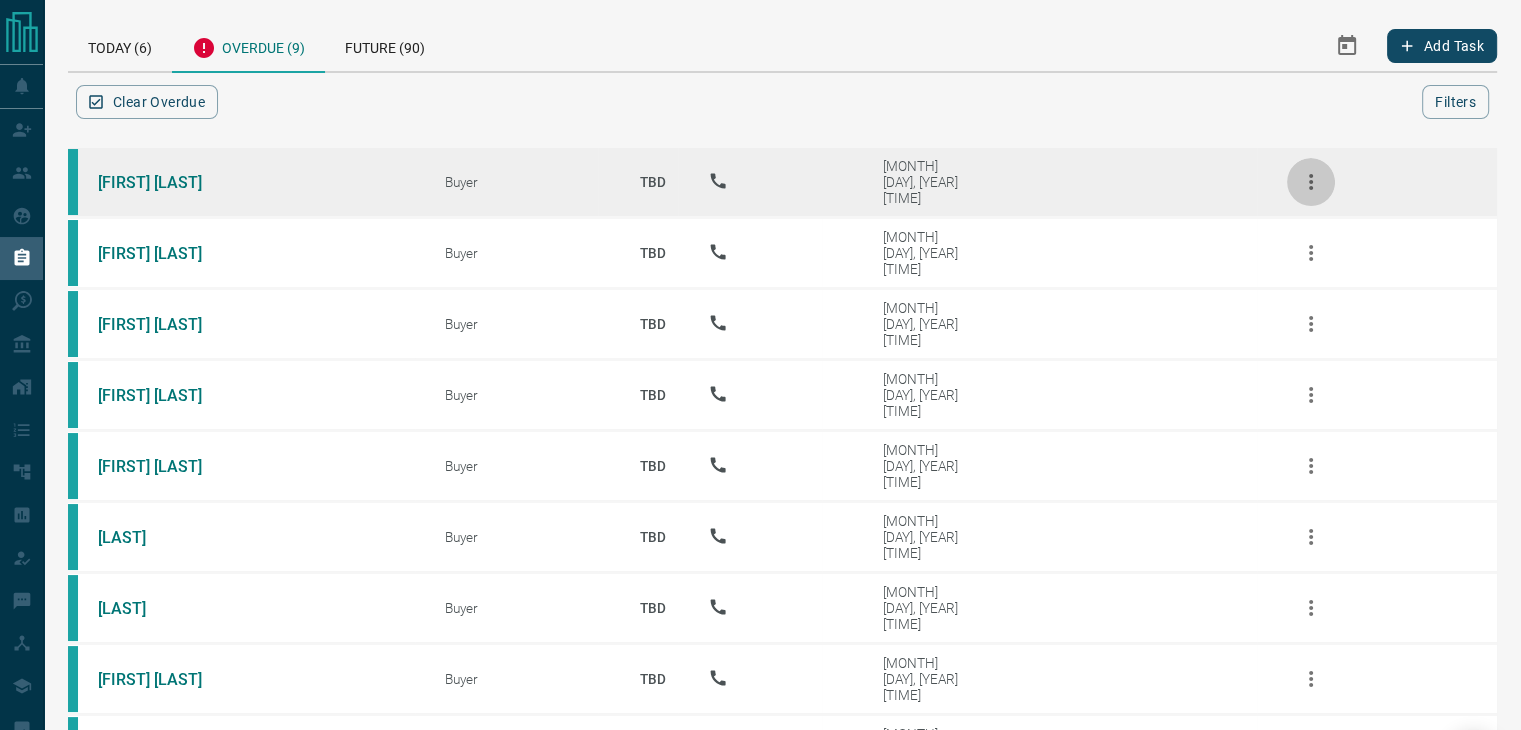 click 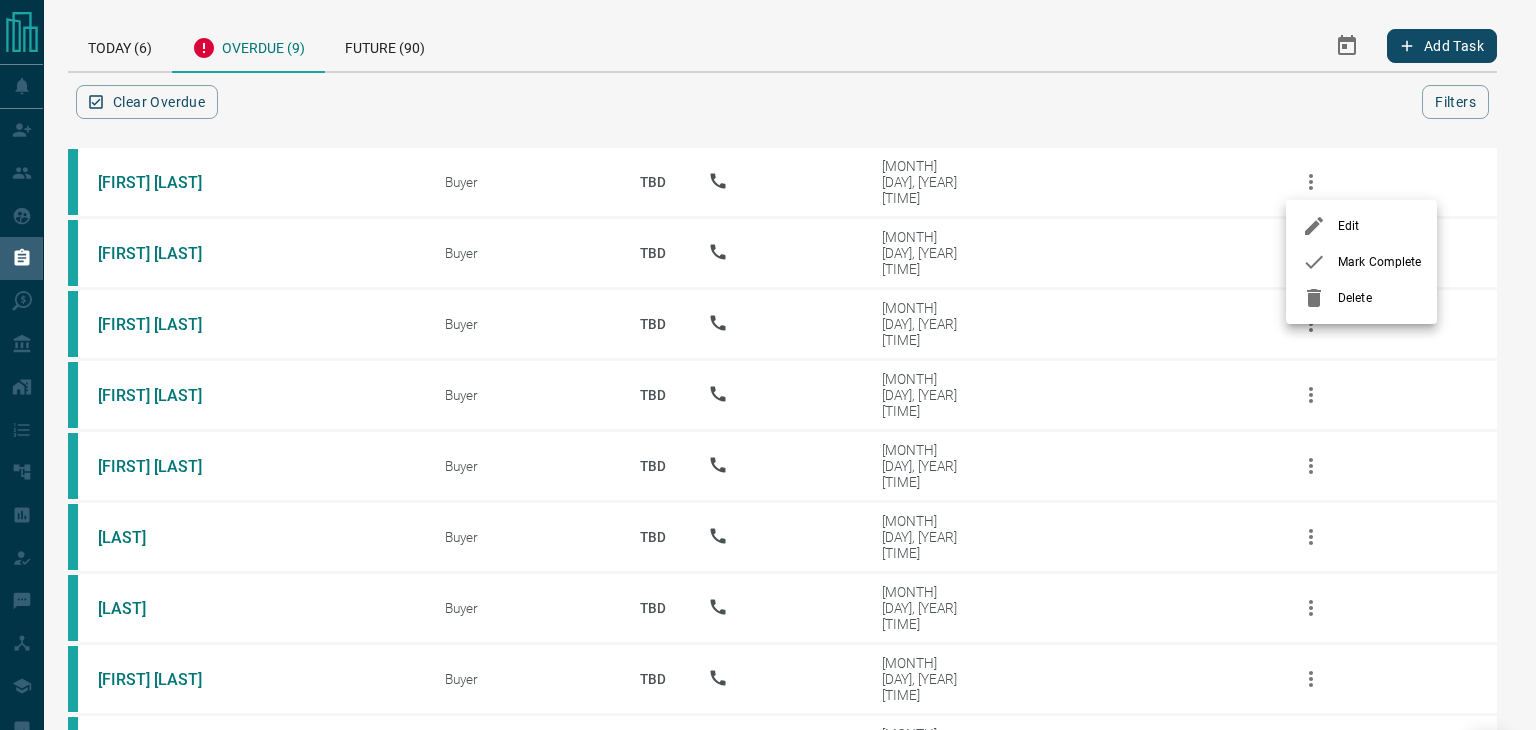 click on "Mark Complete" at bounding box center (1361, 262) 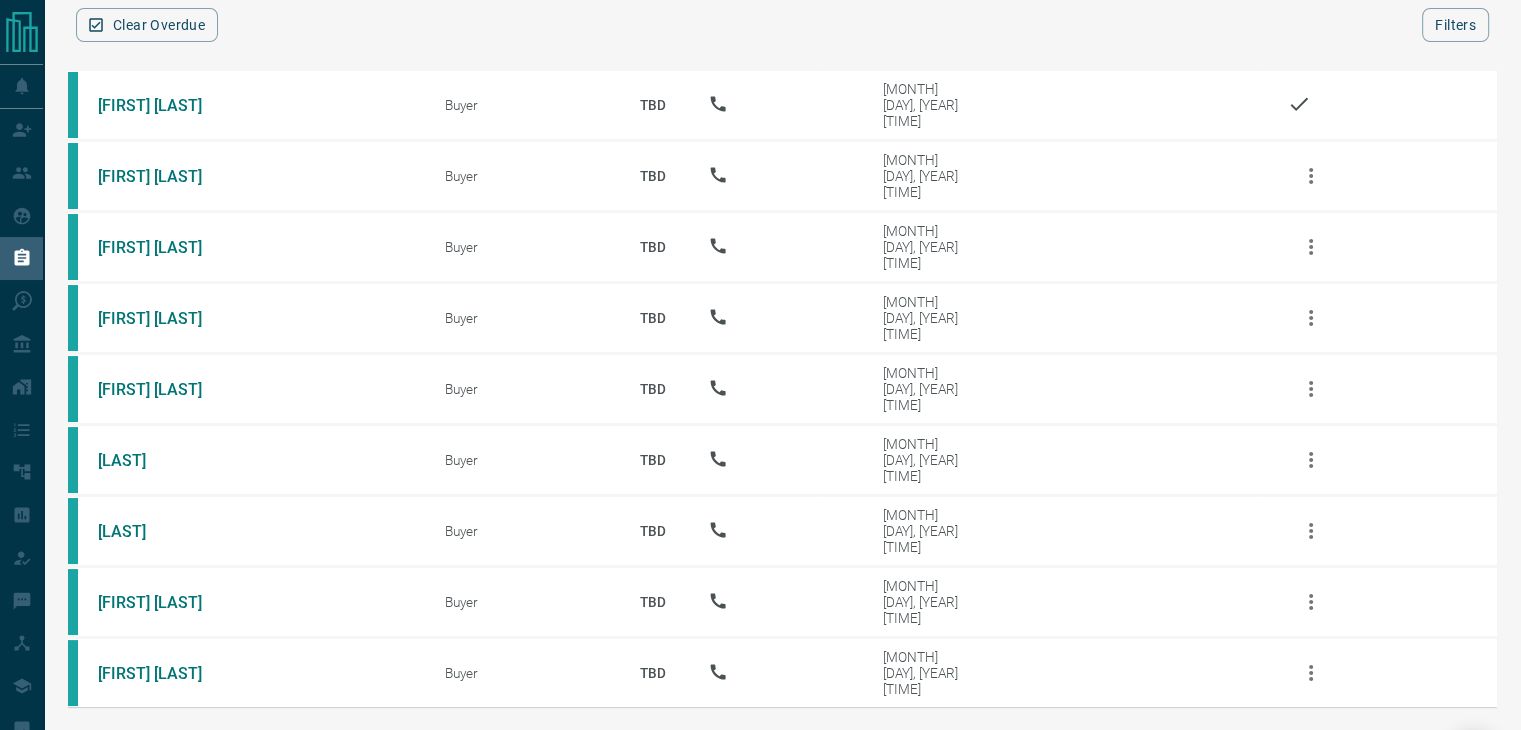 scroll, scrollTop: 76, scrollLeft: 0, axis: vertical 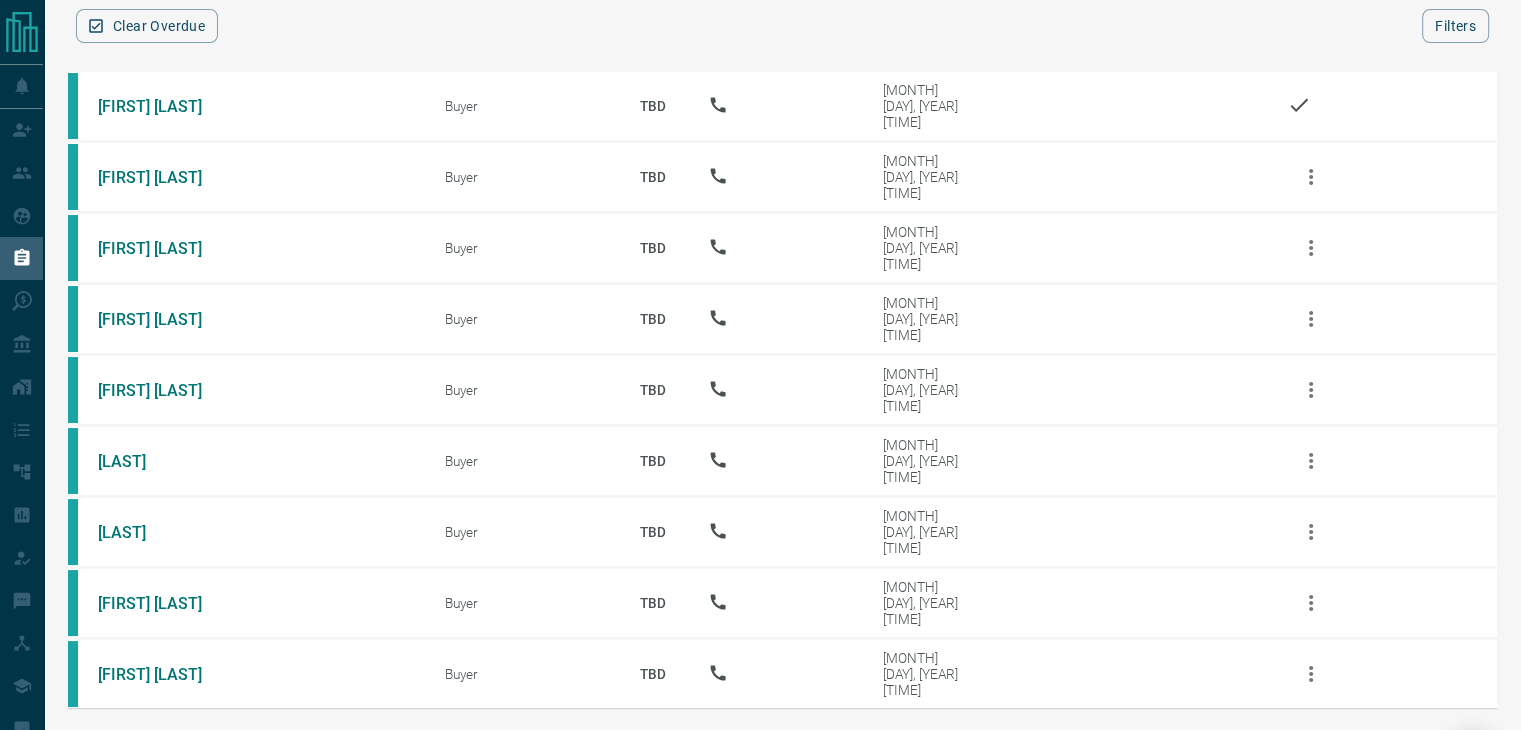 click on "Reload" at bounding box center (782, 749) 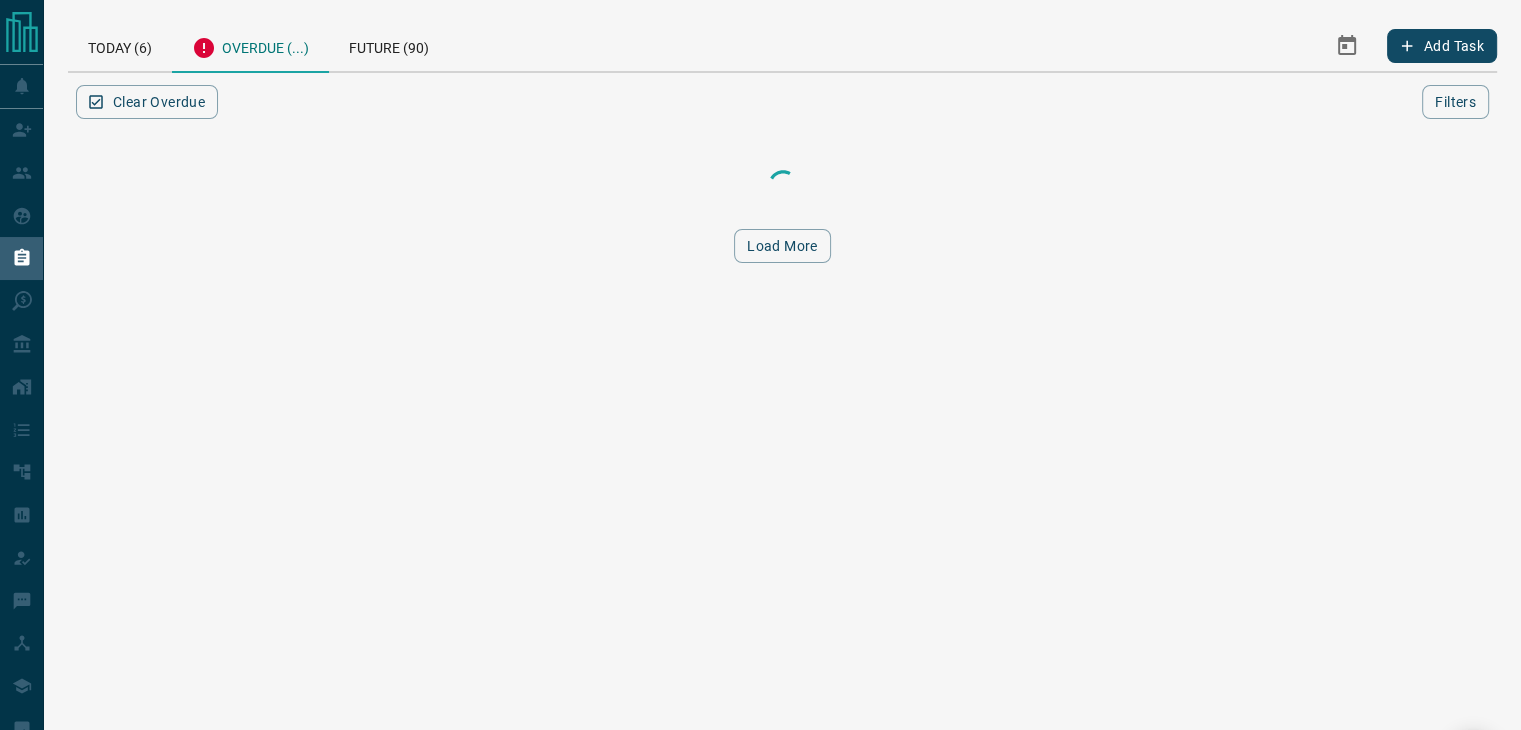 scroll, scrollTop: 0, scrollLeft: 0, axis: both 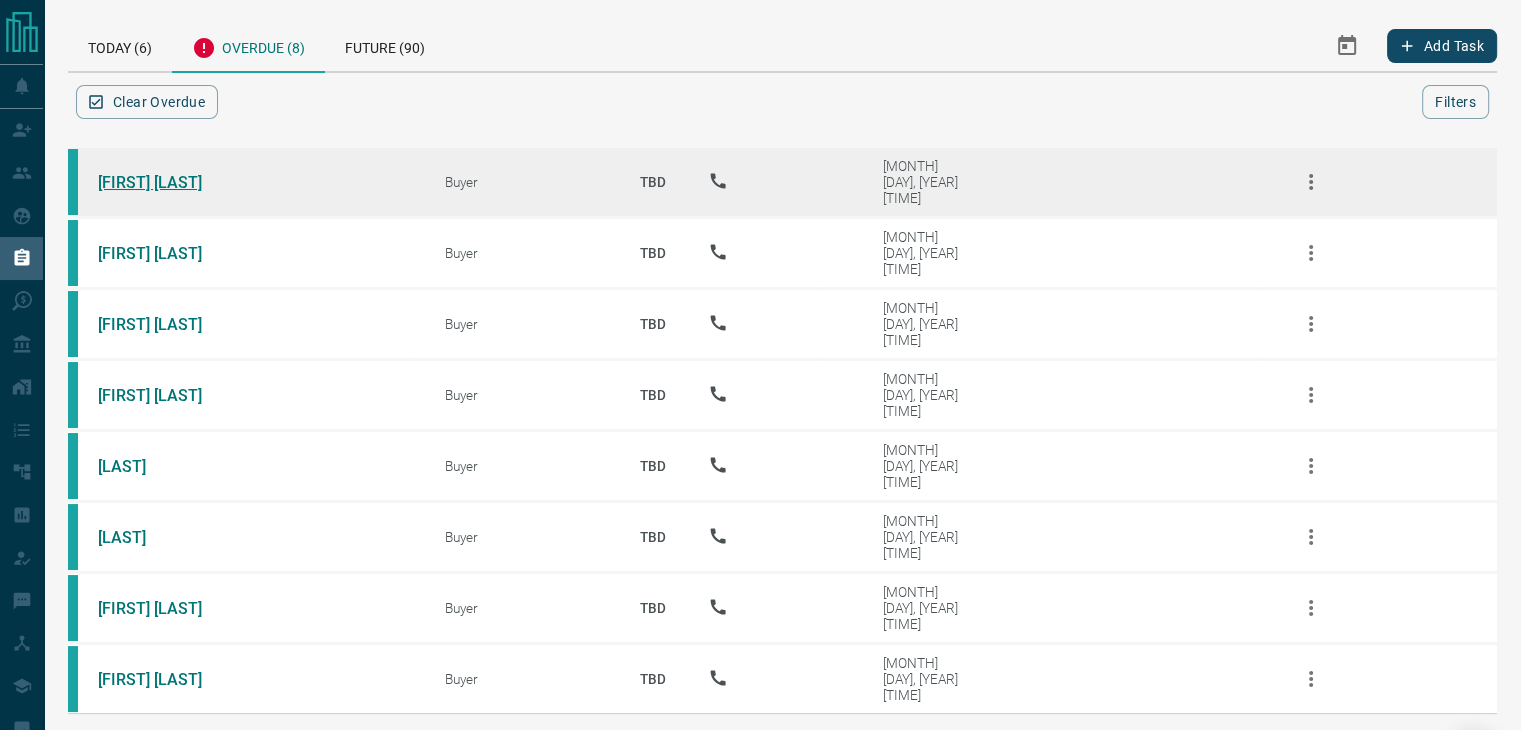click on "[FIRST] [LAST]" at bounding box center (173, 182) 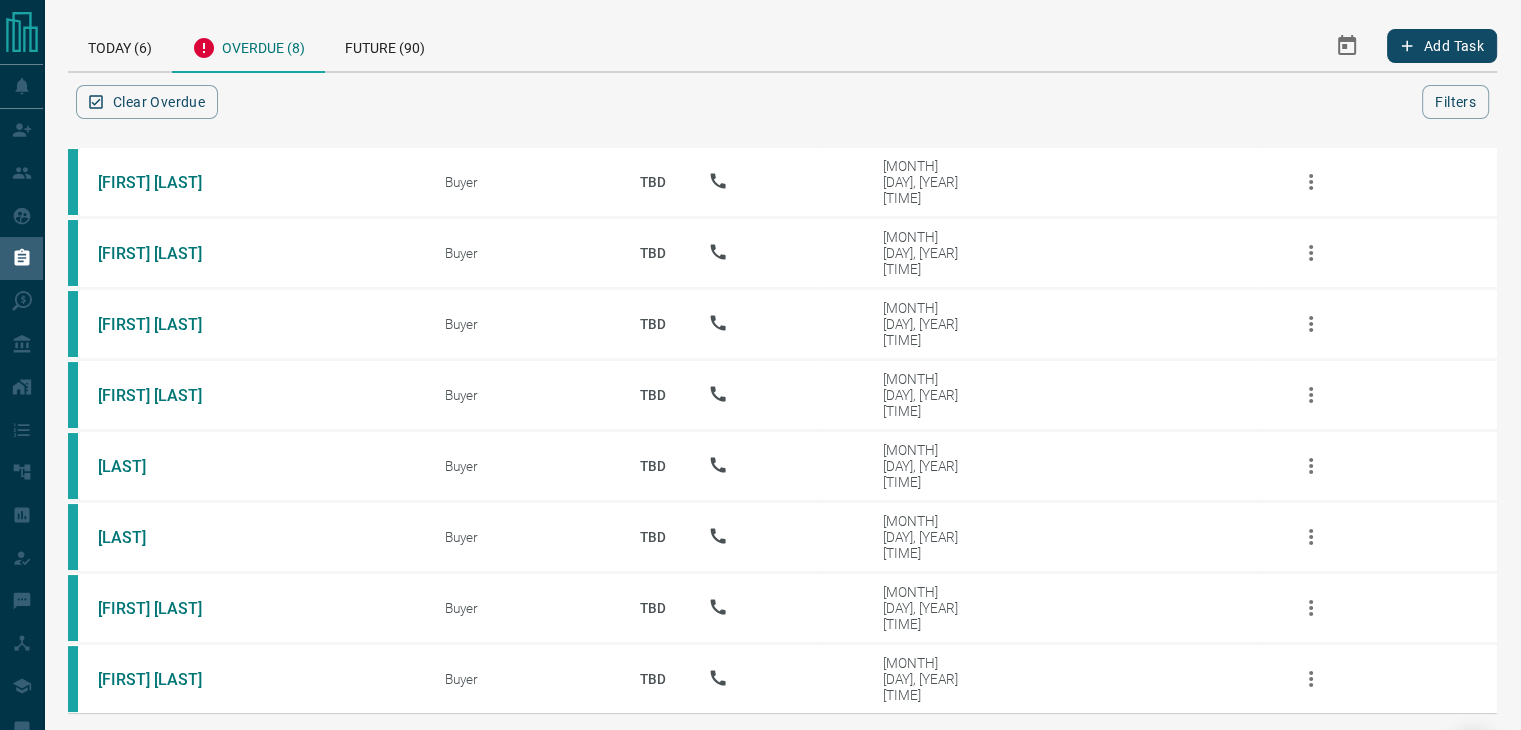 click 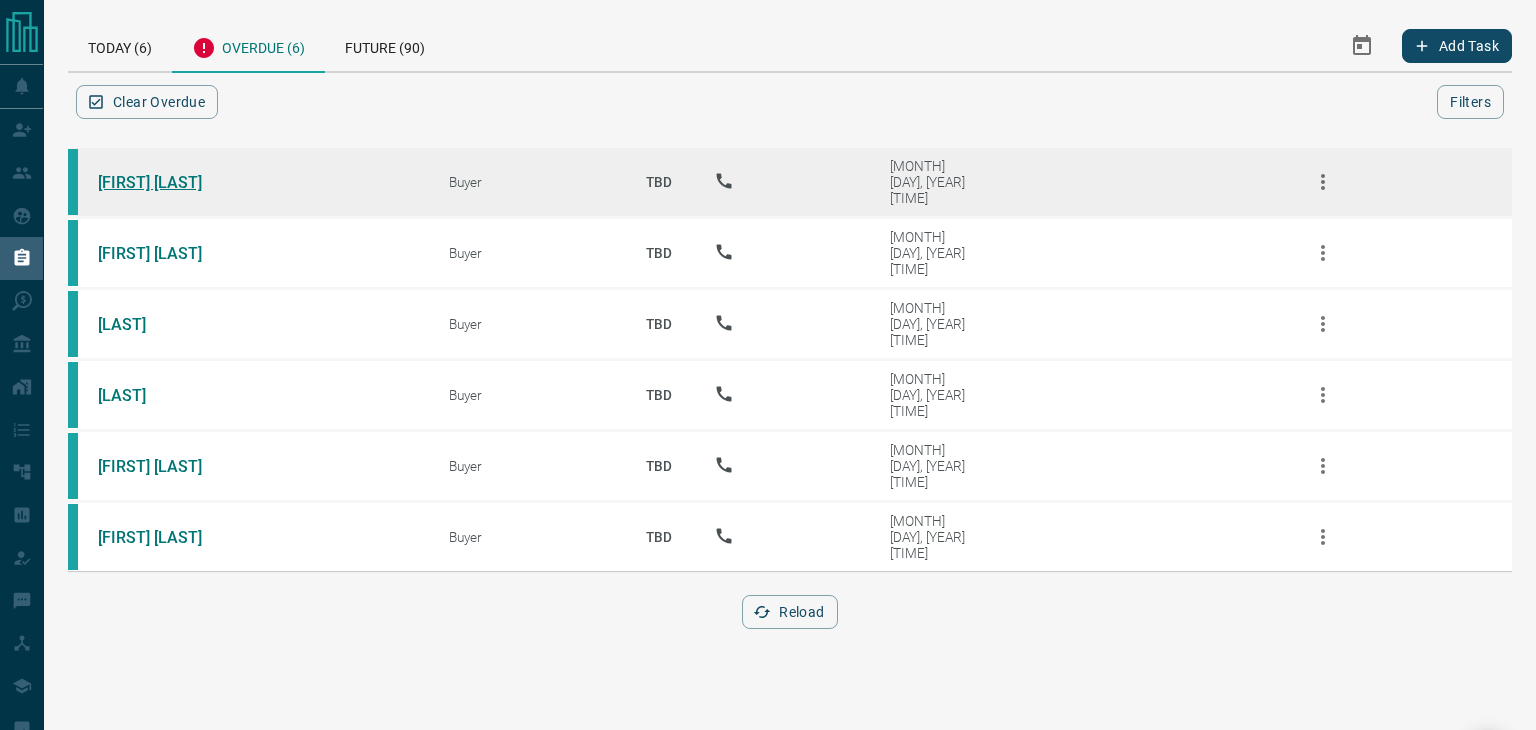 click on "[FIRST] [LAST]" at bounding box center (173, 182) 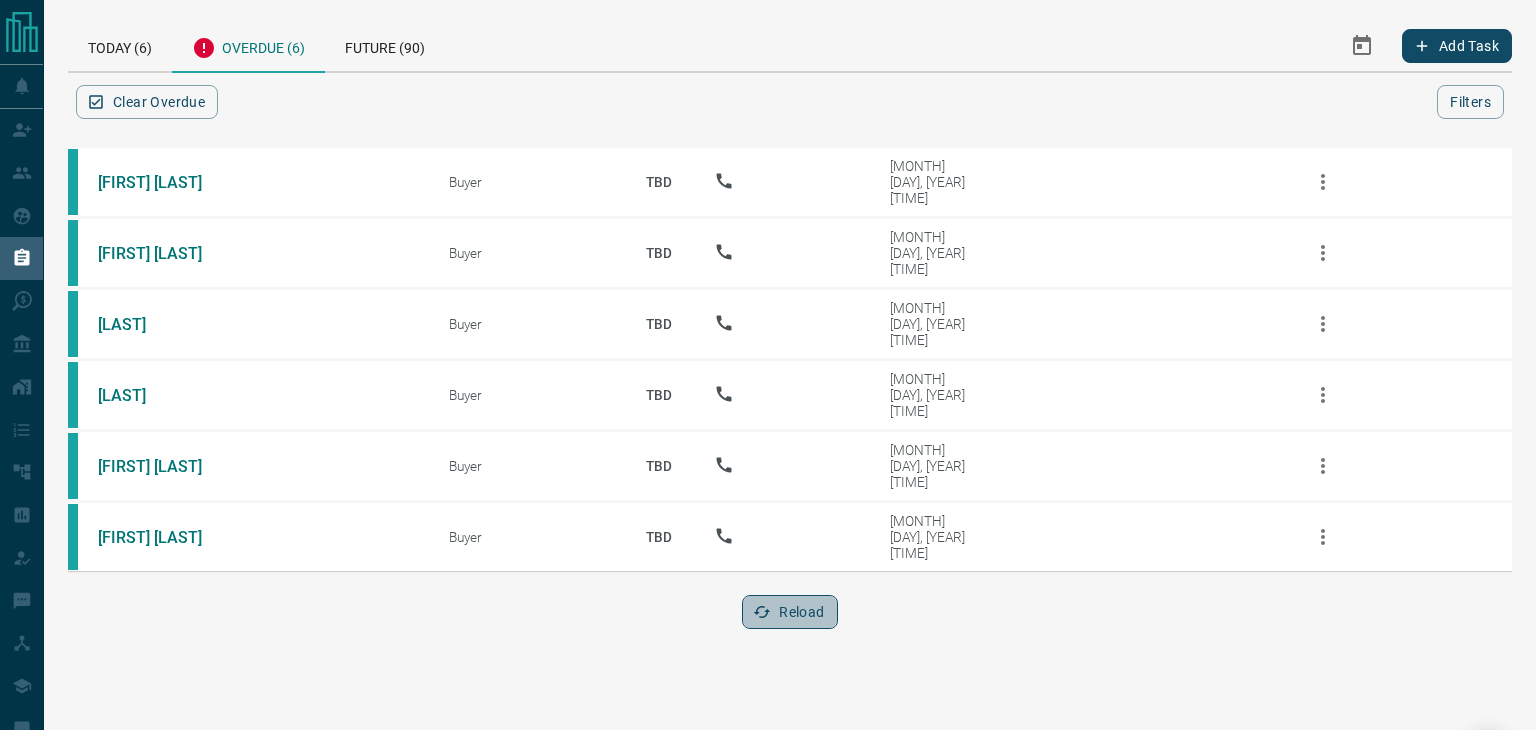 click on "Reload" at bounding box center [789, 612] 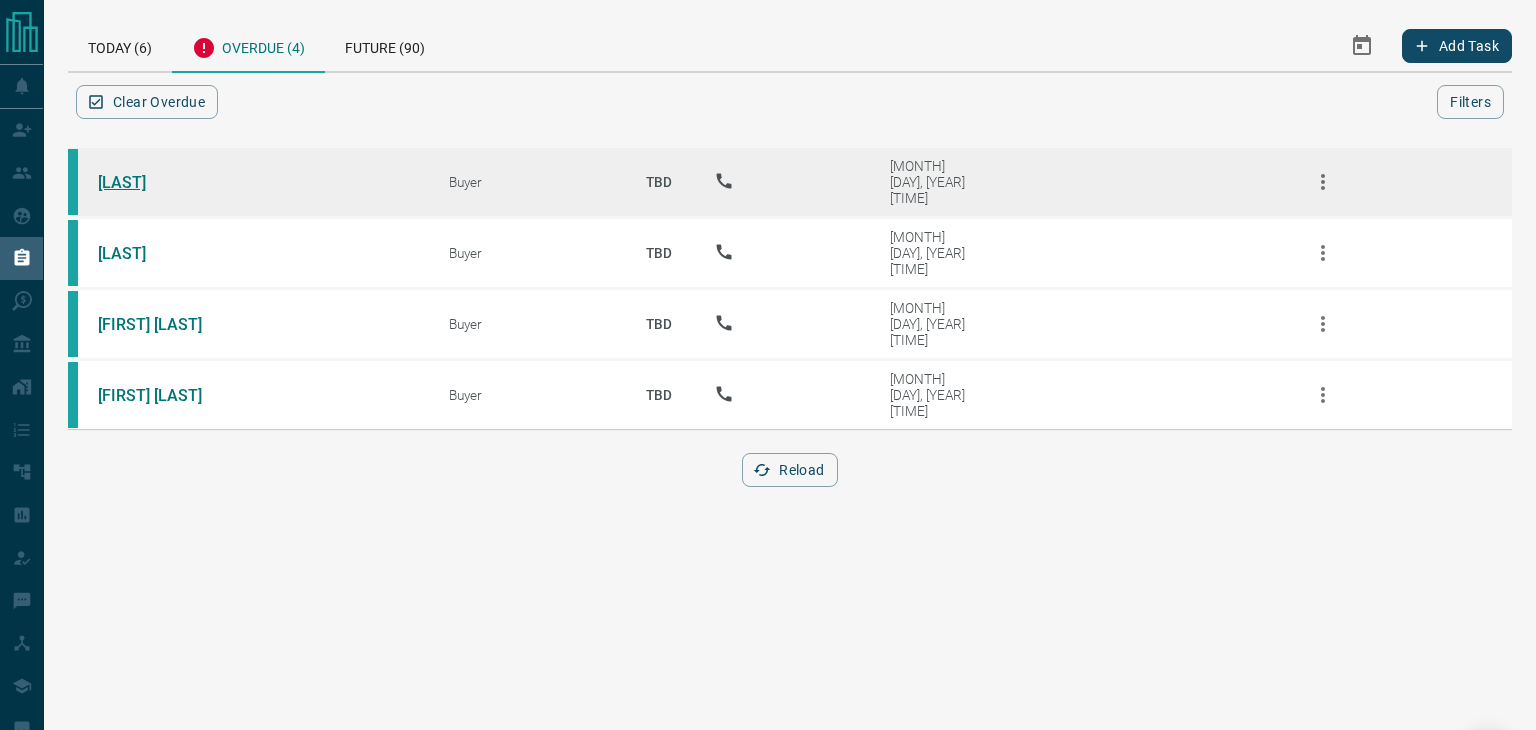 click on "[LAST]" at bounding box center (173, 182) 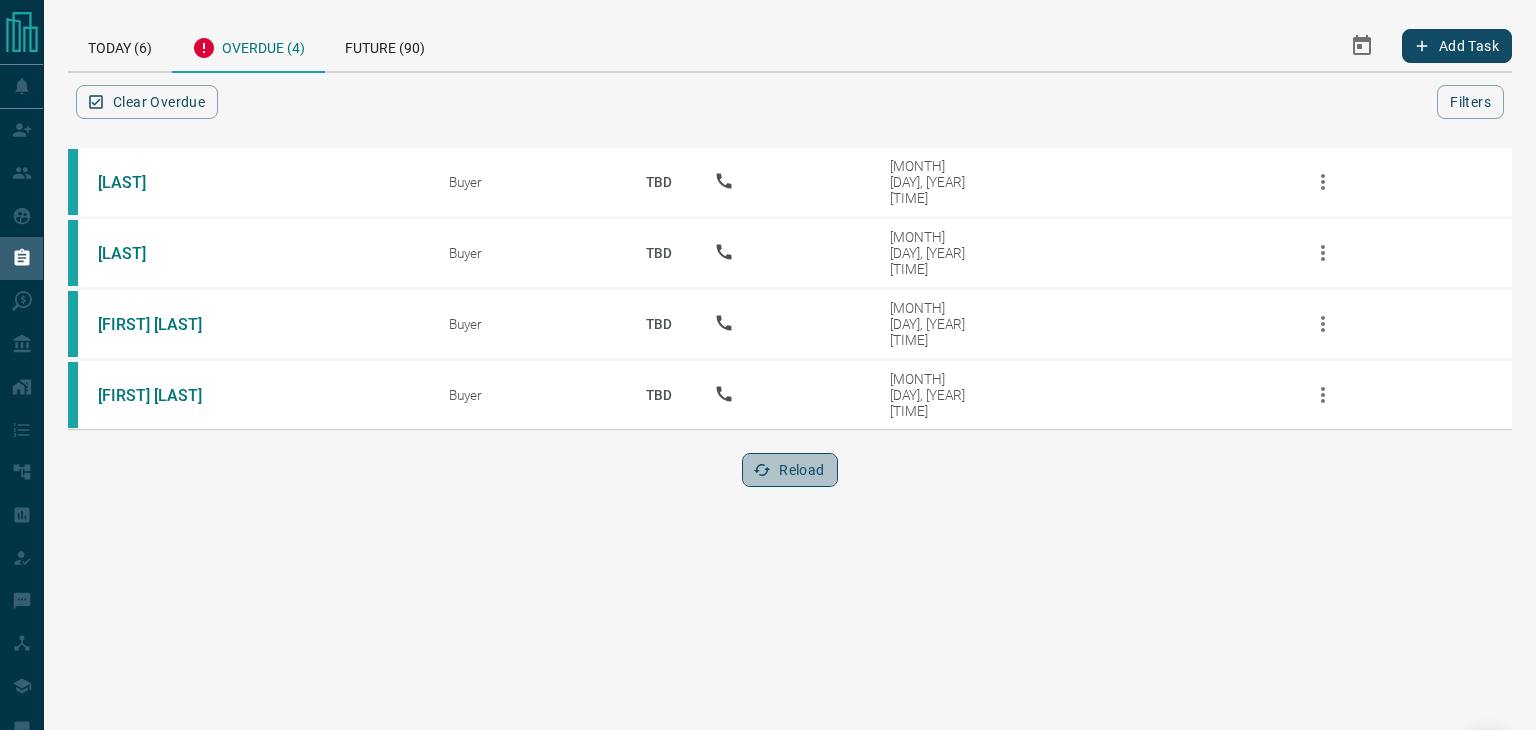 click on "Reload" at bounding box center (789, 470) 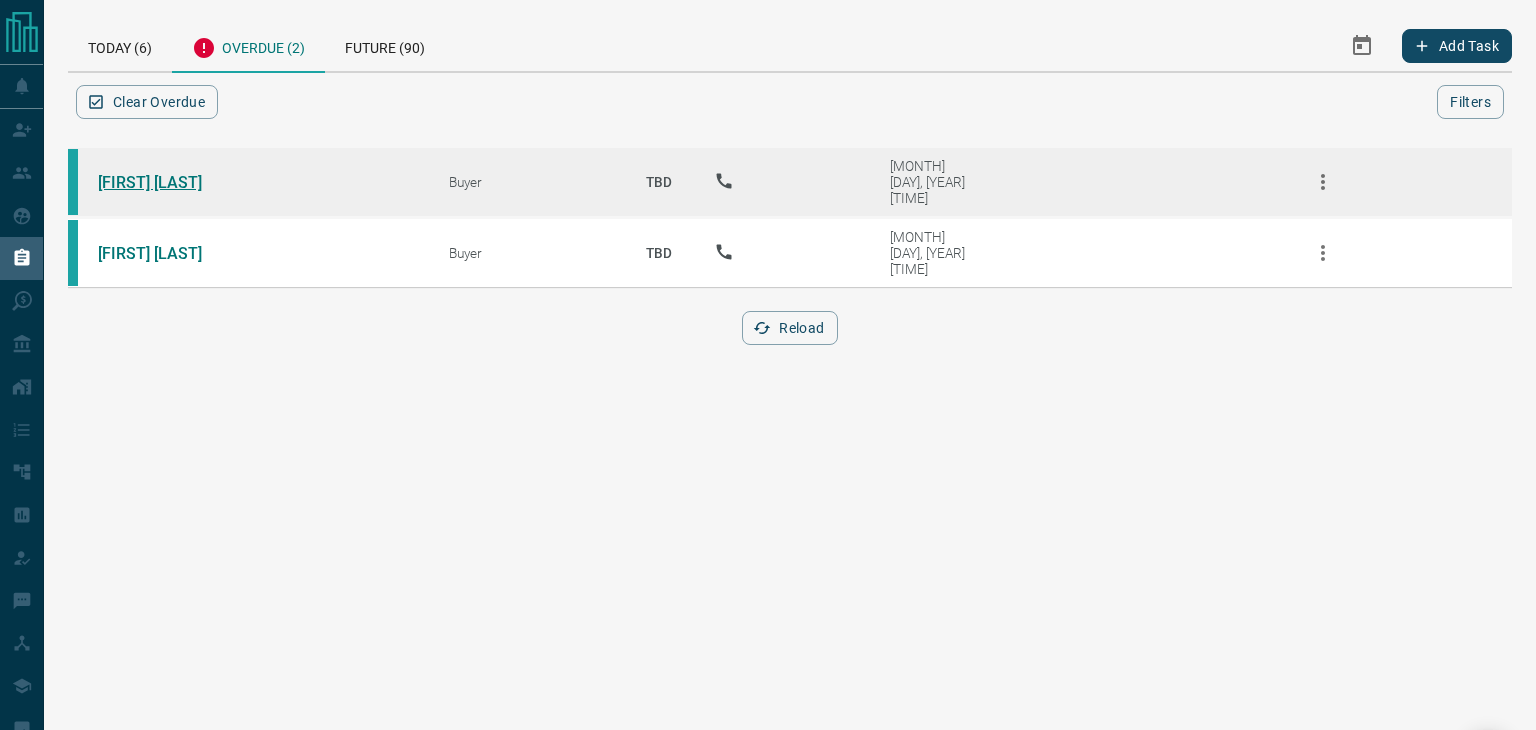 click on "[FIRST] [LAST]" at bounding box center [173, 182] 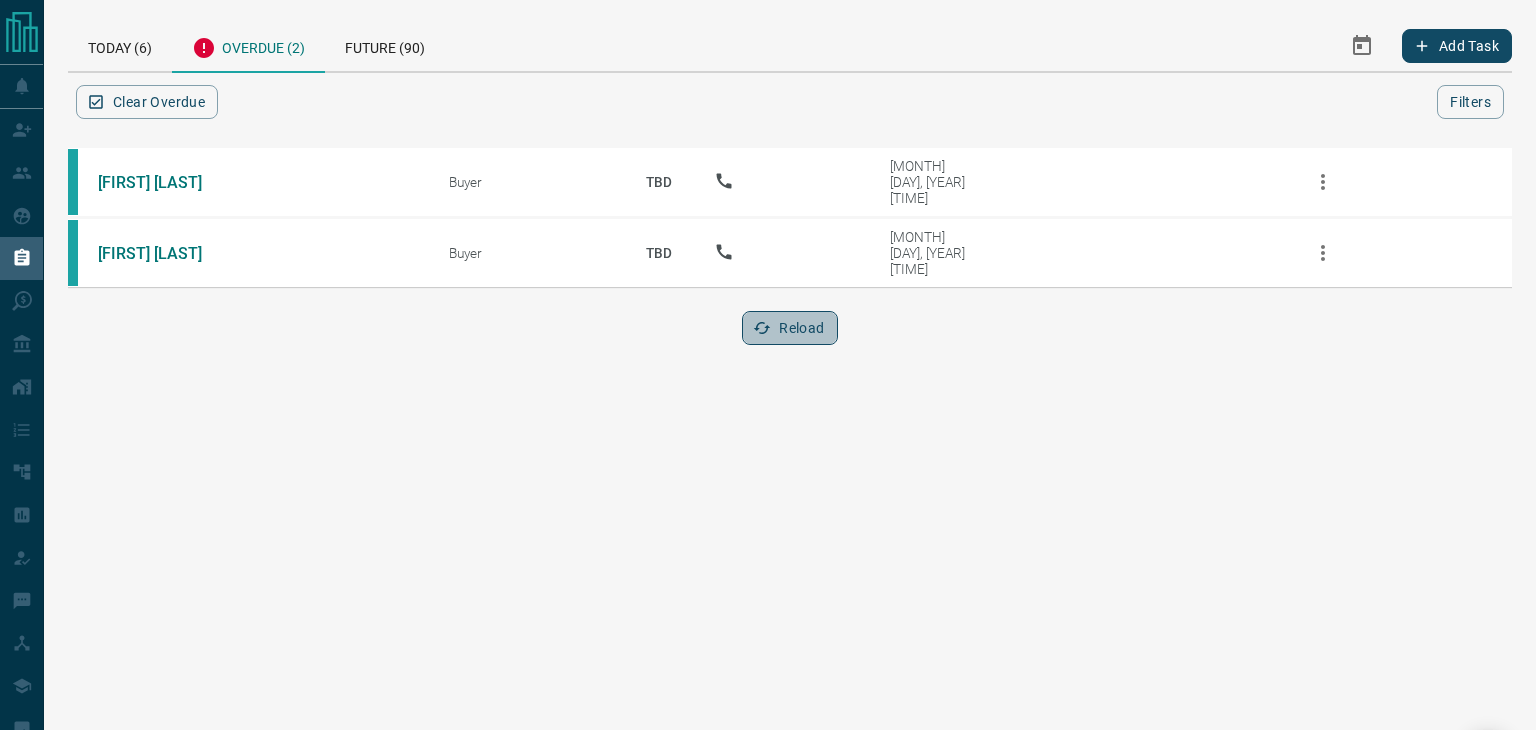 click on "Reload" at bounding box center (789, 328) 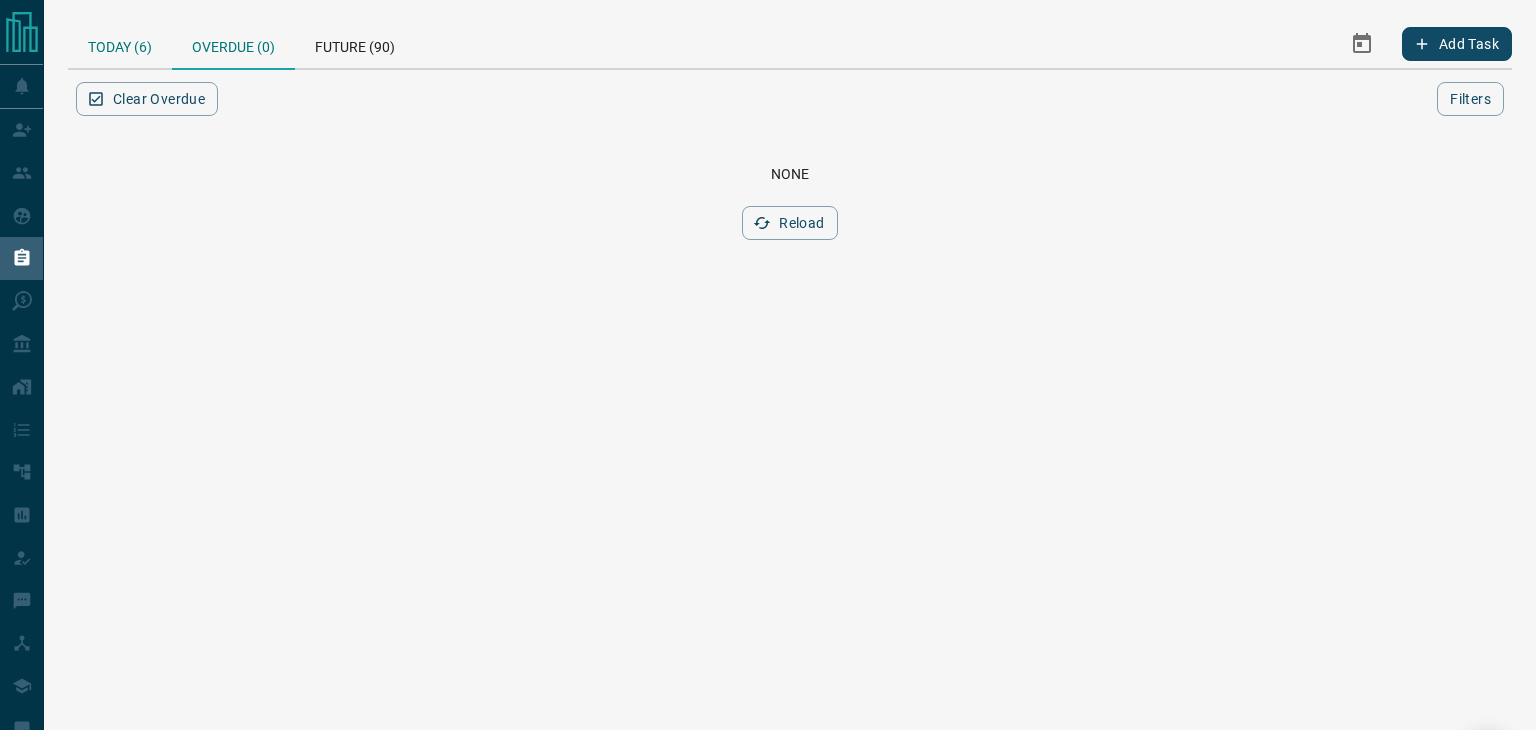 click on "Today (6)" at bounding box center (120, 44) 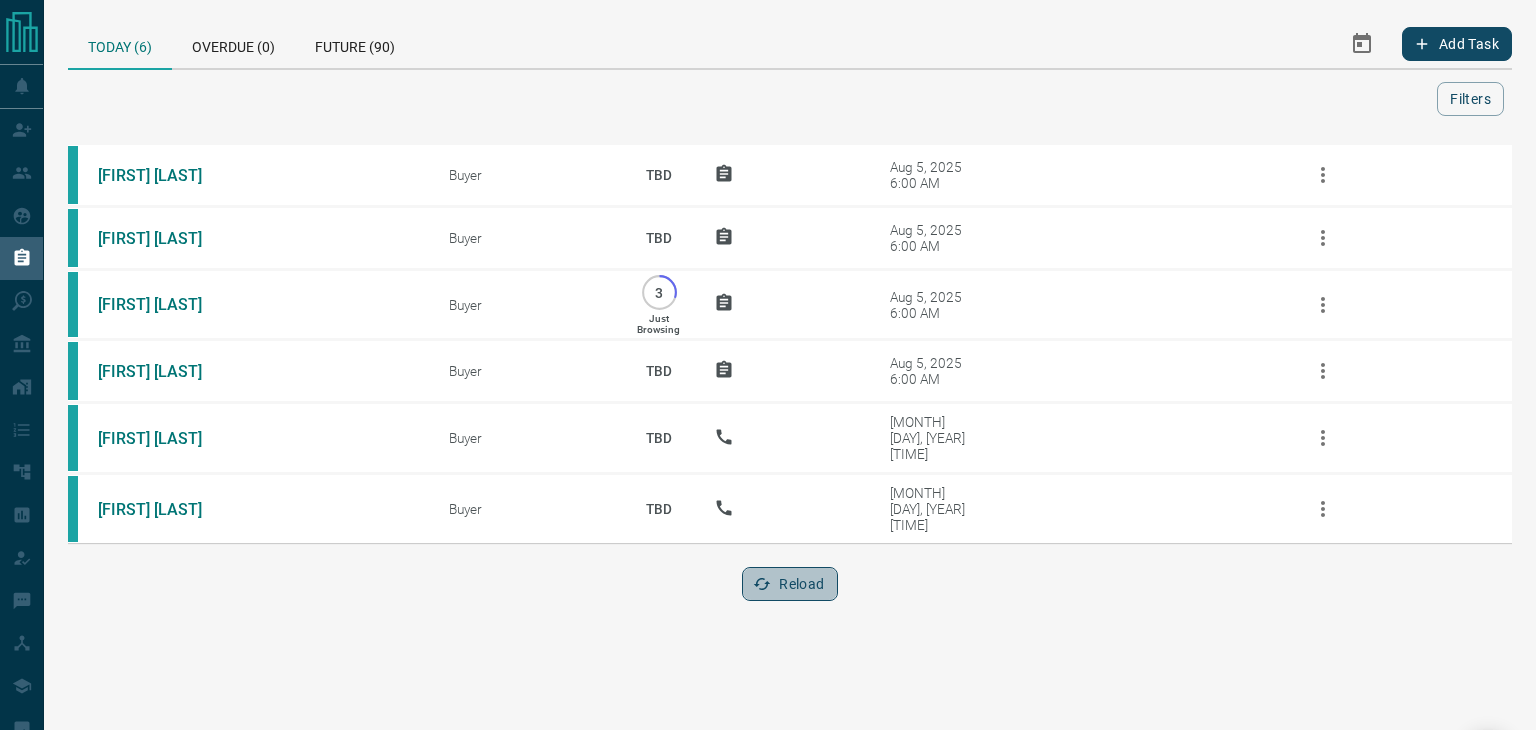 click on "Reload" at bounding box center (789, 584) 